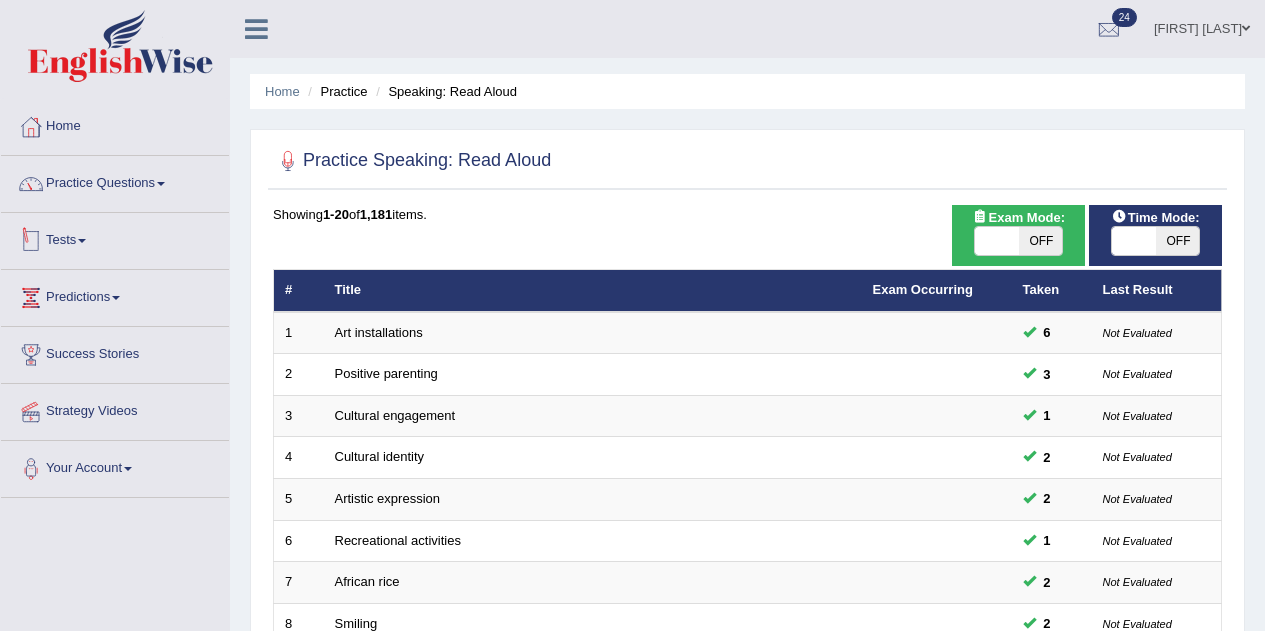 scroll, scrollTop: 0, scrollLeft: 0, axis: both 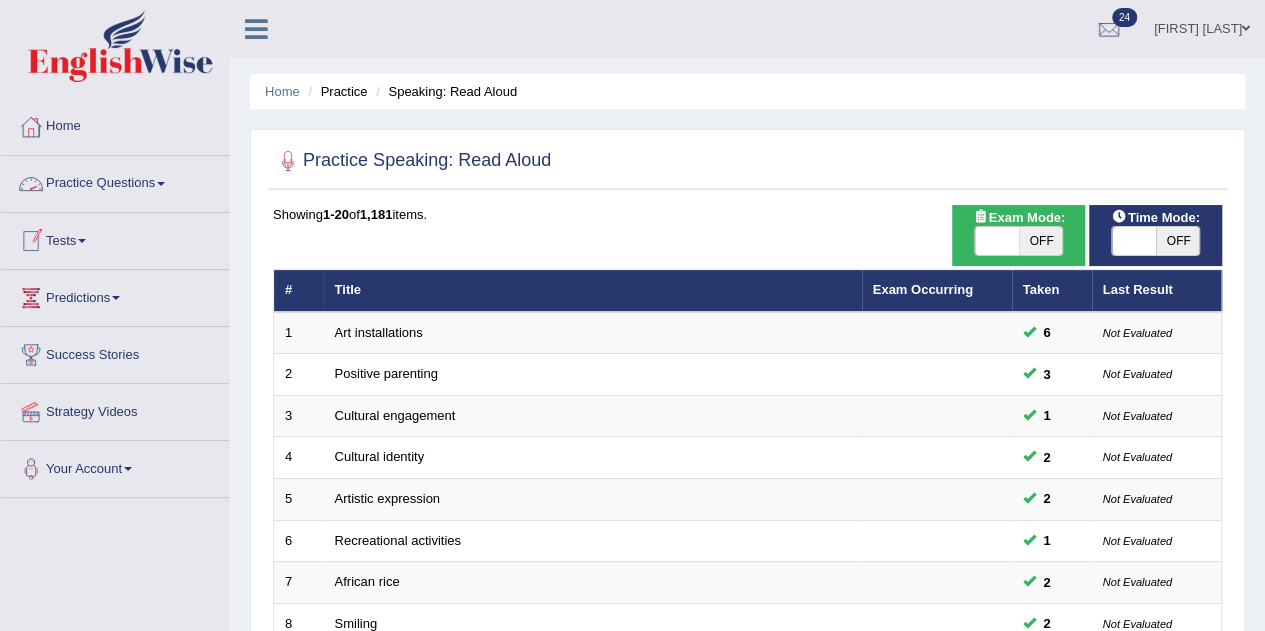 click on "Practice Questions" at bounding box center [115, 181] 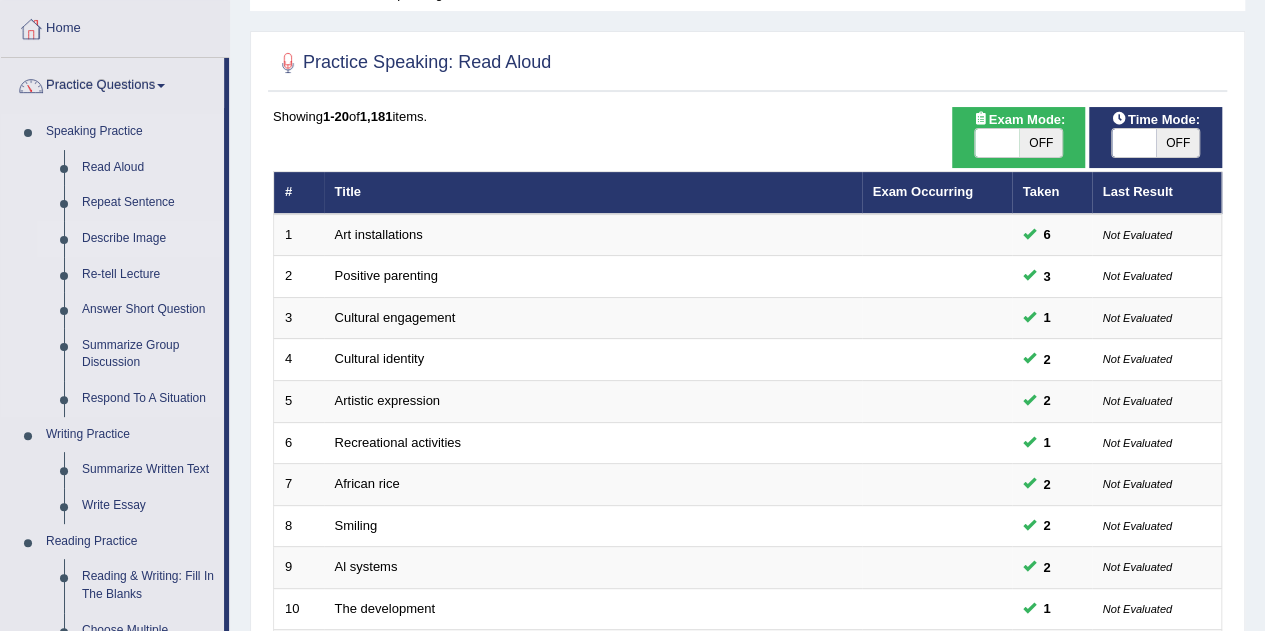 scroll, scrollTop: 128, scrollLeft: 0, axis: vertical 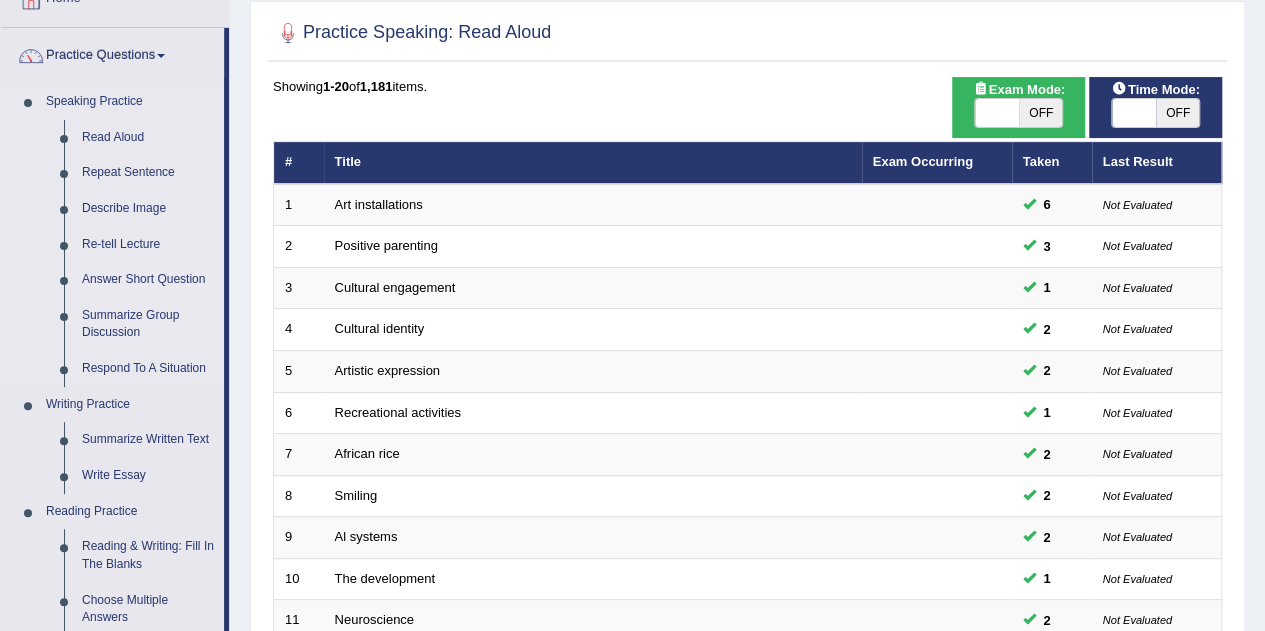 click on "Answer Short Question" at bounding box center [148, 280] 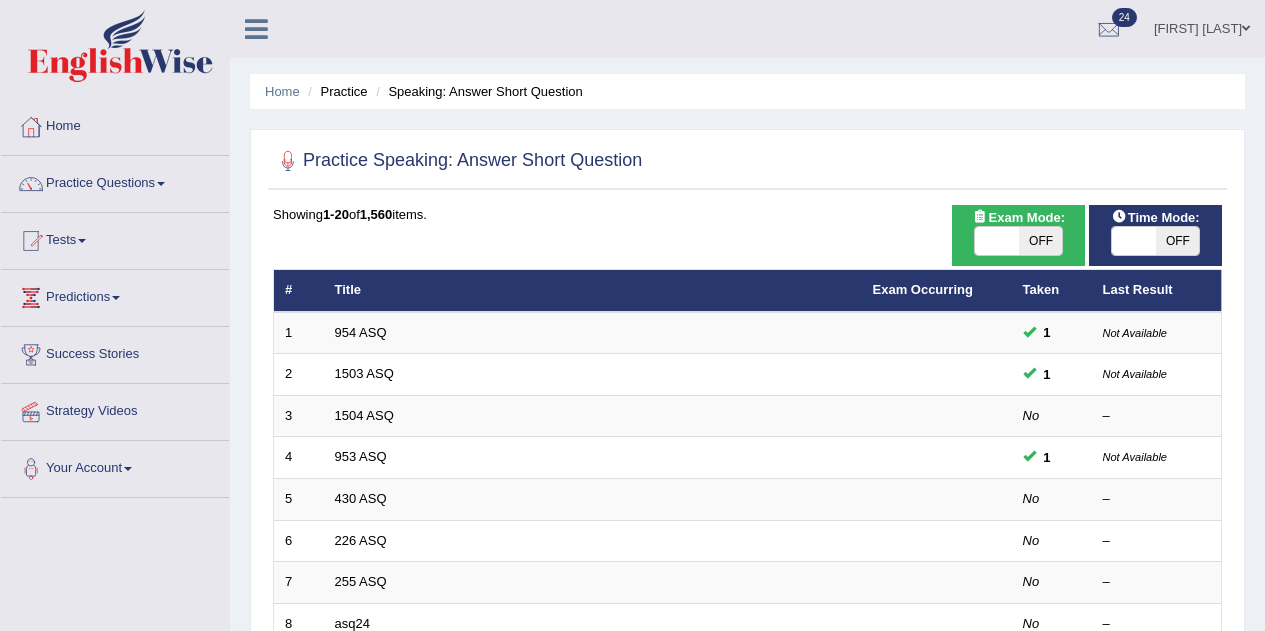 scroll, scrollTop: 0, scrollLeft: 0, axis: both 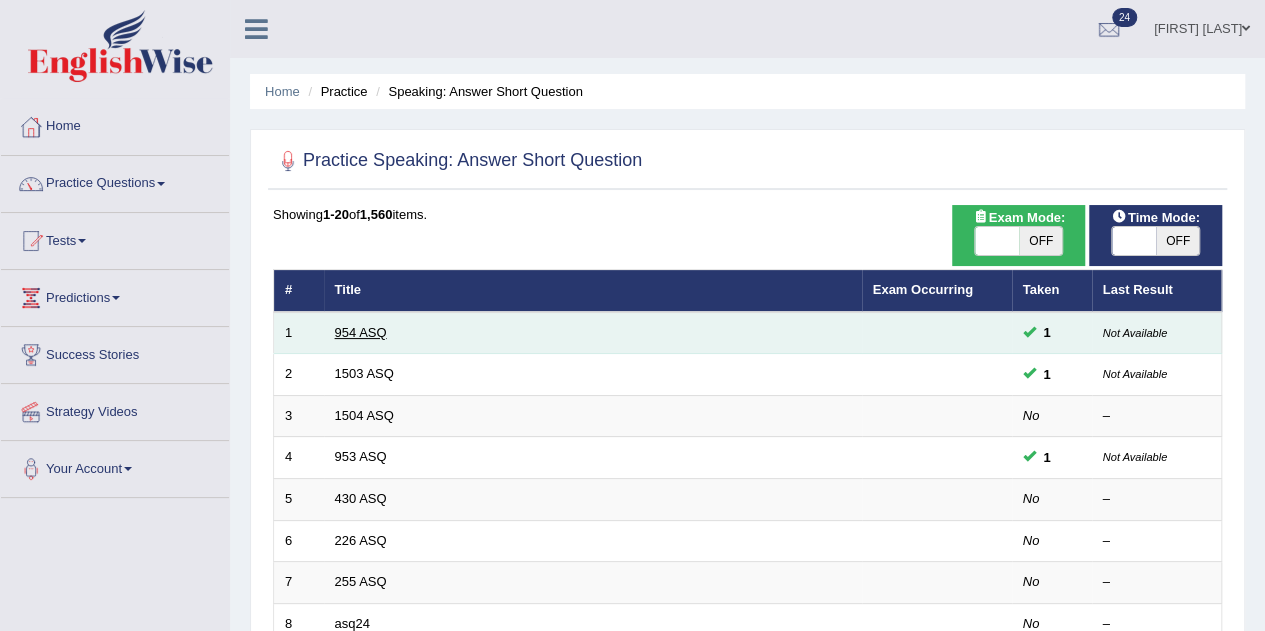 click on "954 ASQ" at bounding box center [361, 332] 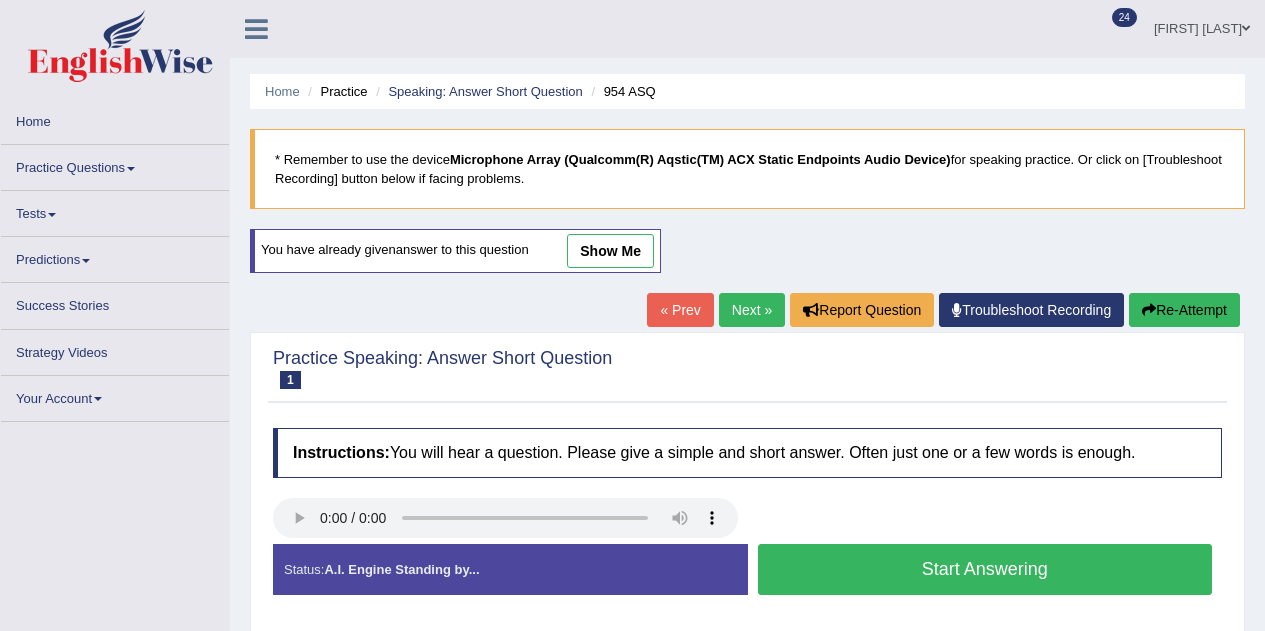 scroll, scrollTop: 0, scrollLeft: 0, axis: both 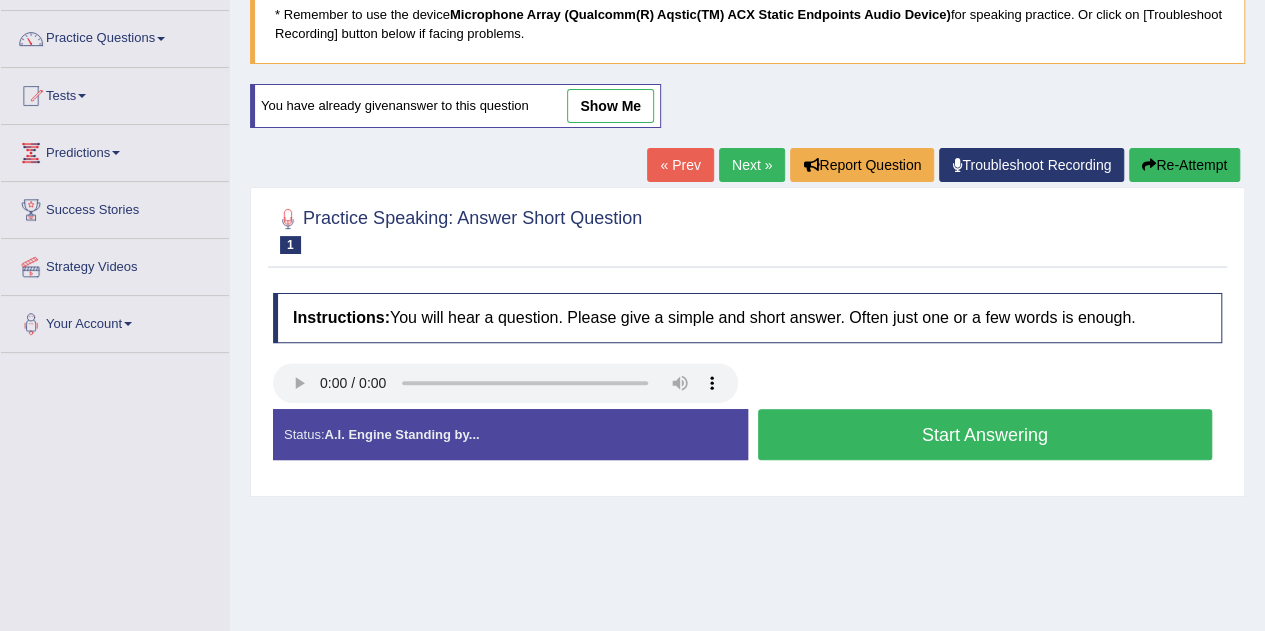 click on "Start Answering" at bounding box center [985, 434] 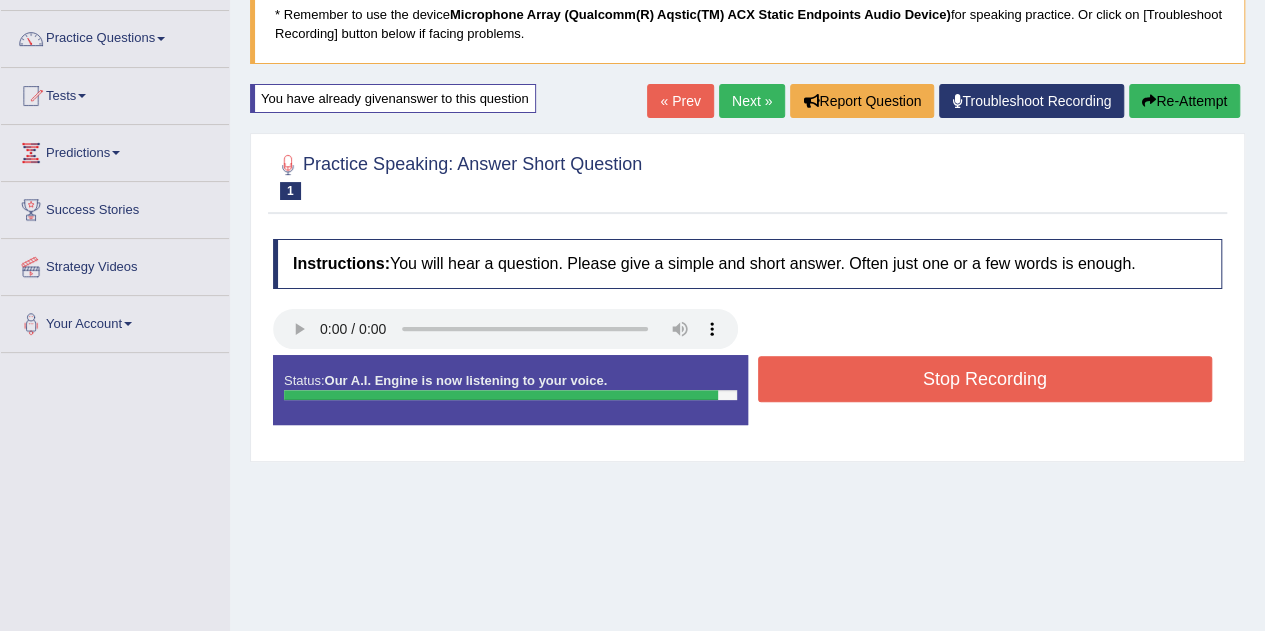 click on "Stop Recording" at bounding box center (985, 379) 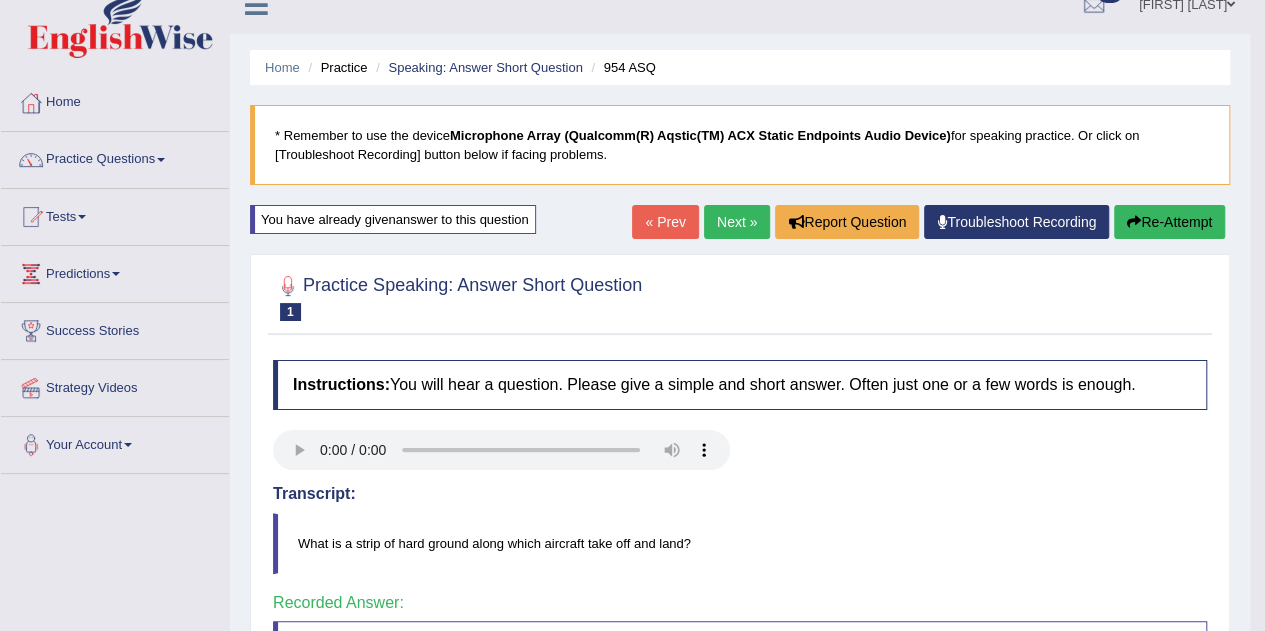 scroll, scrollTop: 0, scrollLeft: 0, axis: both 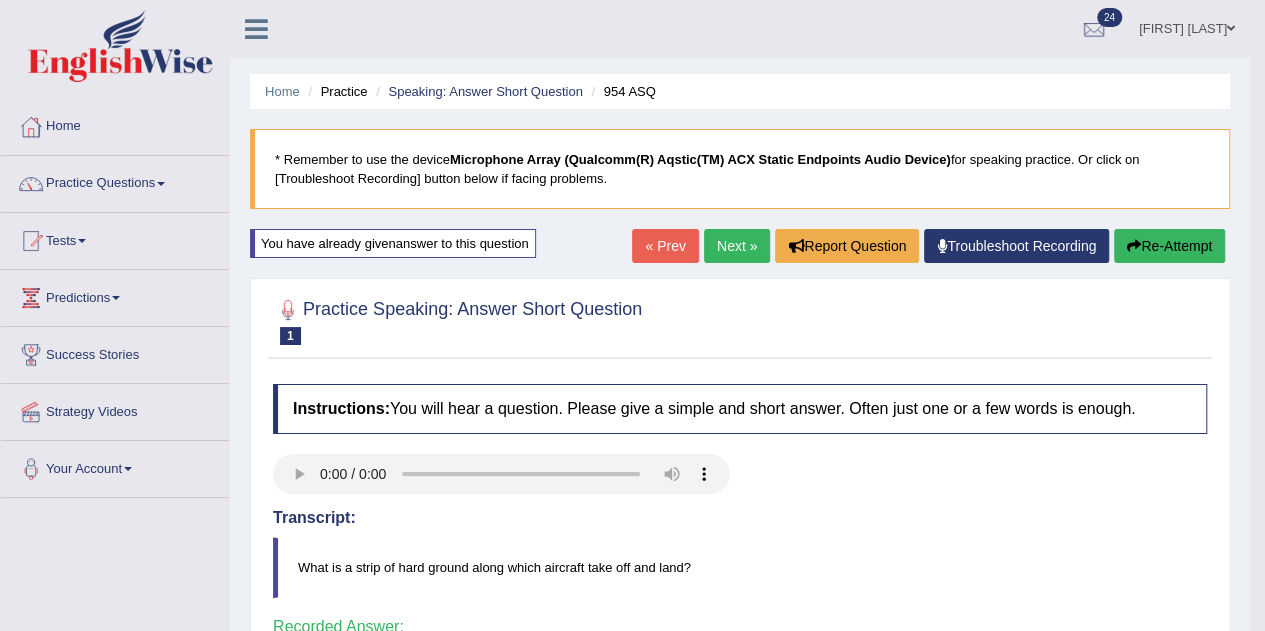 click on "Next »" at bounding box center (737, 246) 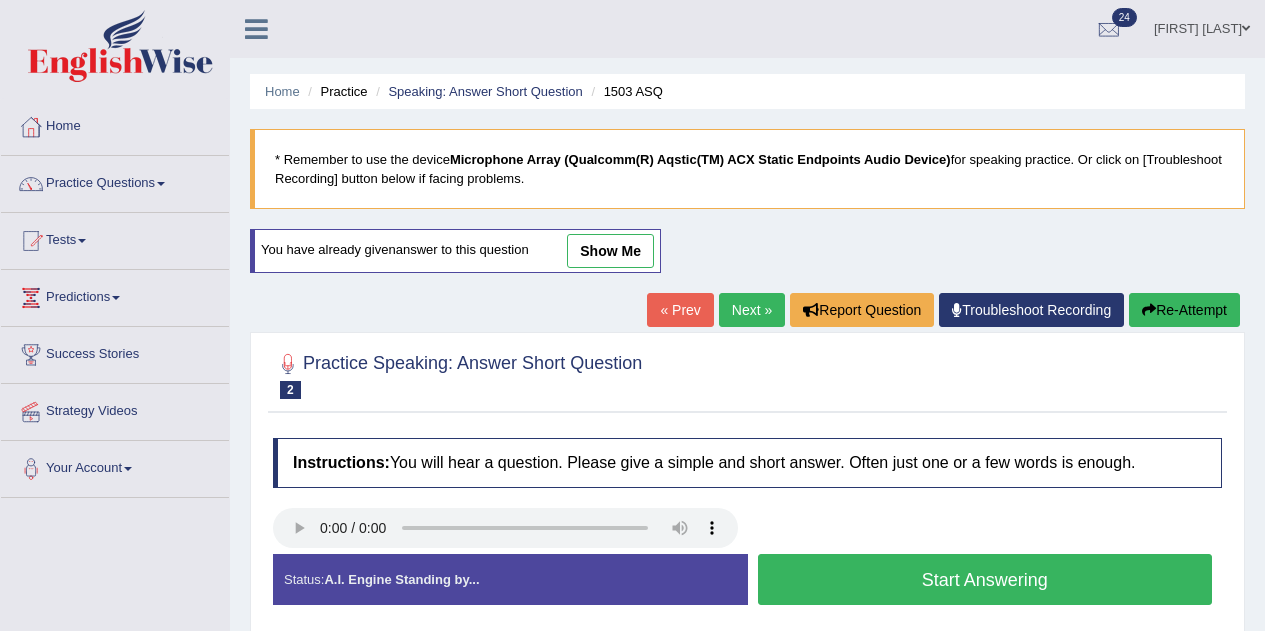 scroll, scrollTop: 136, scrollLeft: 0, axis: vertical 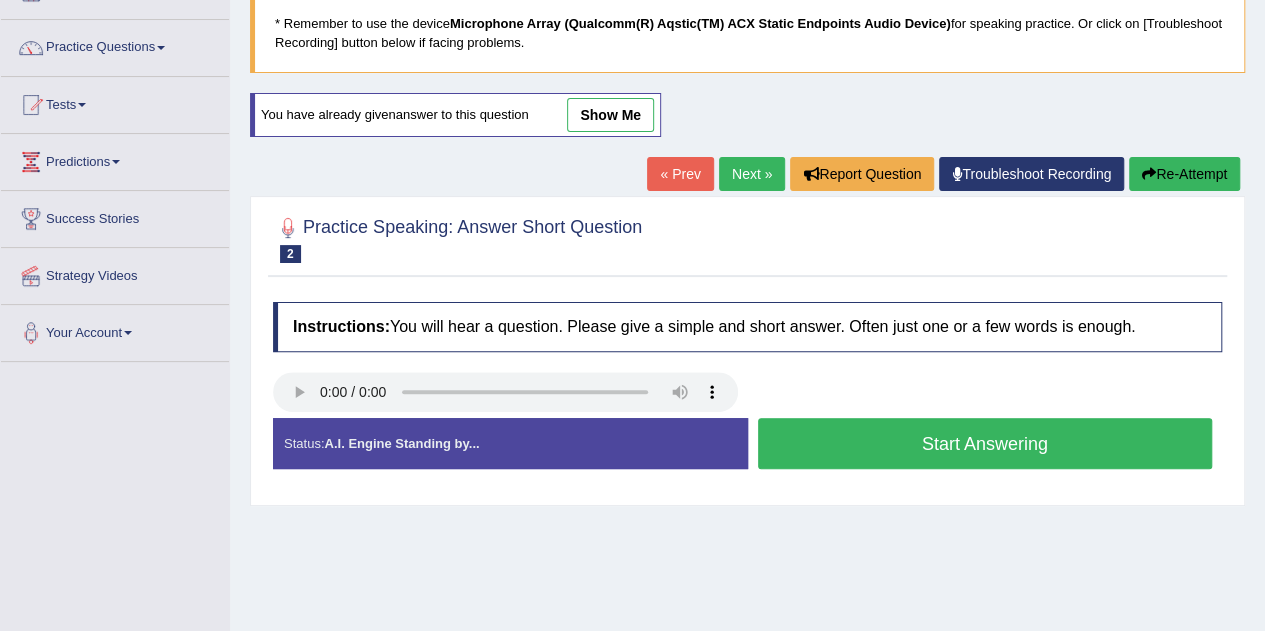 click on "Start Answering" at bounding box center [985, 443] 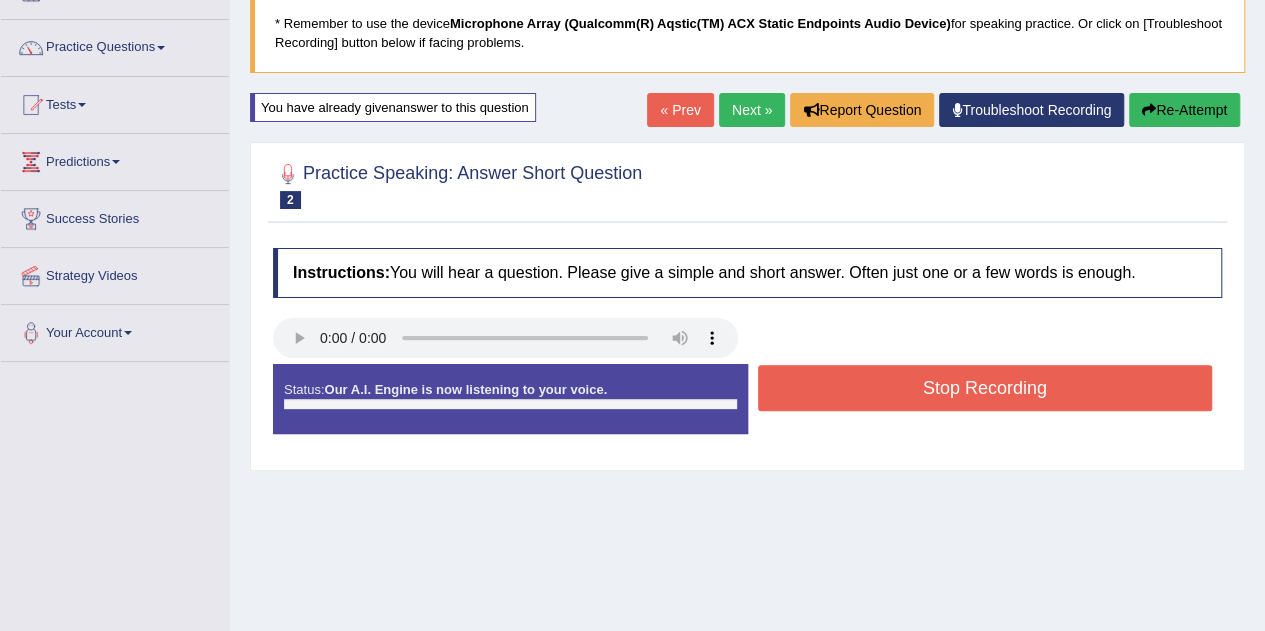 click on "Instructions:  You will hear a question. Please give a simple and short answer. Often just one or a few words is enough.
Transcript: What do we call a word or a group of words with a particular meaning such as 'the other day'? Recorded Answer: Created with Highcharts 7.1.2 Too low Too high Time Pitch meter: 0 1 2 3 4 5 Sample Answer: Expression
phrase Status:  Our A.I. Engine is now listening to your voice. Start Answering Stop Recording" at bounding box center [747, 349] 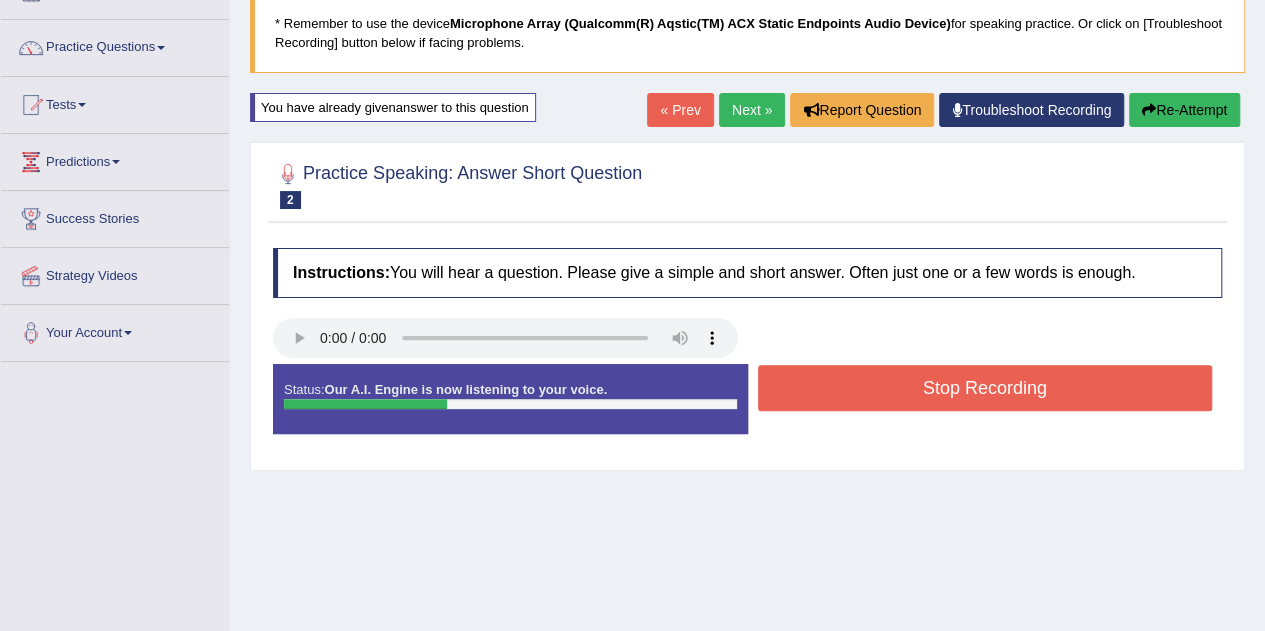 click on "Stop Recording" at bounding box center [985, 388] 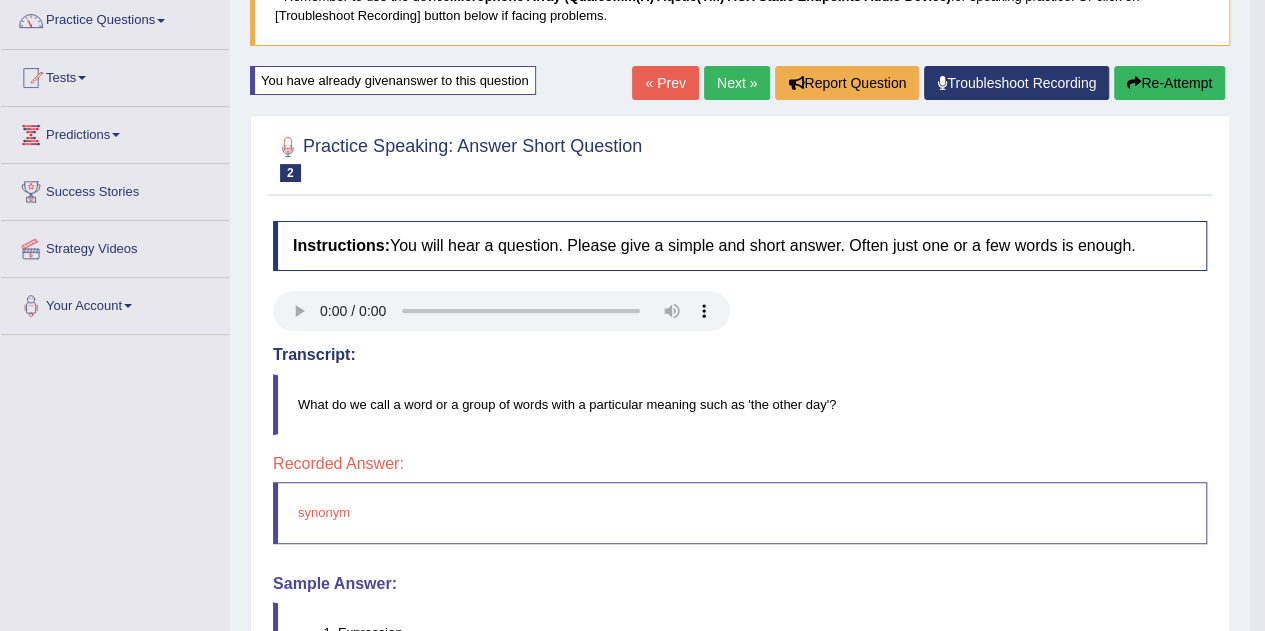 scroll, scrollTop: 162, scrollLeft: 0, axis: vertical 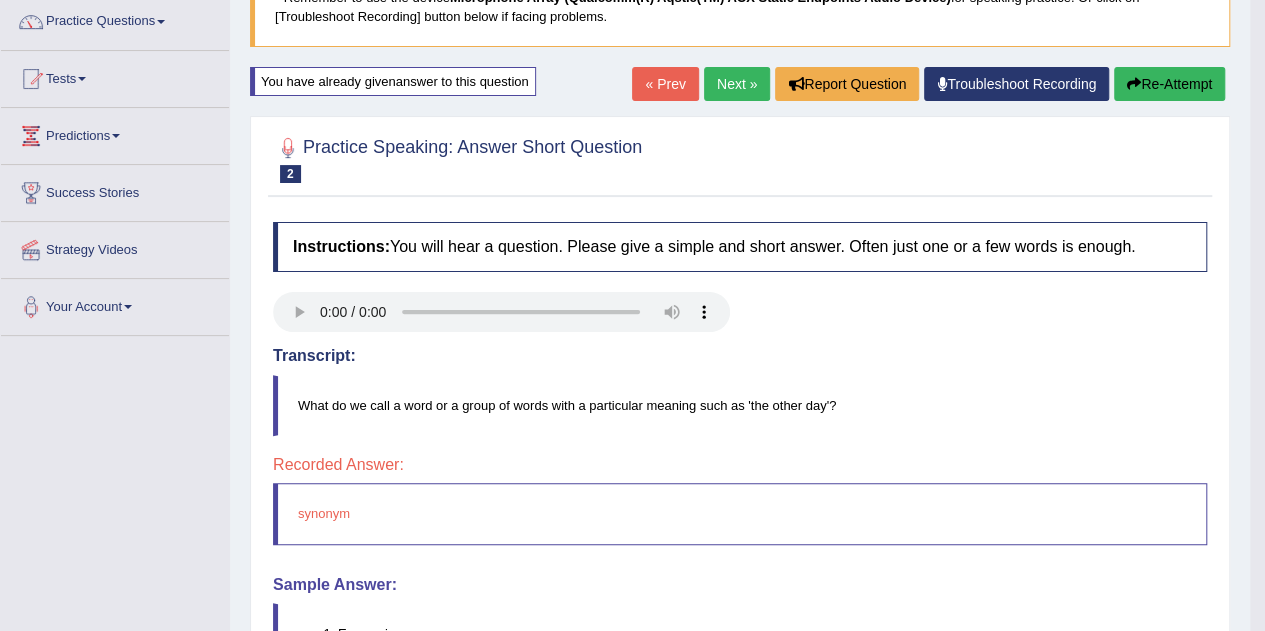 click on "Next »" at bounding box center [737, 84] 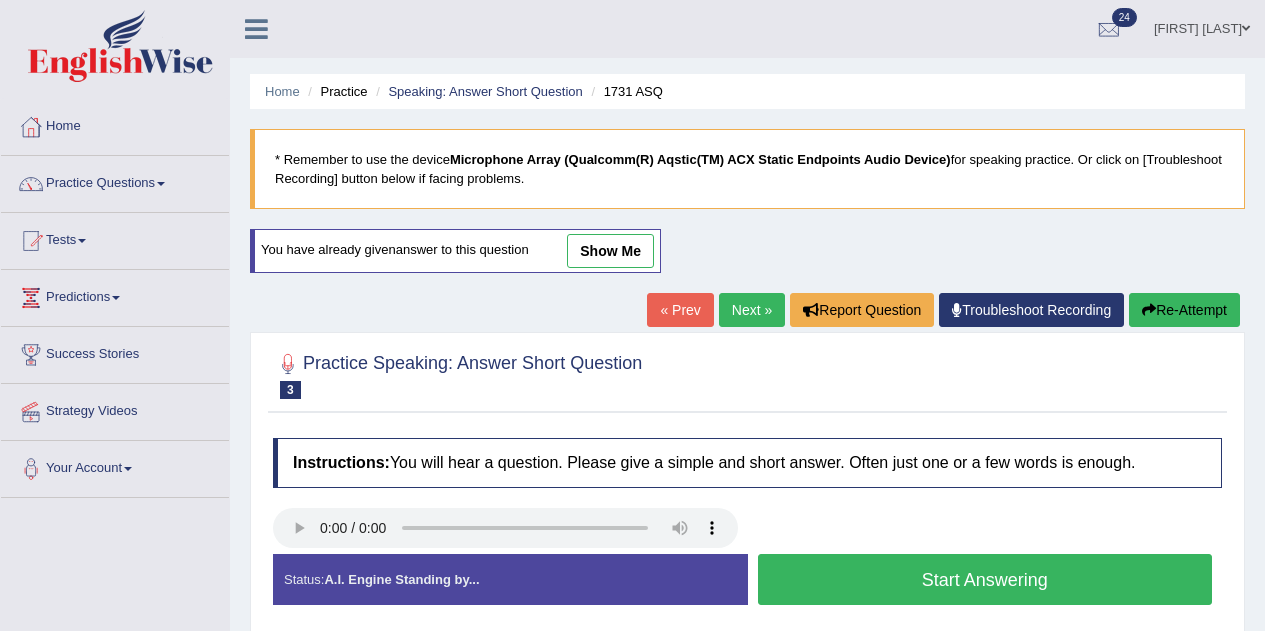 scroll, scrollTop: 0, scrollLeft: 0, axis: both 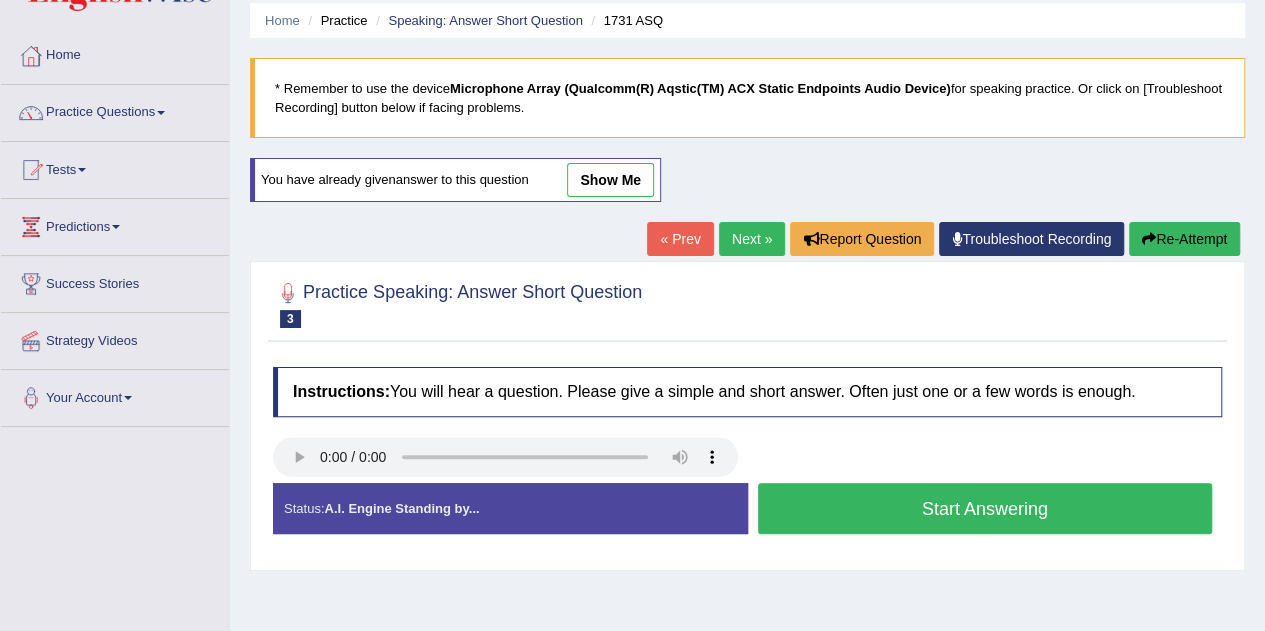 click on "Start Answering" at bounding box center [985, 508] 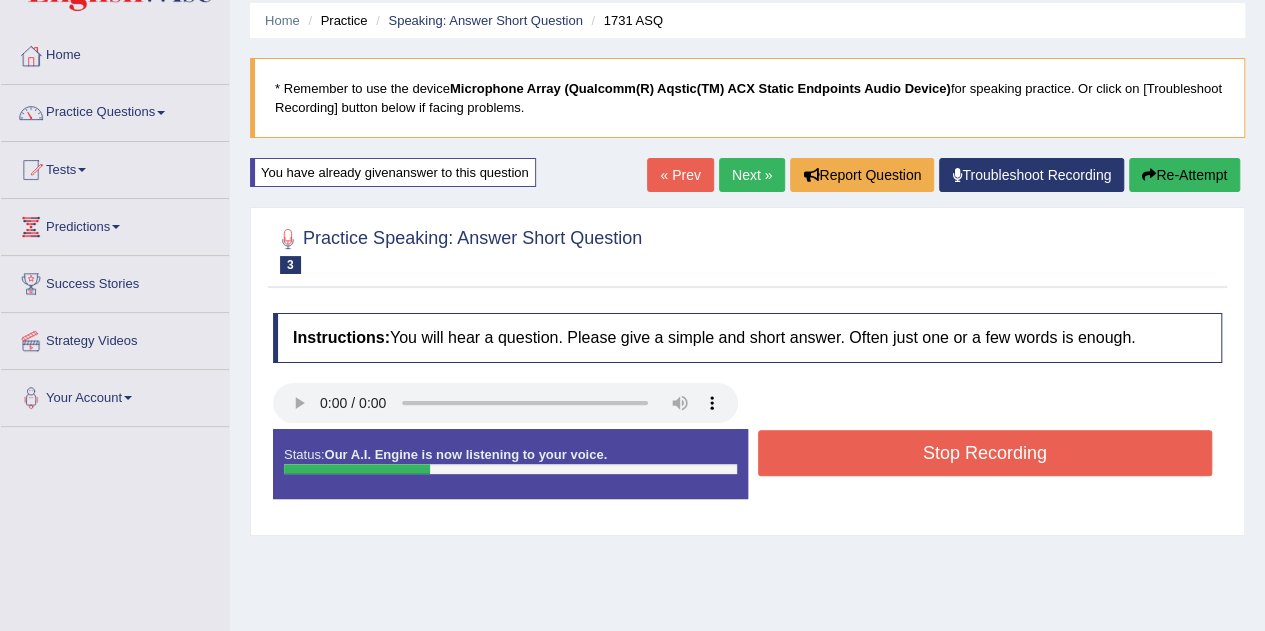 click on "Stop Recording" at bounding box center (985, 453) 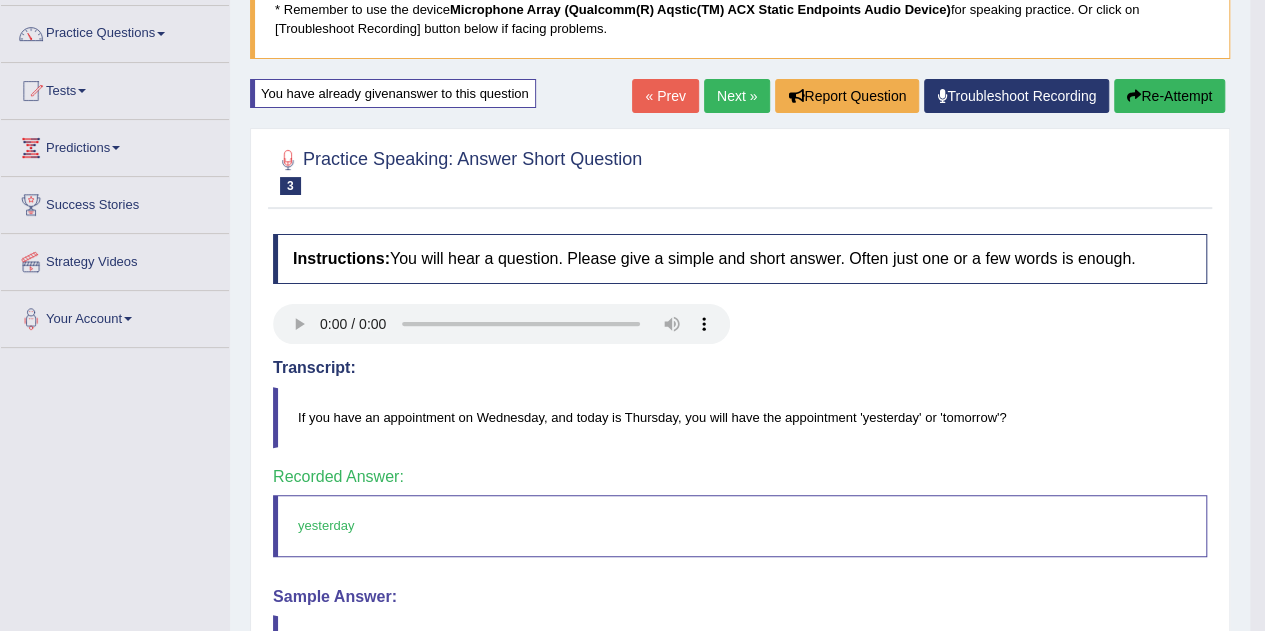 scroll, scrollTop: 0, scrollLeft: 0, axis: both 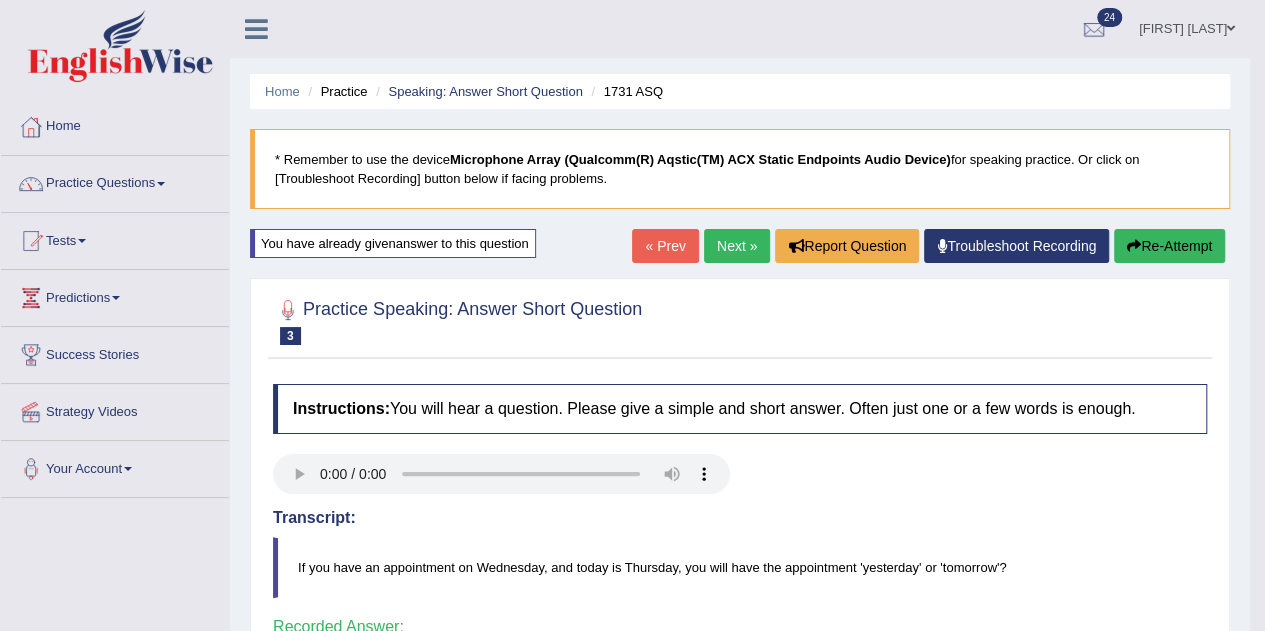 click on "Next »" at bounding box center (737, 246) 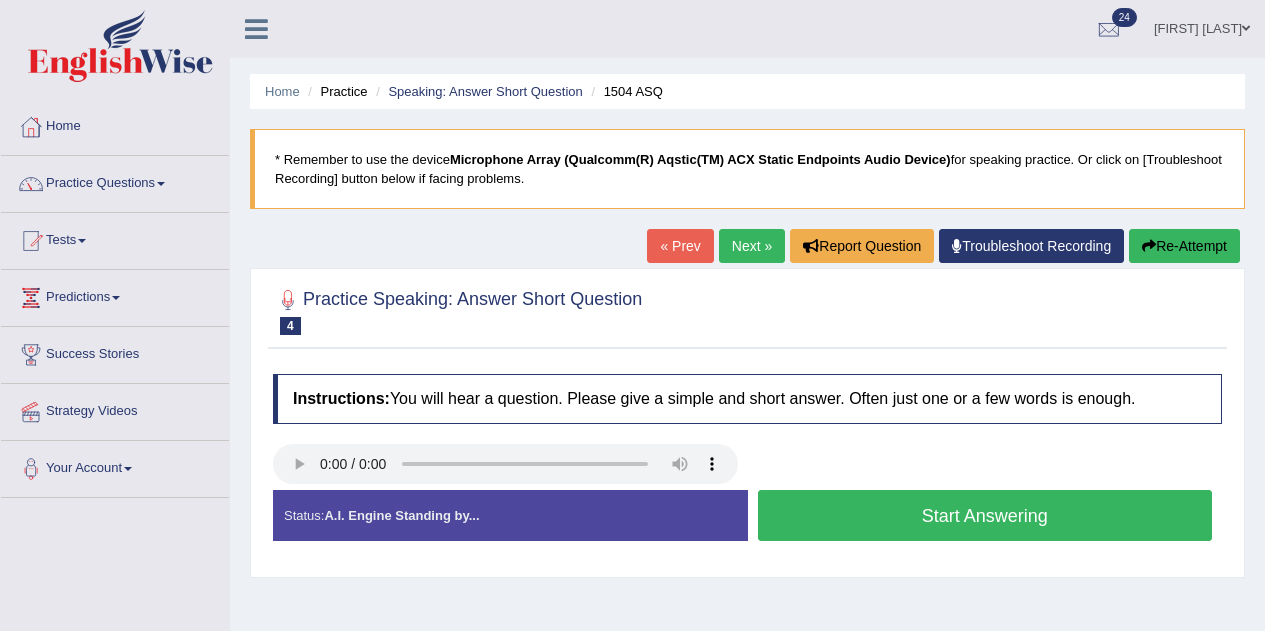 scroll, scrollTop: 0, scrollLeft: 0, axis: both 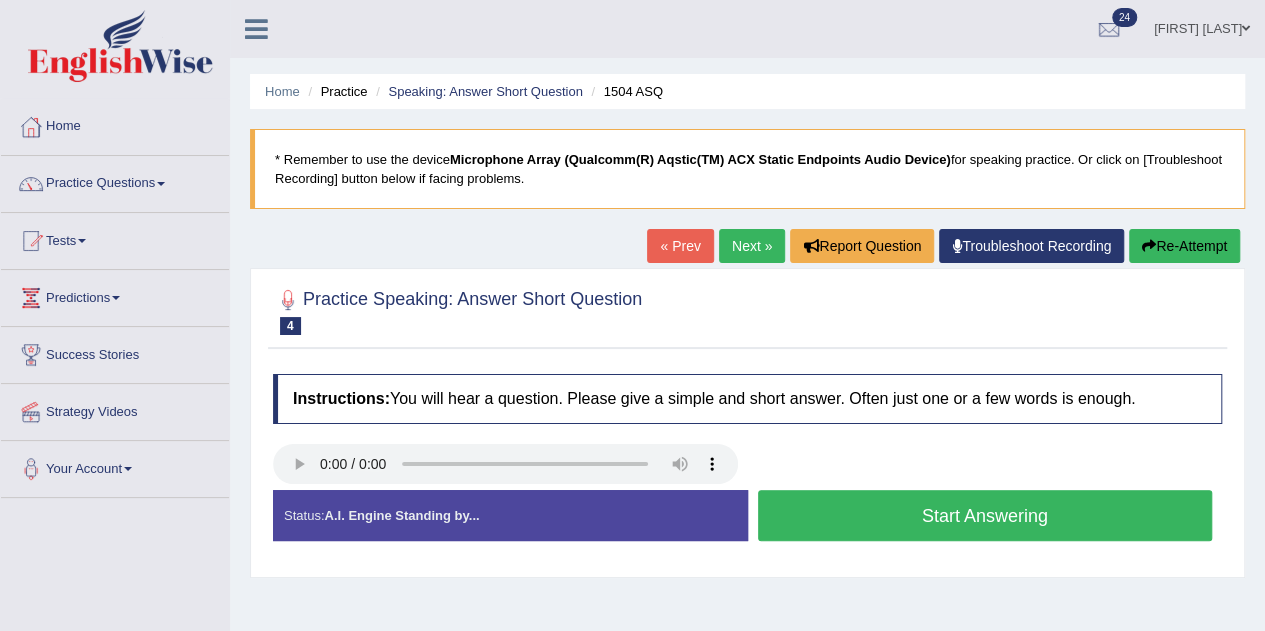click on "Start Answering" at bounding box center (985, 515) 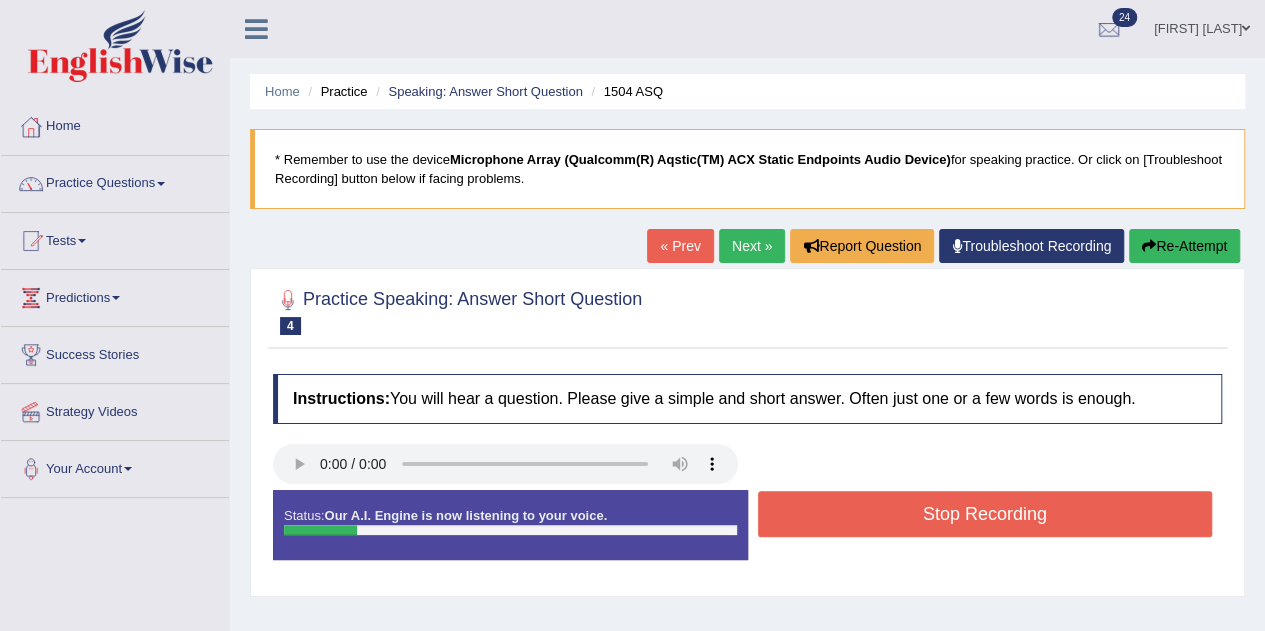 click on "Stop Recording" at bounding box center [985, 514] 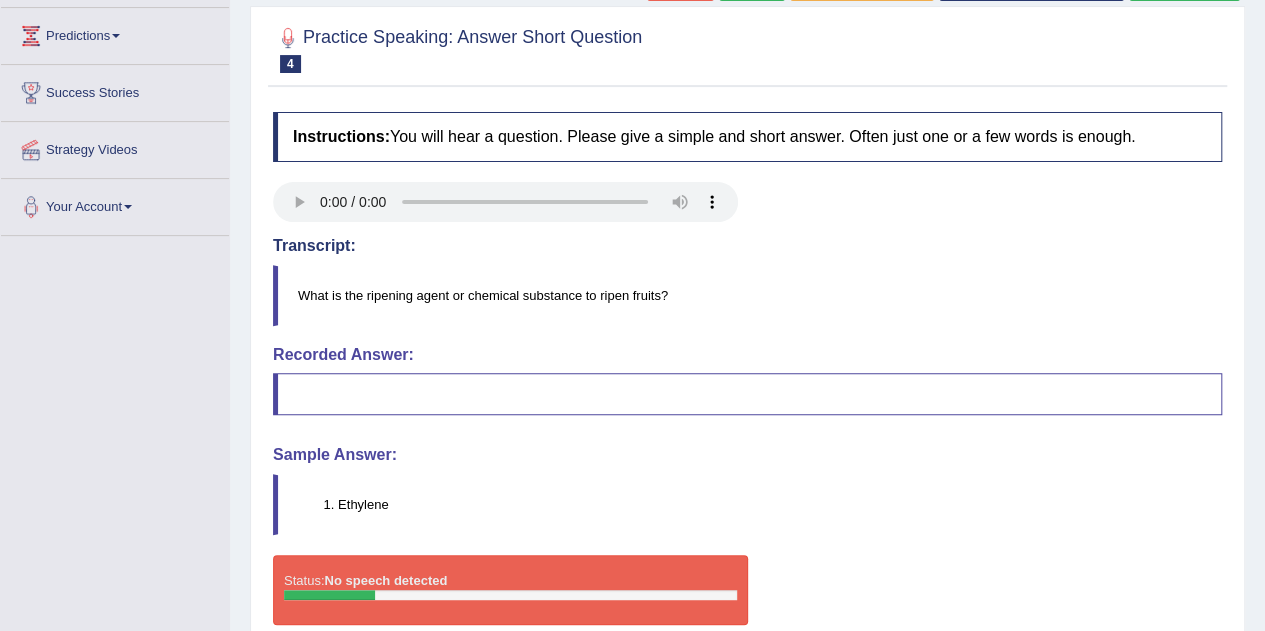 scroll, scrollTop: 0, scrollLeft: 0, axis: both 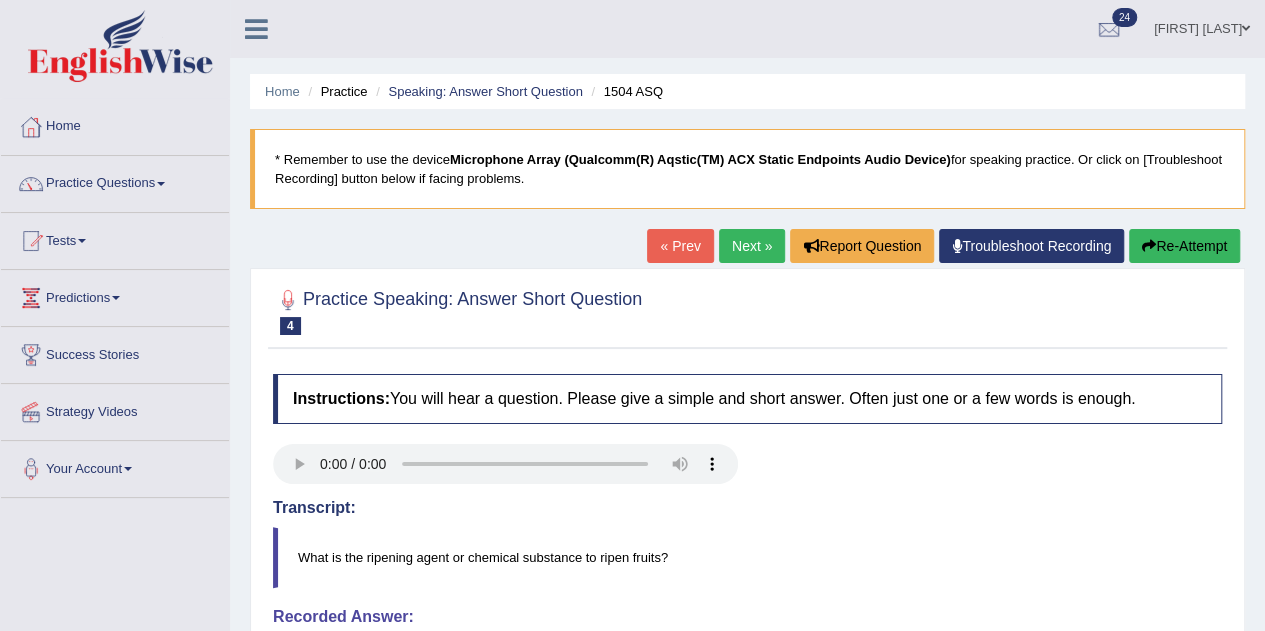 click on "Next »" at bounding box center (752, 246) 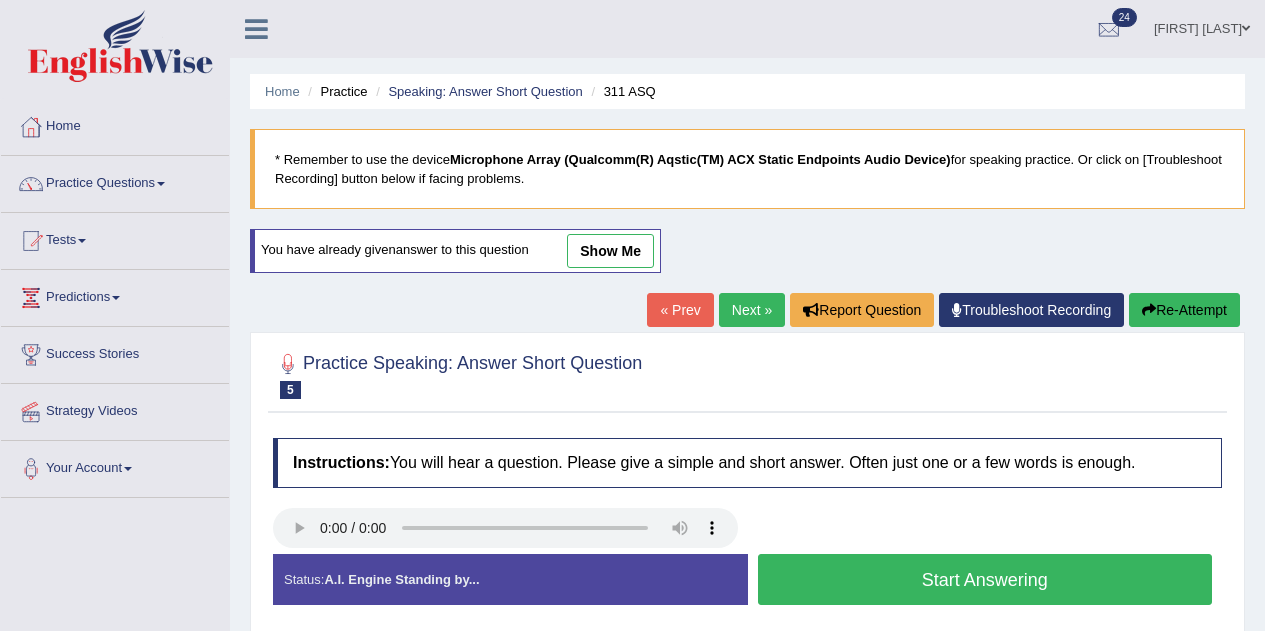 scroll, scrollTop: 0, scrollLeft: 0, axis: both 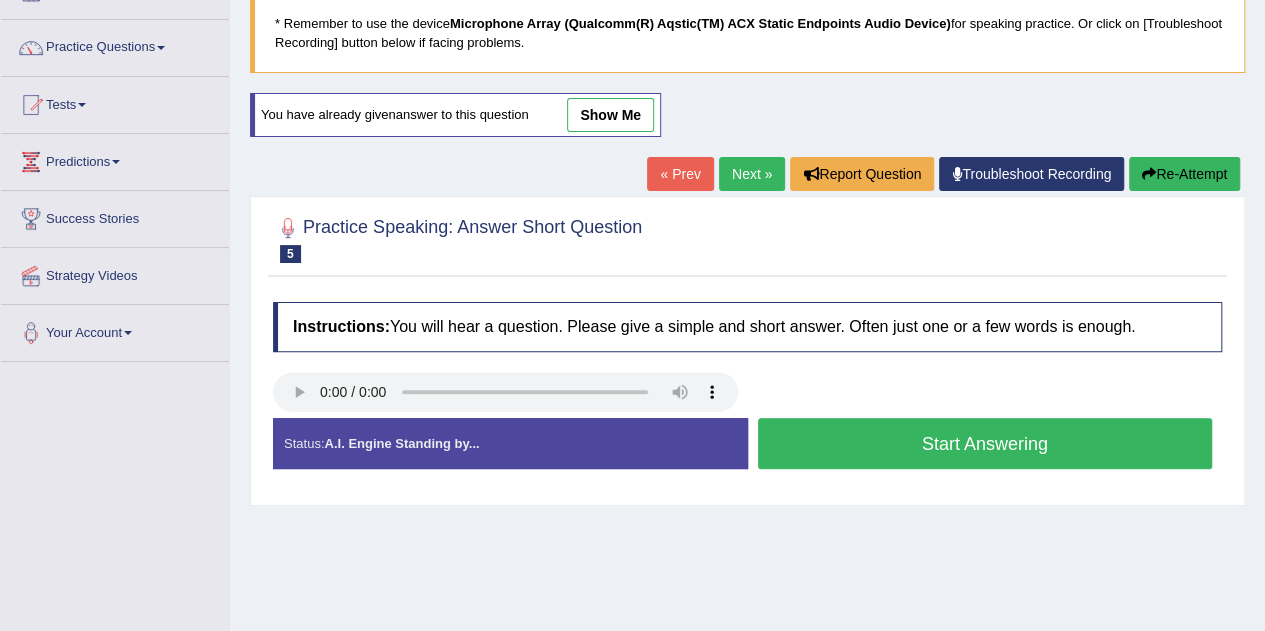 type 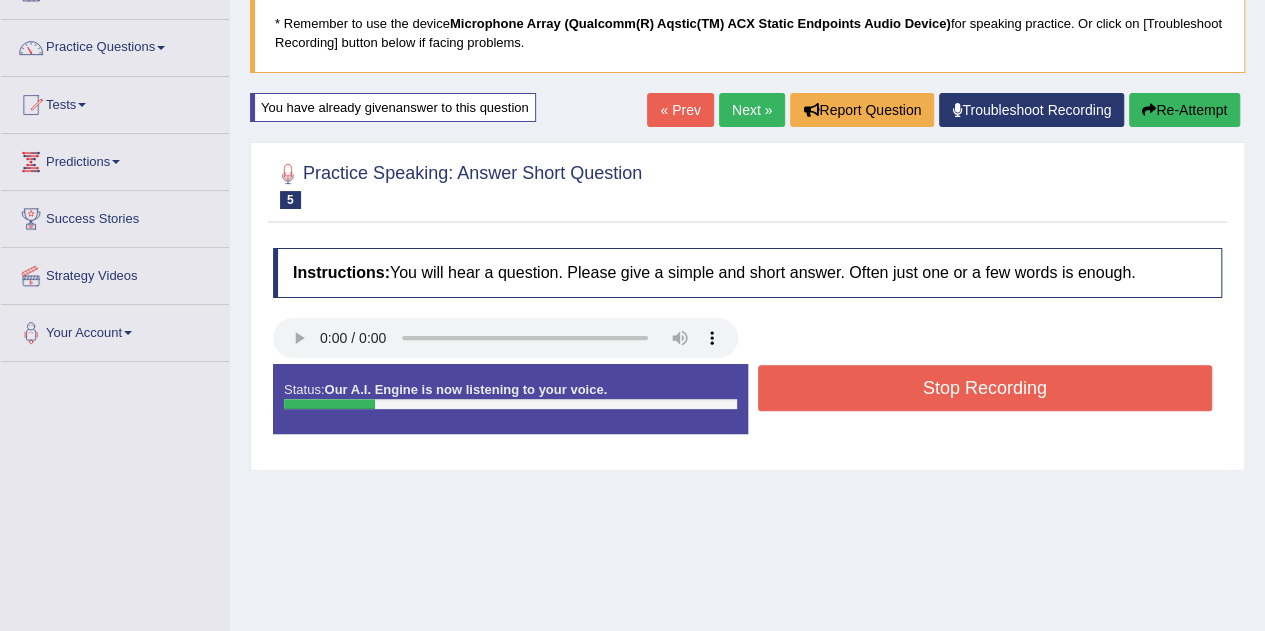 click on "Stop Recording" at bounding box center (985, 388) 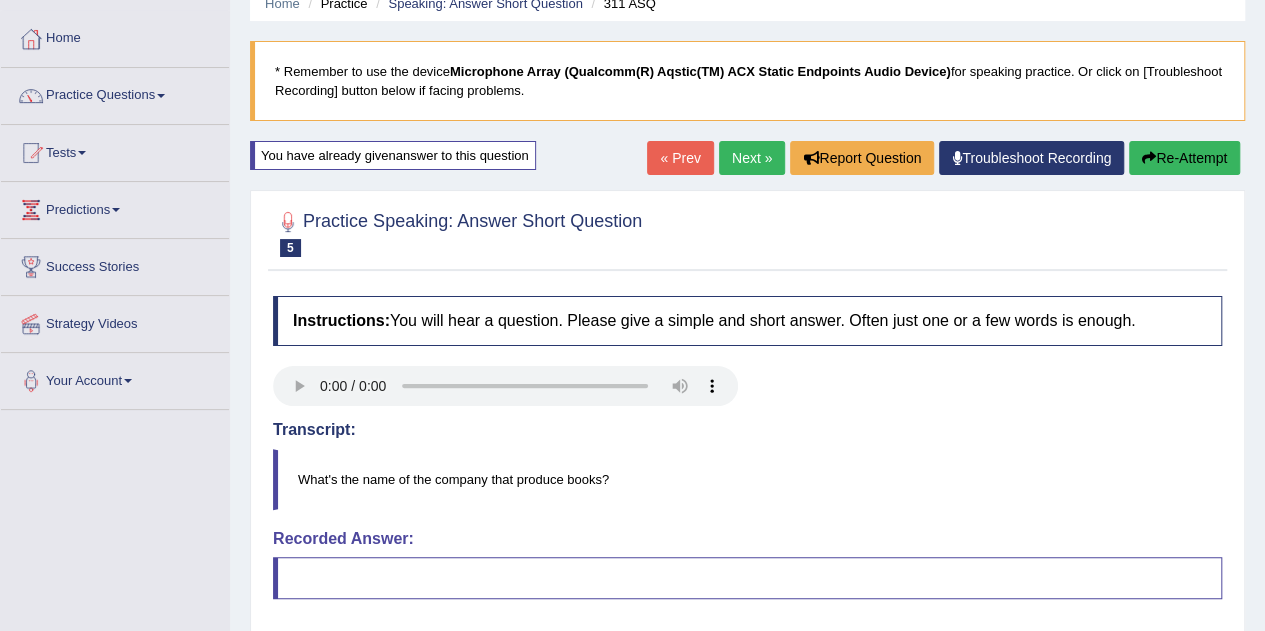 scroll, scrollTop: 0, scrollLeft: 0, axis: both 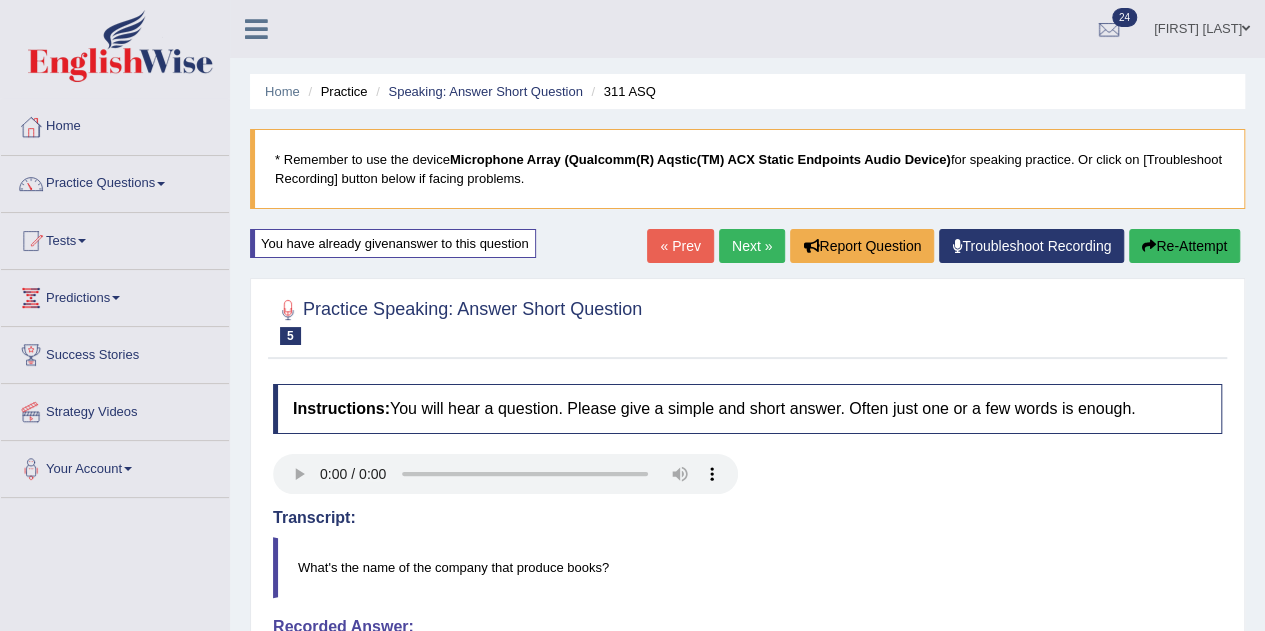 click on "Next »" at bounding box center (752, 246) 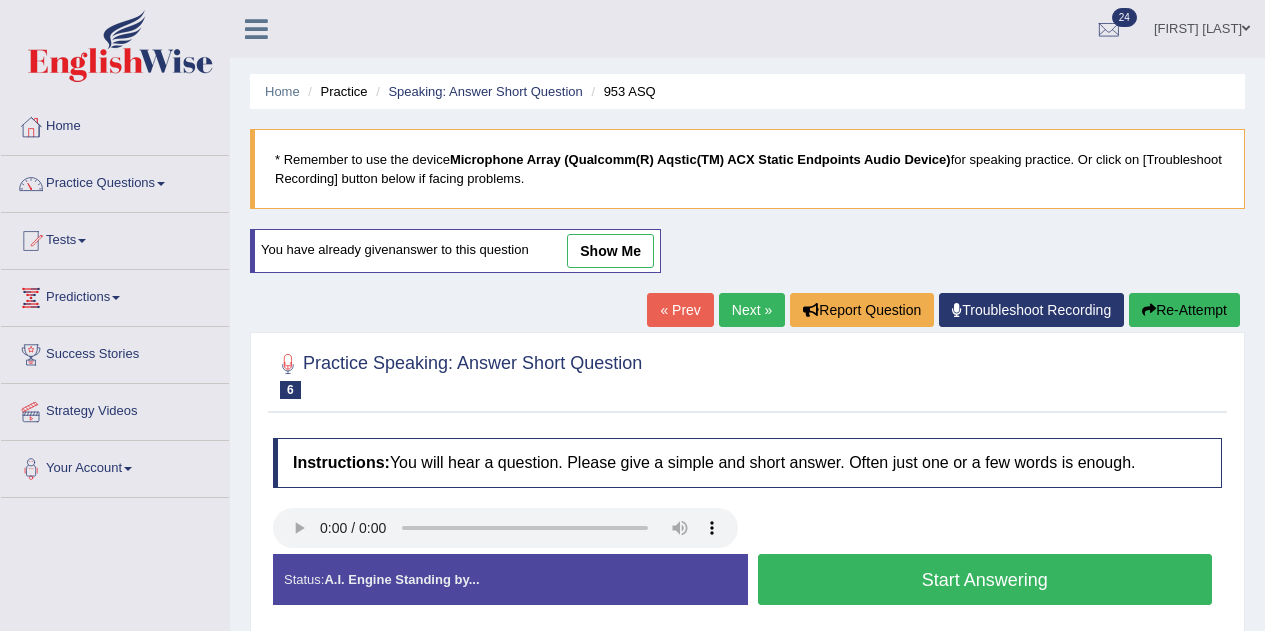 scroll, scrollTop: 0, scrollLeft: 0, axis: both 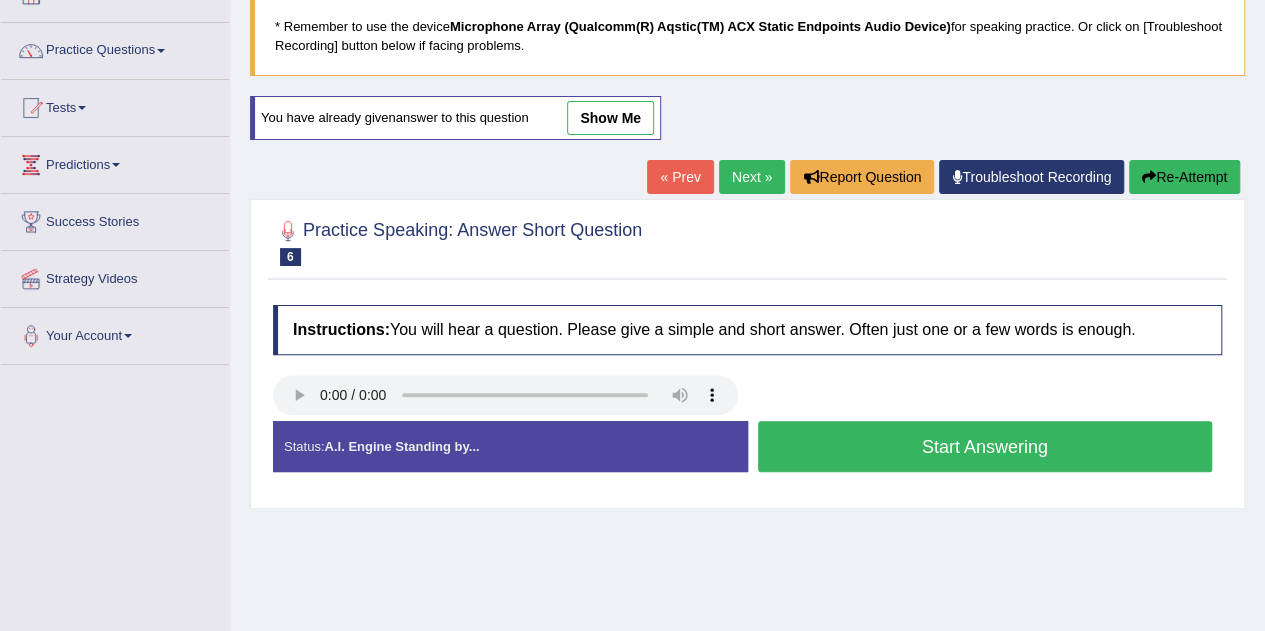 click on "Start Answering" at bounding box center [985, 446] 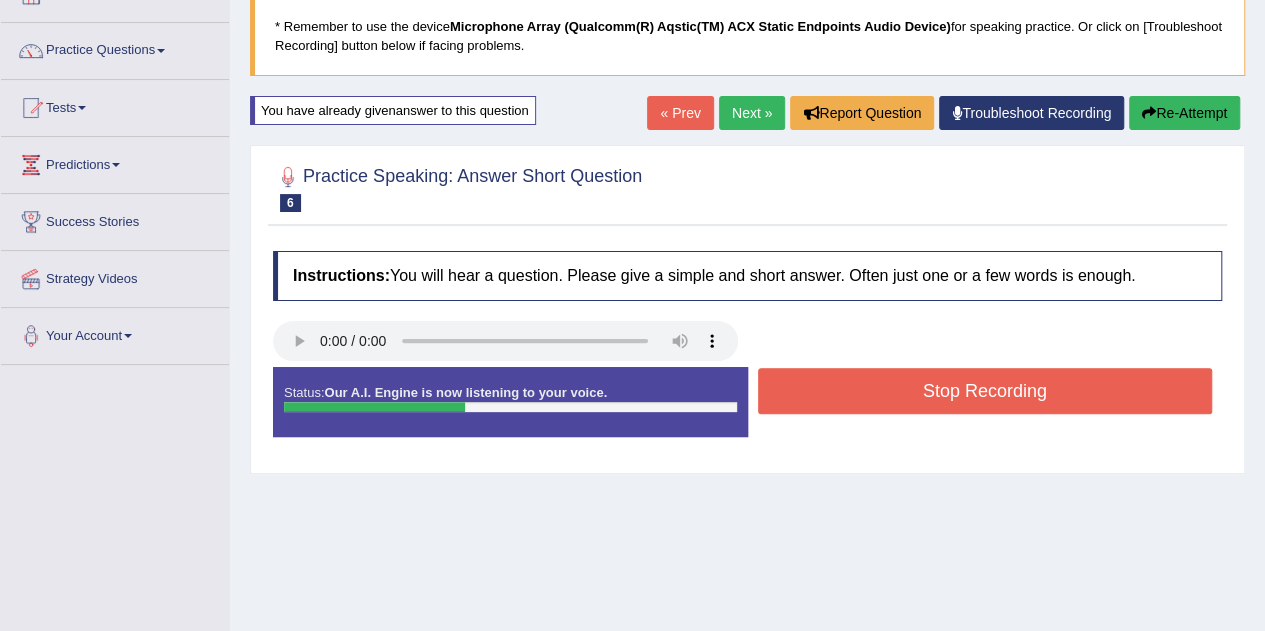 click on "Stop Recording" at bounding box center (985, 391) 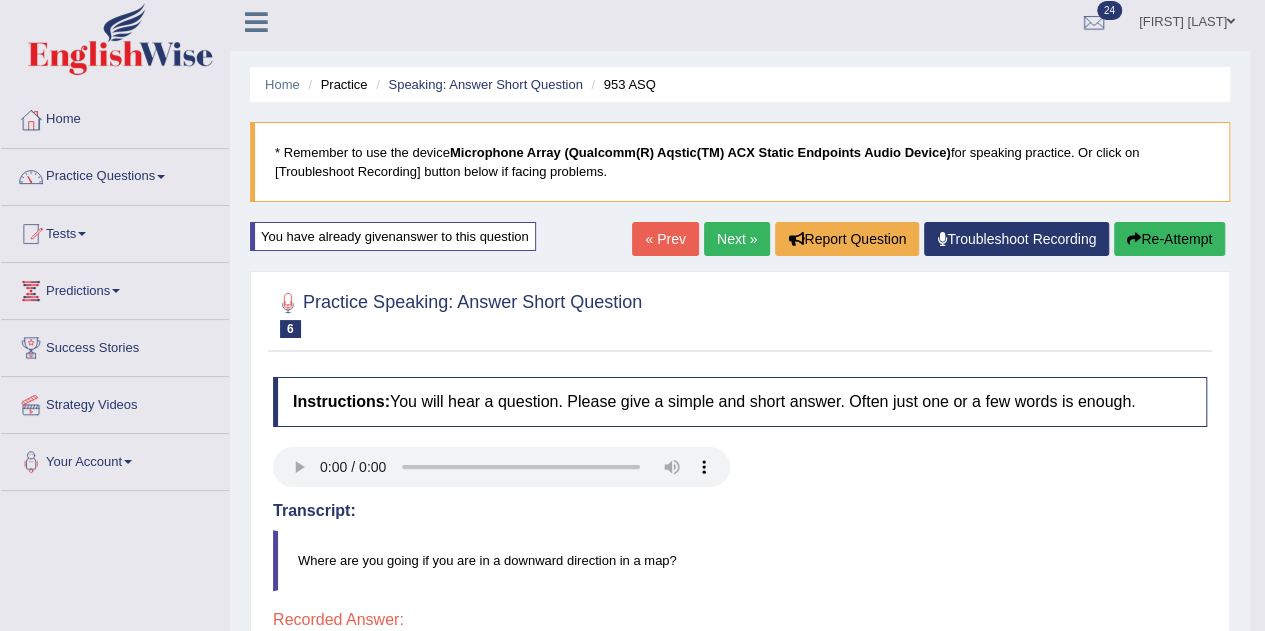 scroll, scrollTop: 0, scrollLeft: 0, axis: both 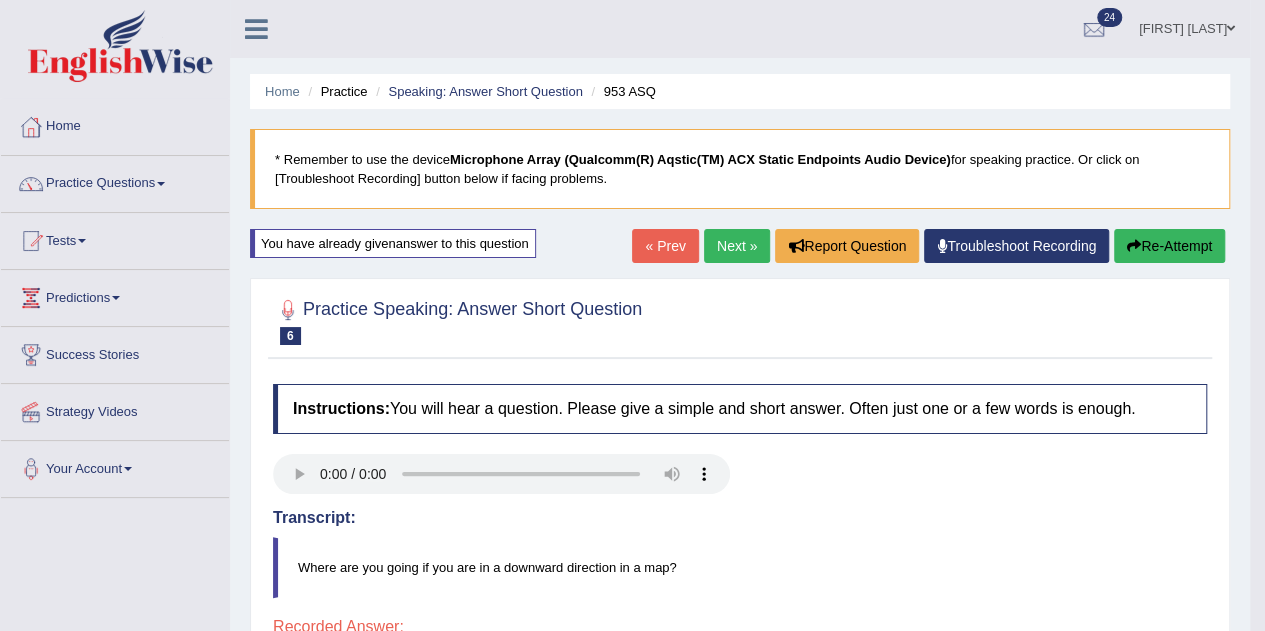 click at bounding box center [1134, 246] 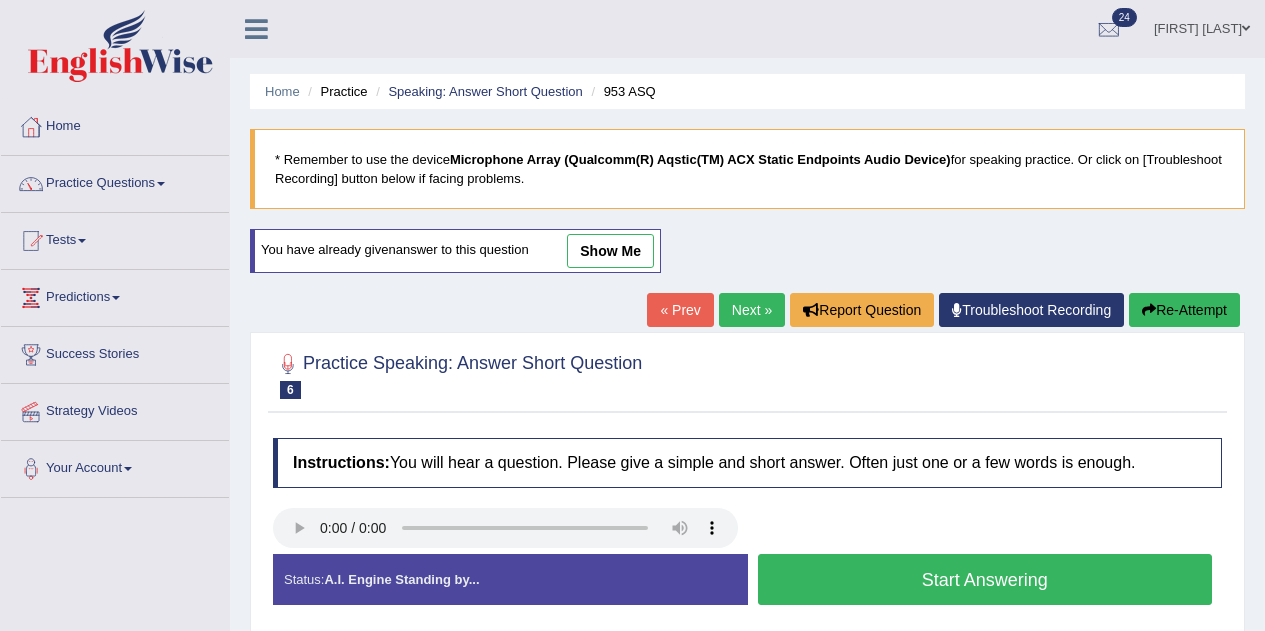 scroll, scrollTop: 0, scrollLeft: 0, axis: both 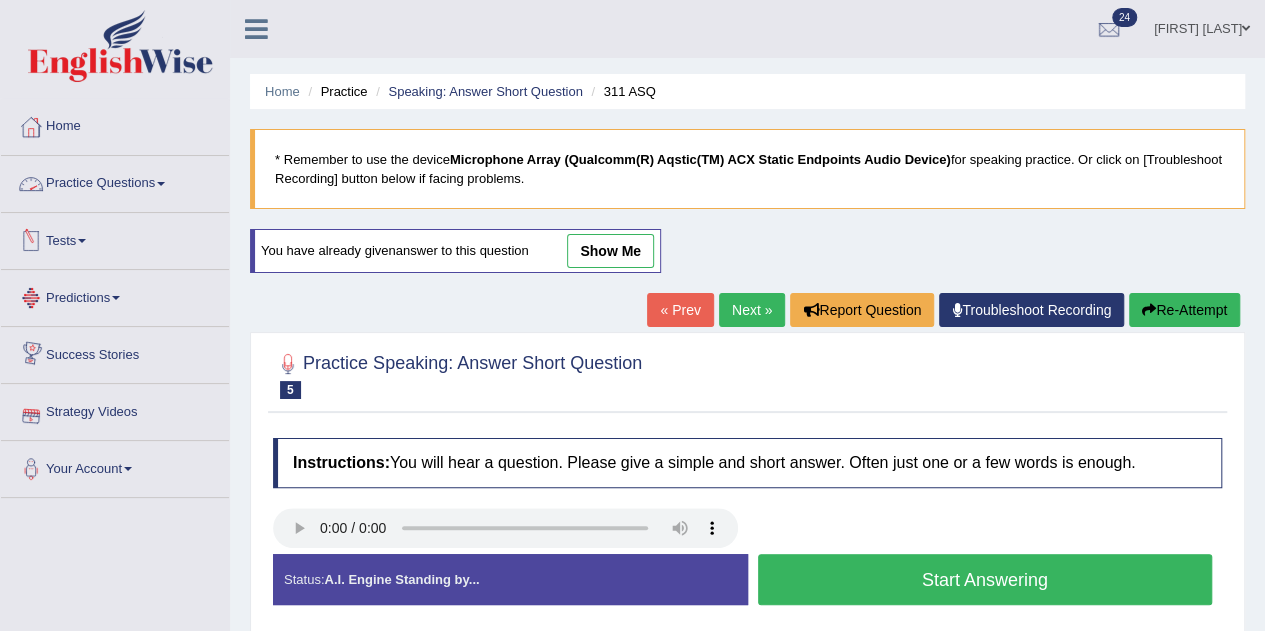 click on "Practice Questions" at bounding box center (115, 181) 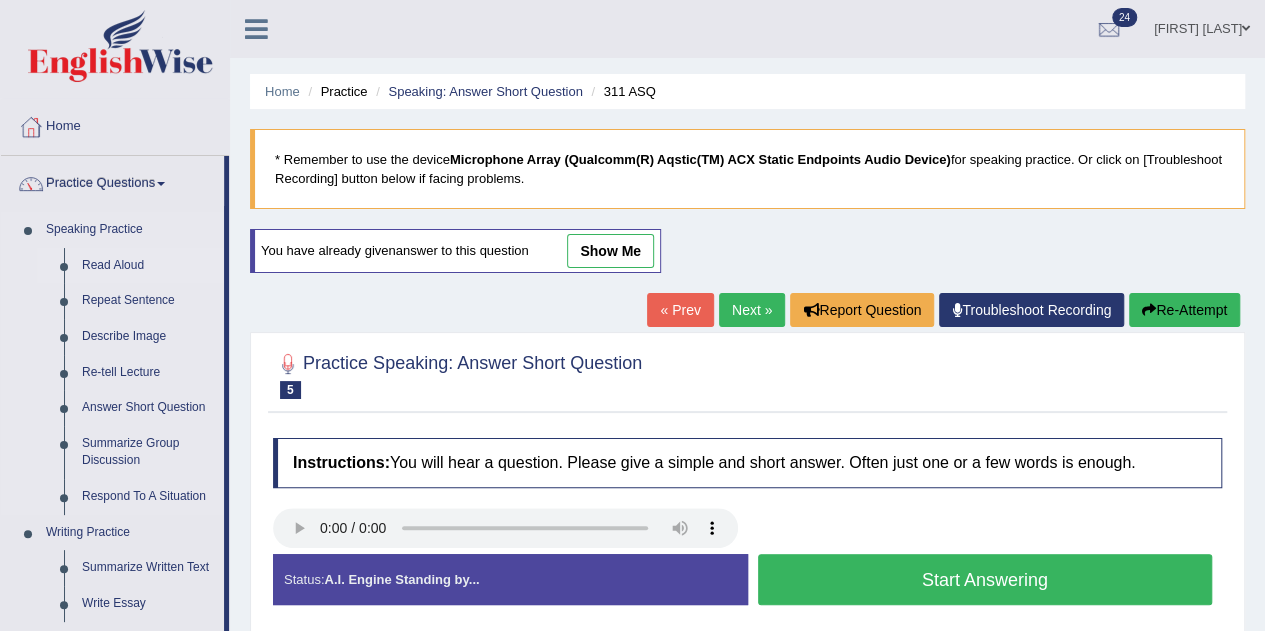 click on "Read Aloud" at bounding box center [148, 266] 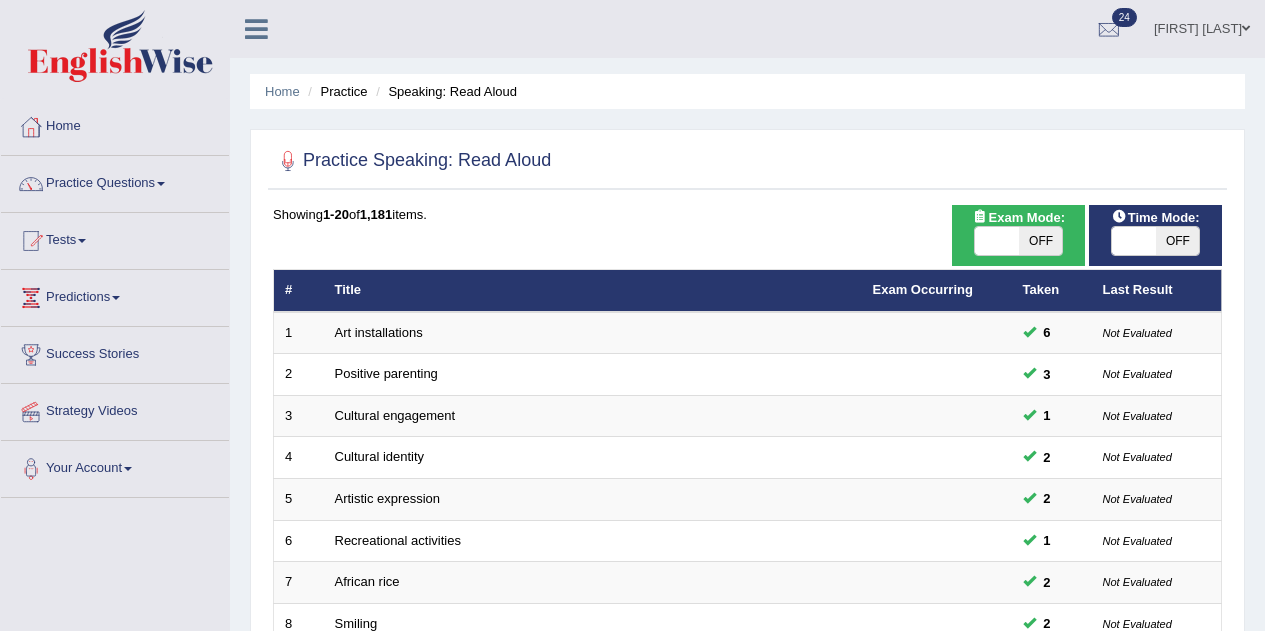 scroll, scrollTop: 0, scrollLeft: 0, axis: both 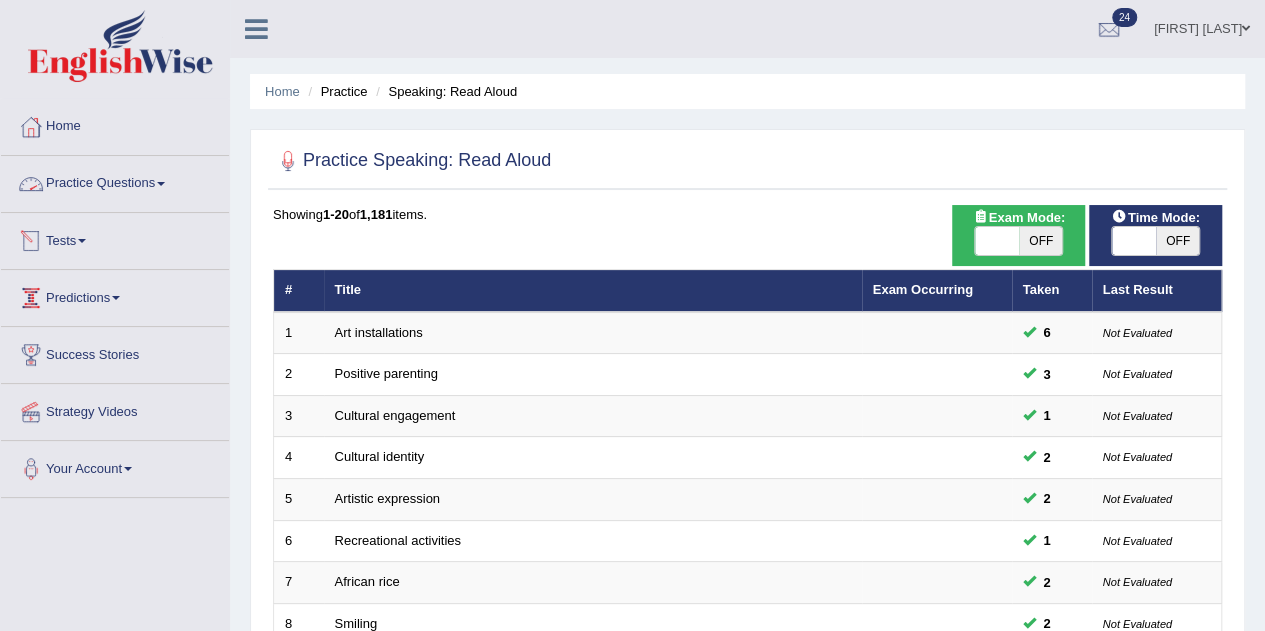 click on "Practice Questions" at bounding box center (115, 181) 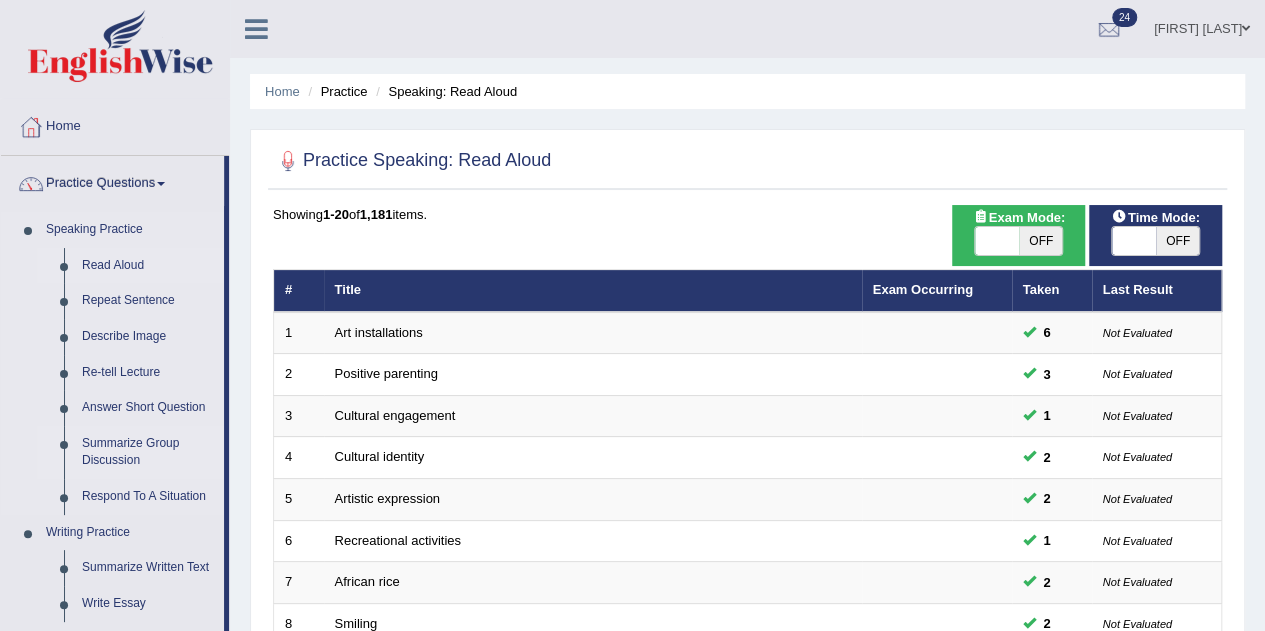 click on "Summarize Group Discussion" at bounding box center [148, 452] 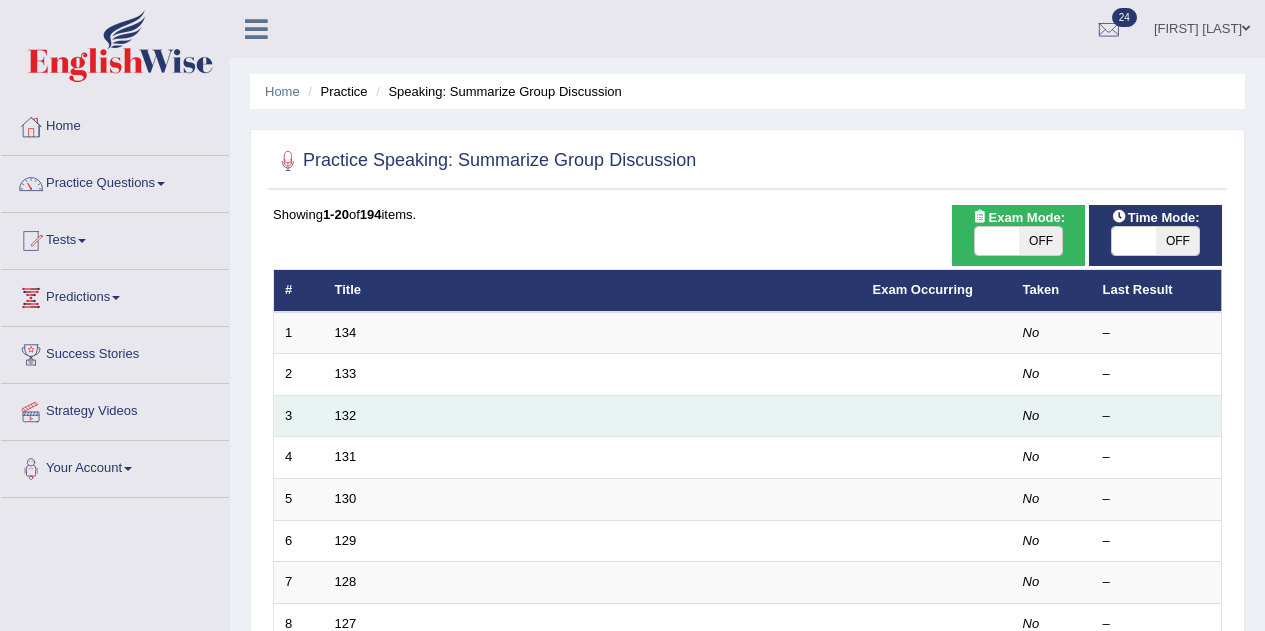 scroll, scrollTop: 0, scrollLeft: 0, axis: both 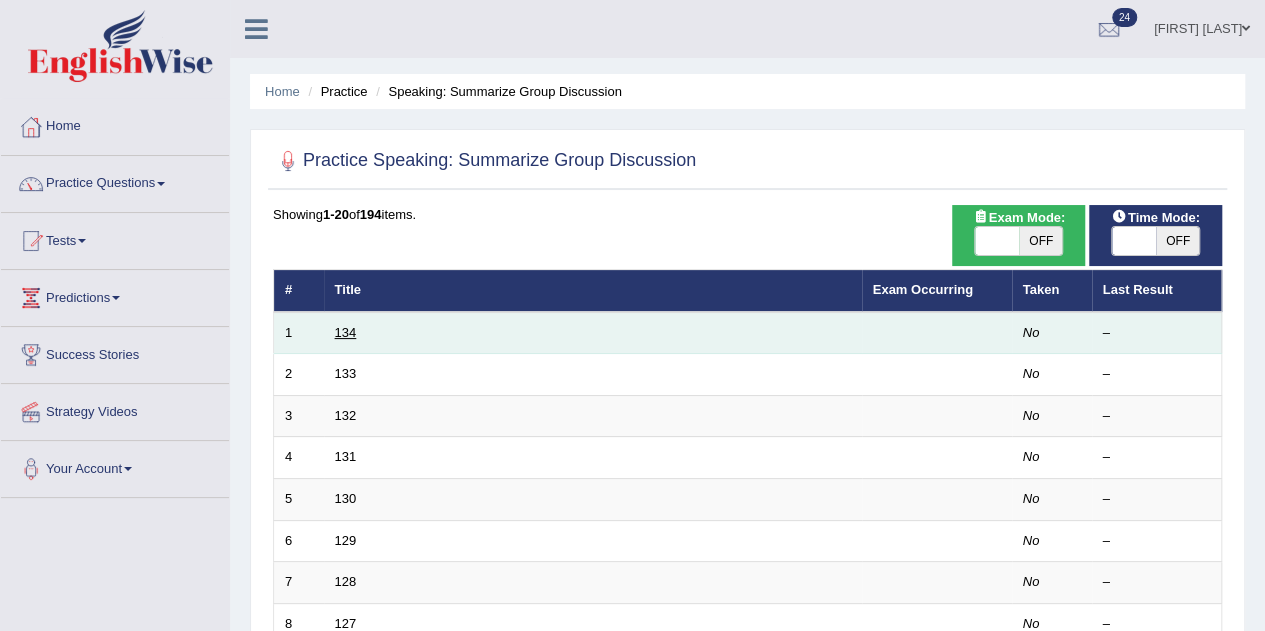 click on "134" at bounding box center [346, 332] 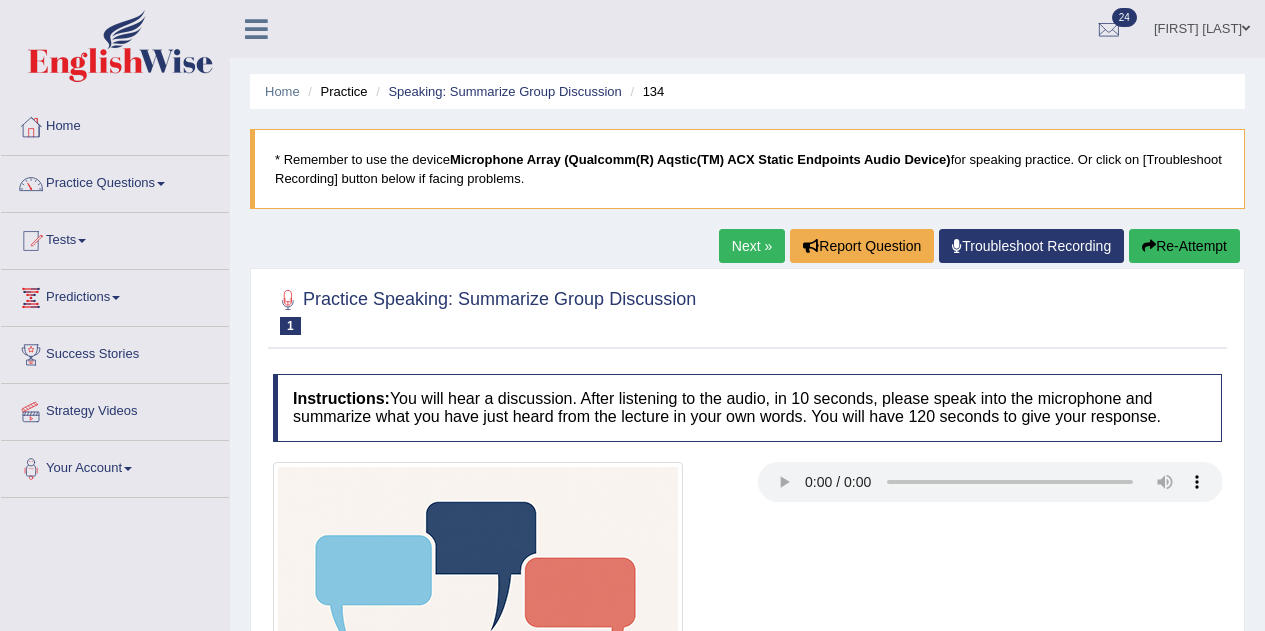 scroll, scrollTop: 0, scrollLeft: 0, axis: both 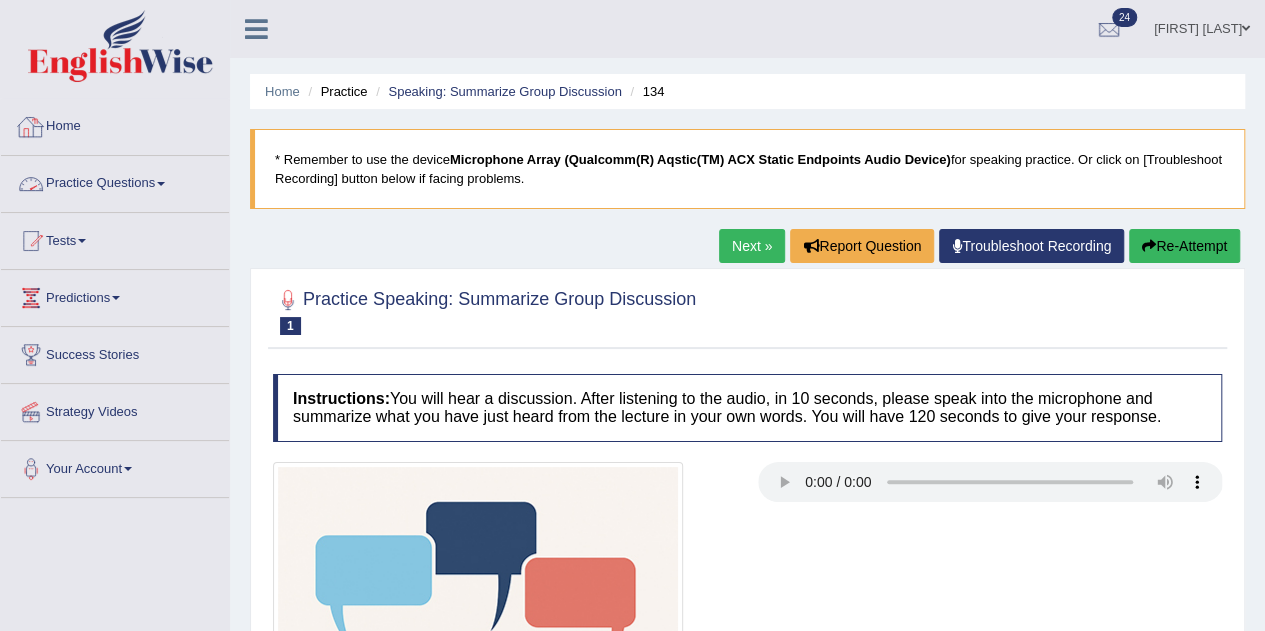 click on "Home" 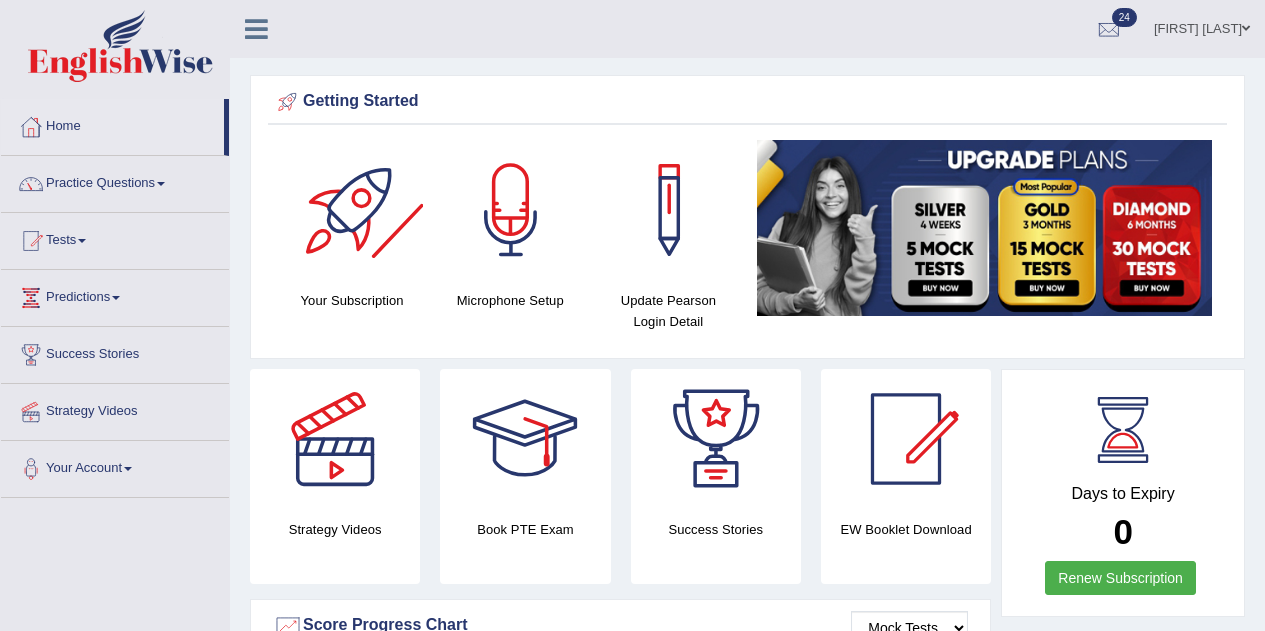 scroll, scrollTop: 0, scrollLeft: 0, axis: both 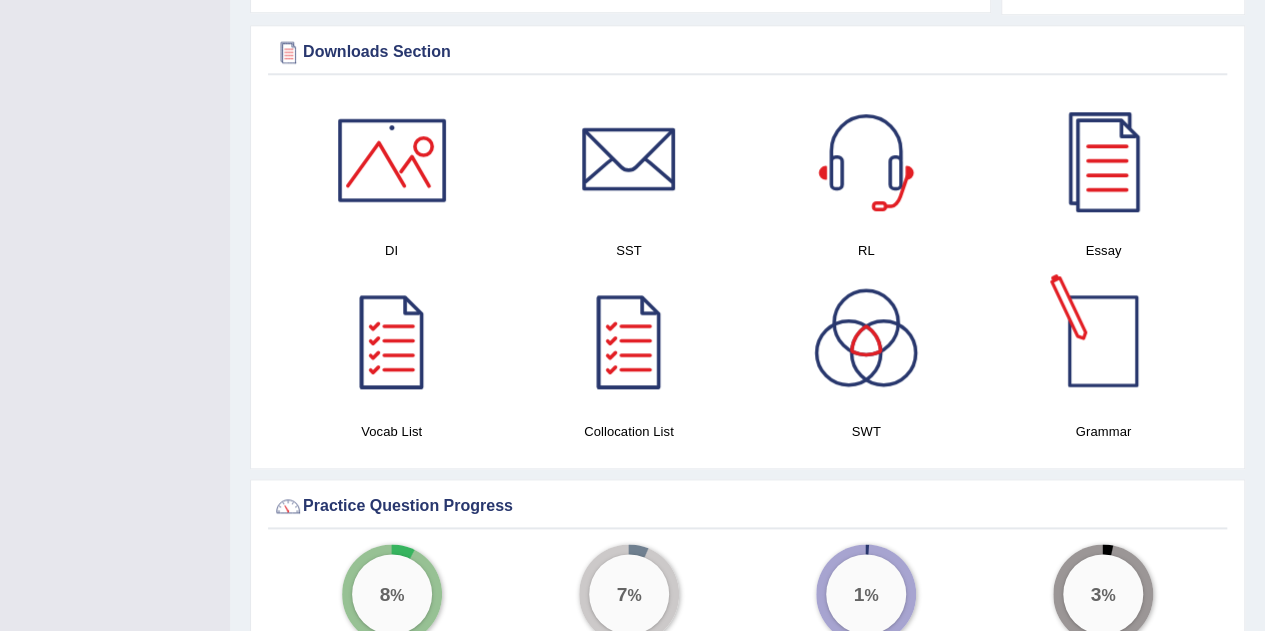 click at bounding box center [1103, 341] 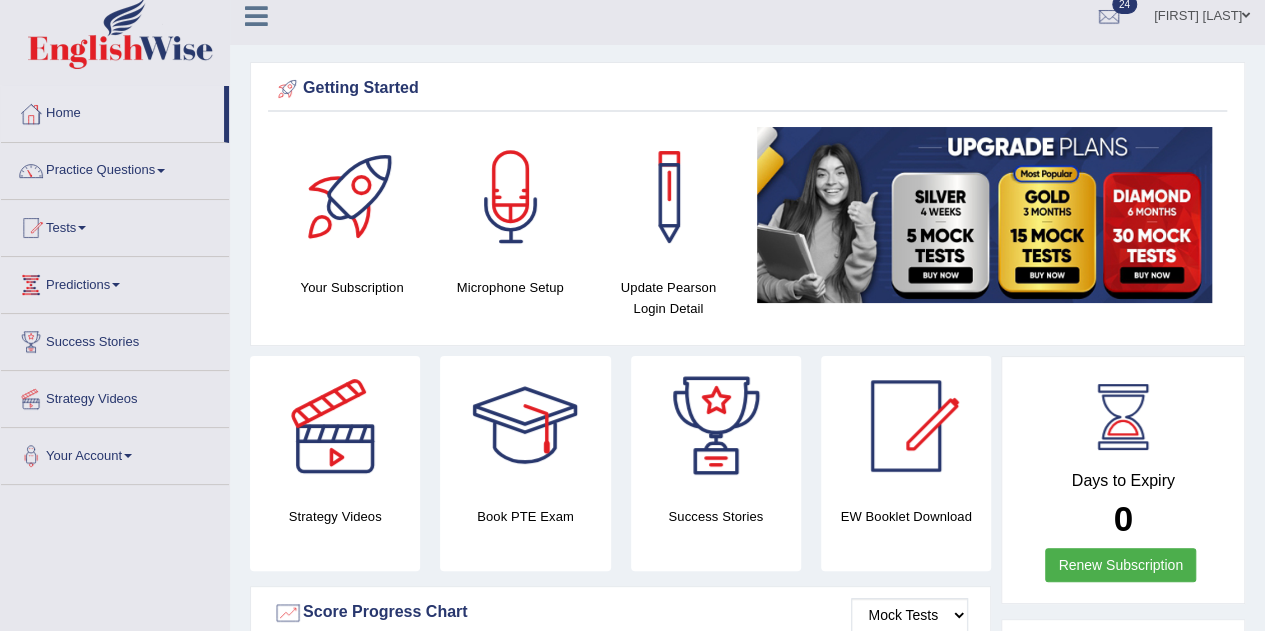 scroll, scrollTop: 0, scrollLeft: 0, axis: both 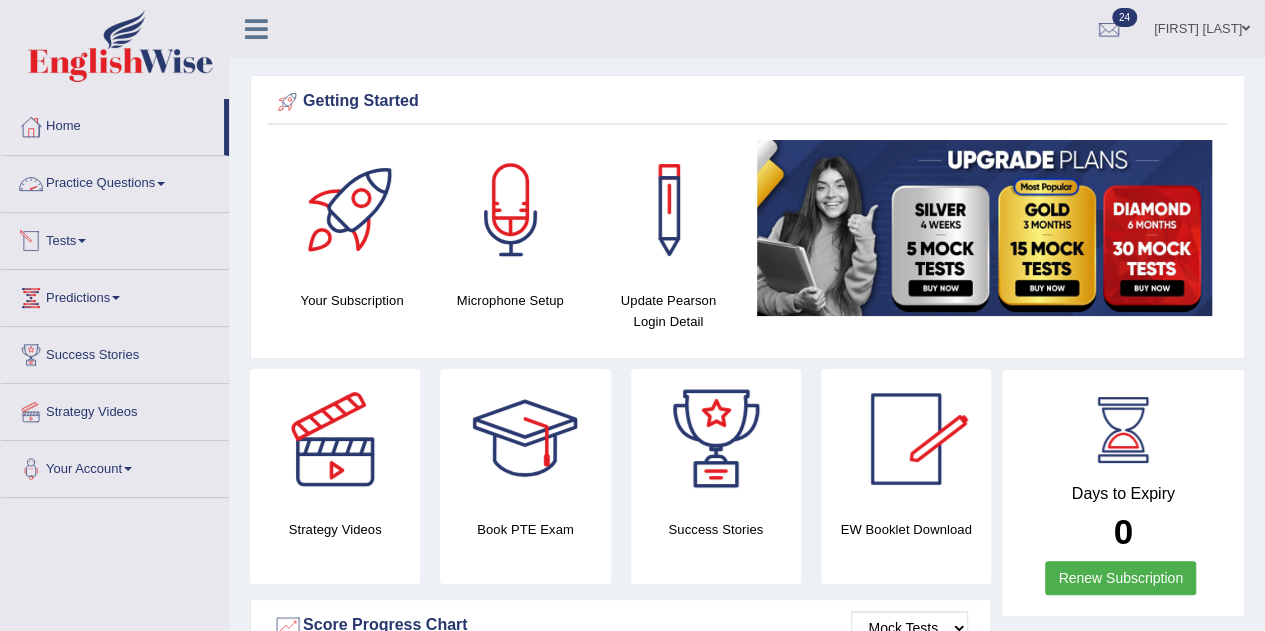 click on "Practice Questions" at bounding box center (115, 181) 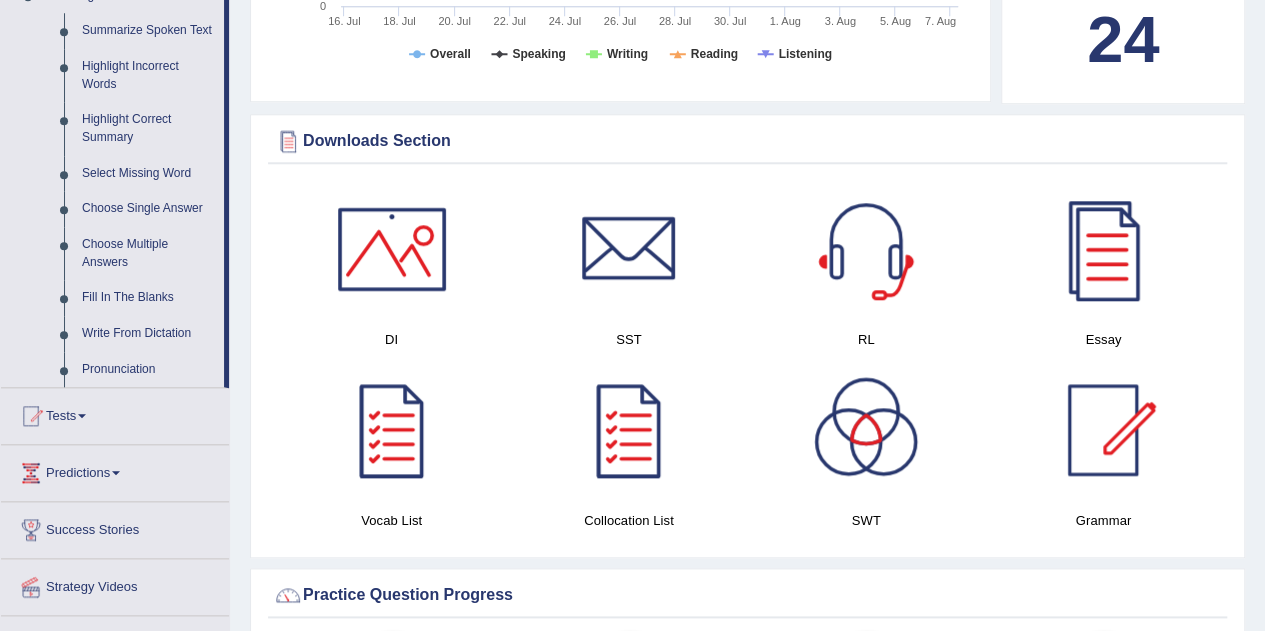 scroll, scrollTop: 894, scrollLeft: 0, axis: vertical 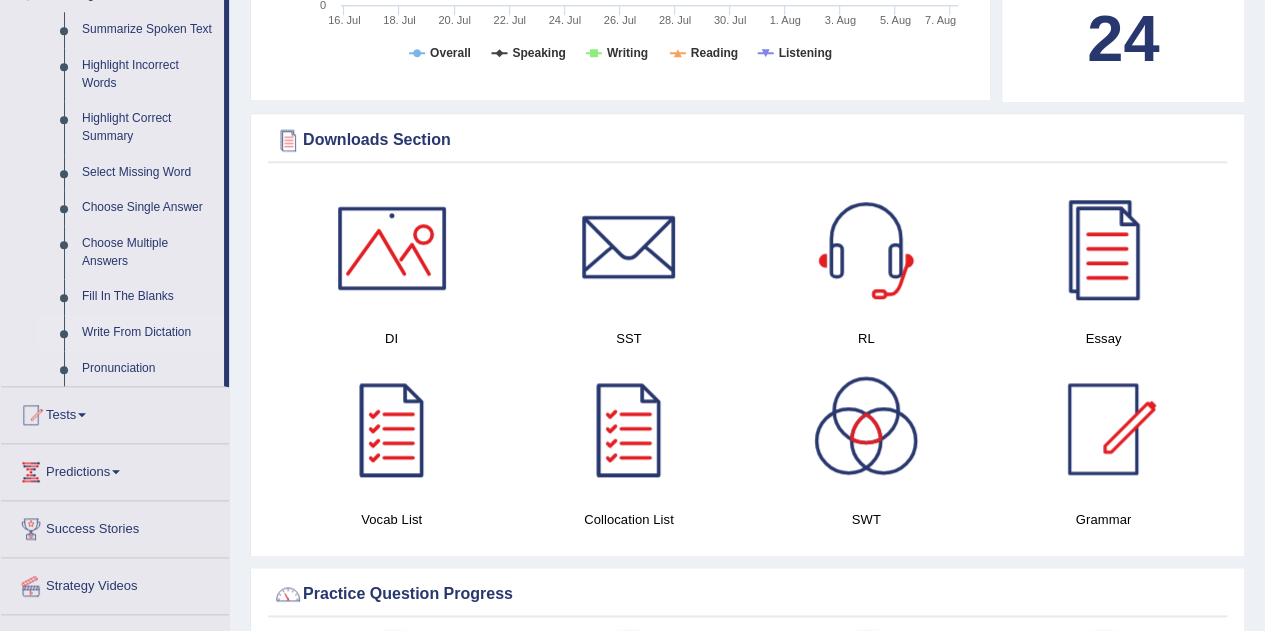 click on "Write From Dictation" at bounding box center [148, 333] 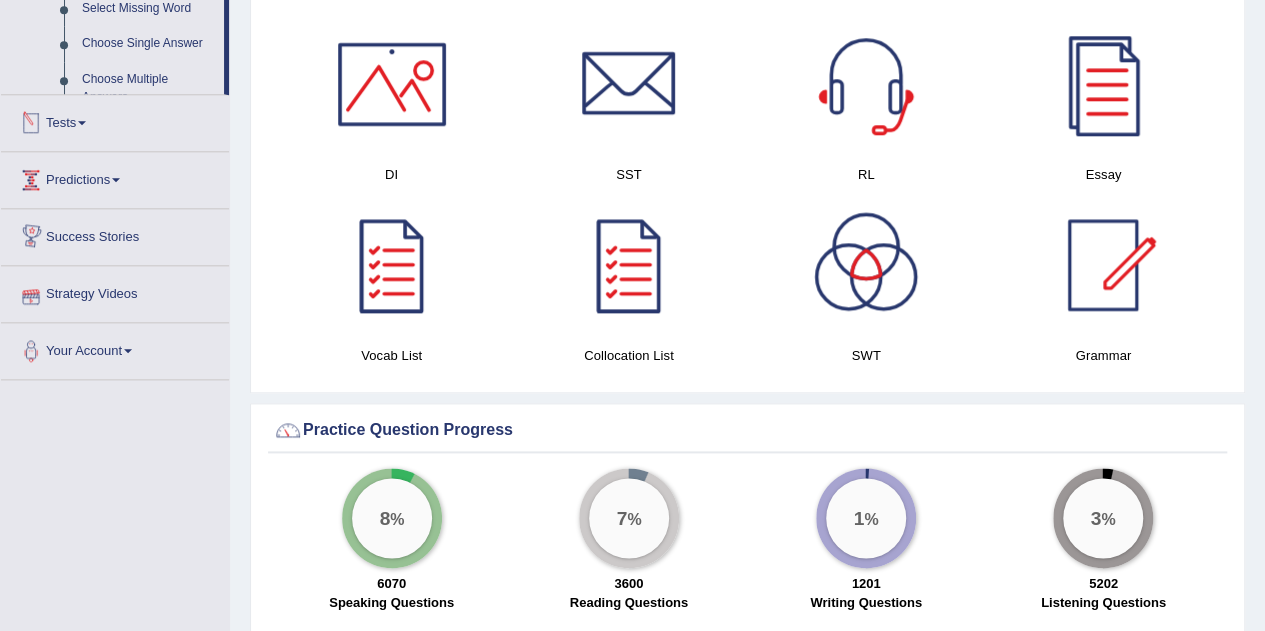 scroll, scrollTop: 936, scrollLeft: 0, axis: vertical 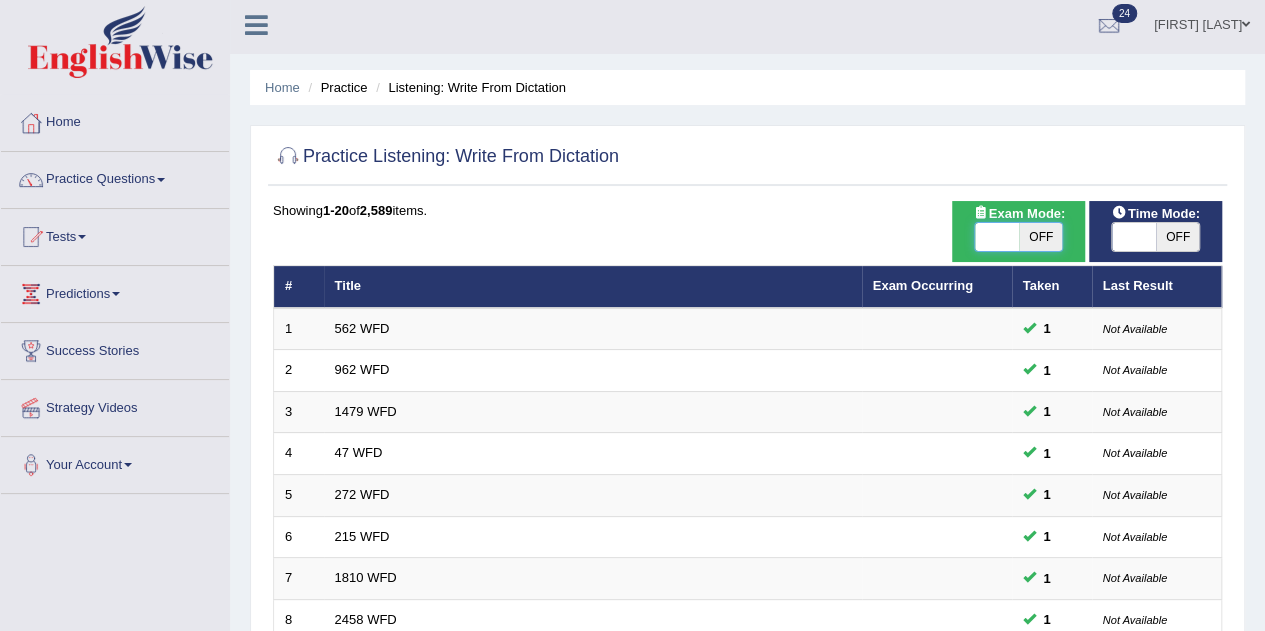 click at bounding box center [997, 237] 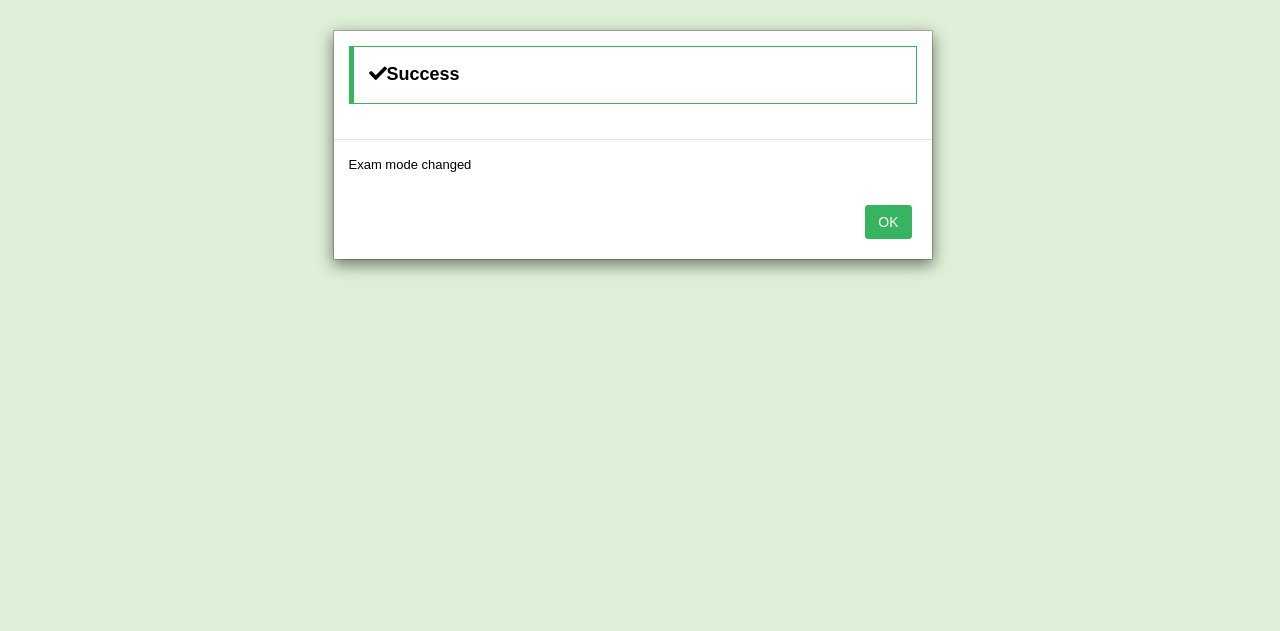 click on "OK" at bounding box center (888, 222) 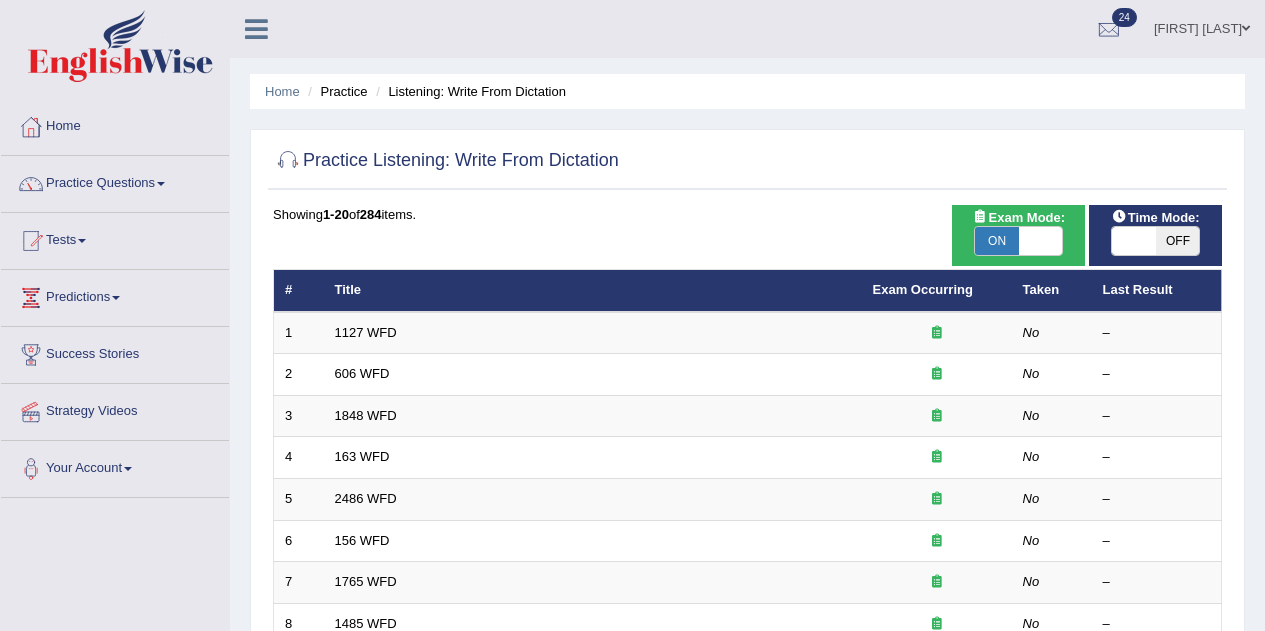 scroll, scrollTop: 4, scrollLeft: 0, axis: vertical 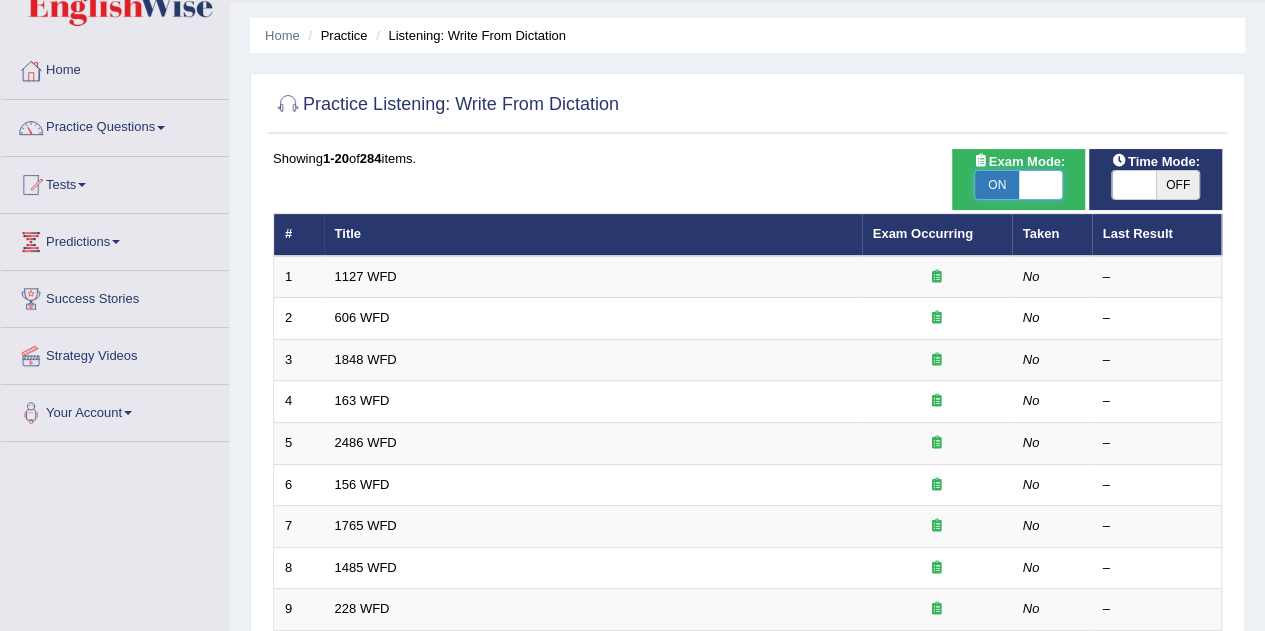 click at bounding box center (1041, 185) 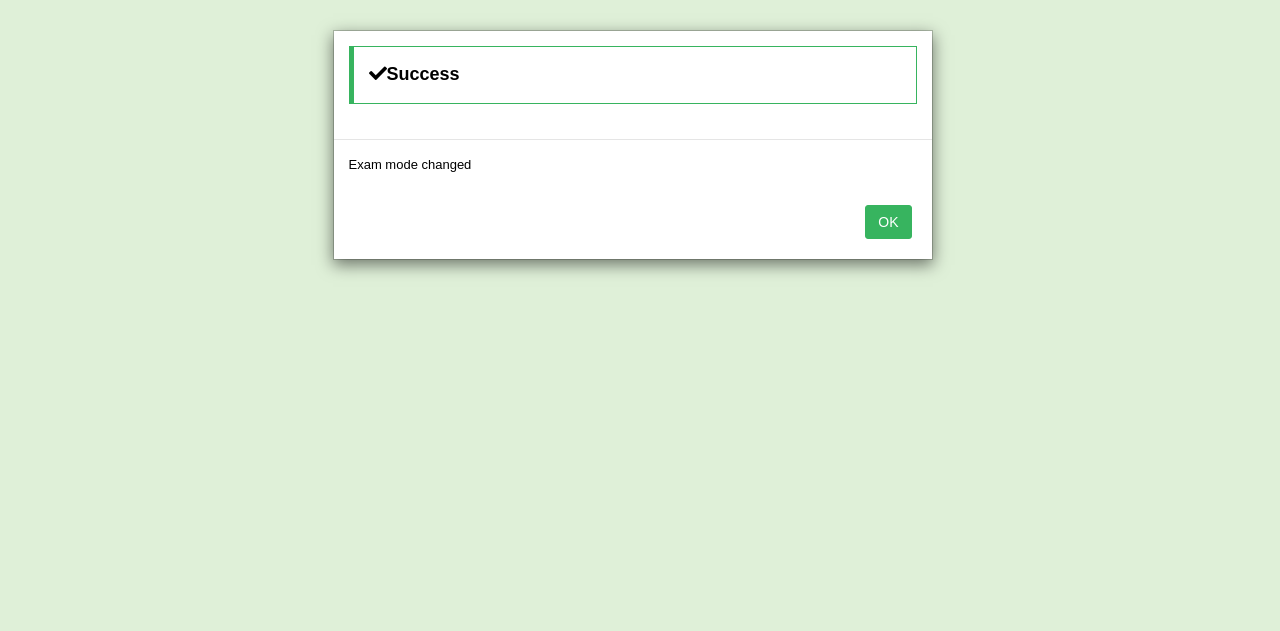 click on "OK" at bounding box center (888, 222) 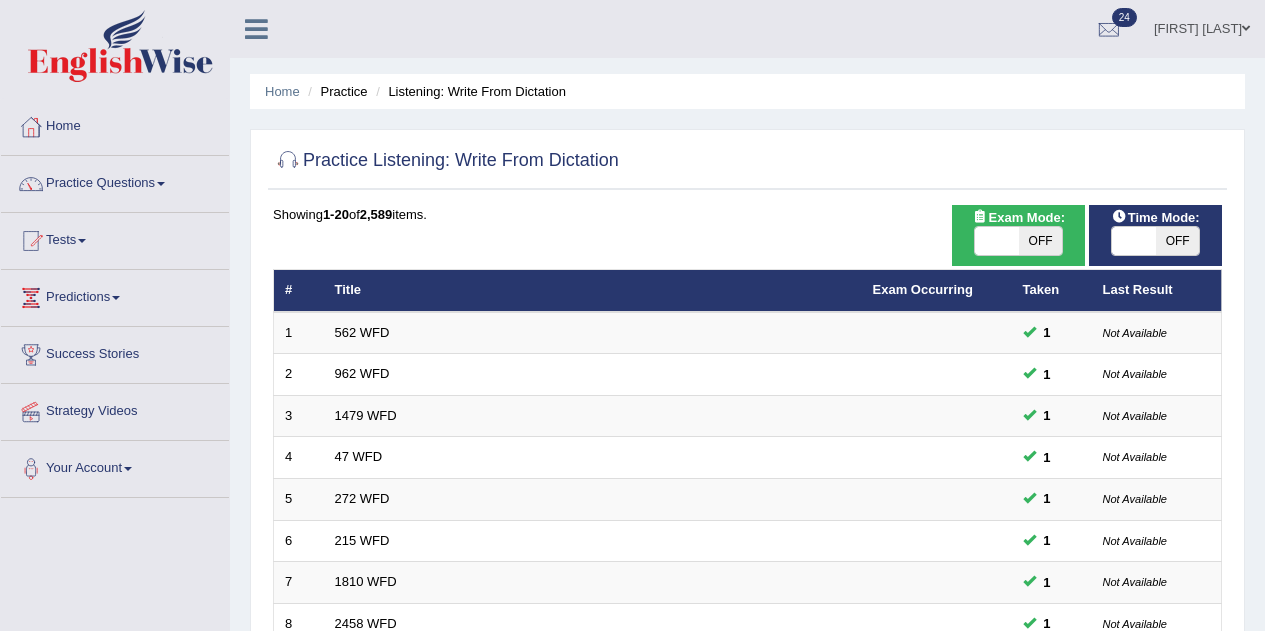 scroll, scrollTop: 579, scrollLeft: 0, axis: vertical 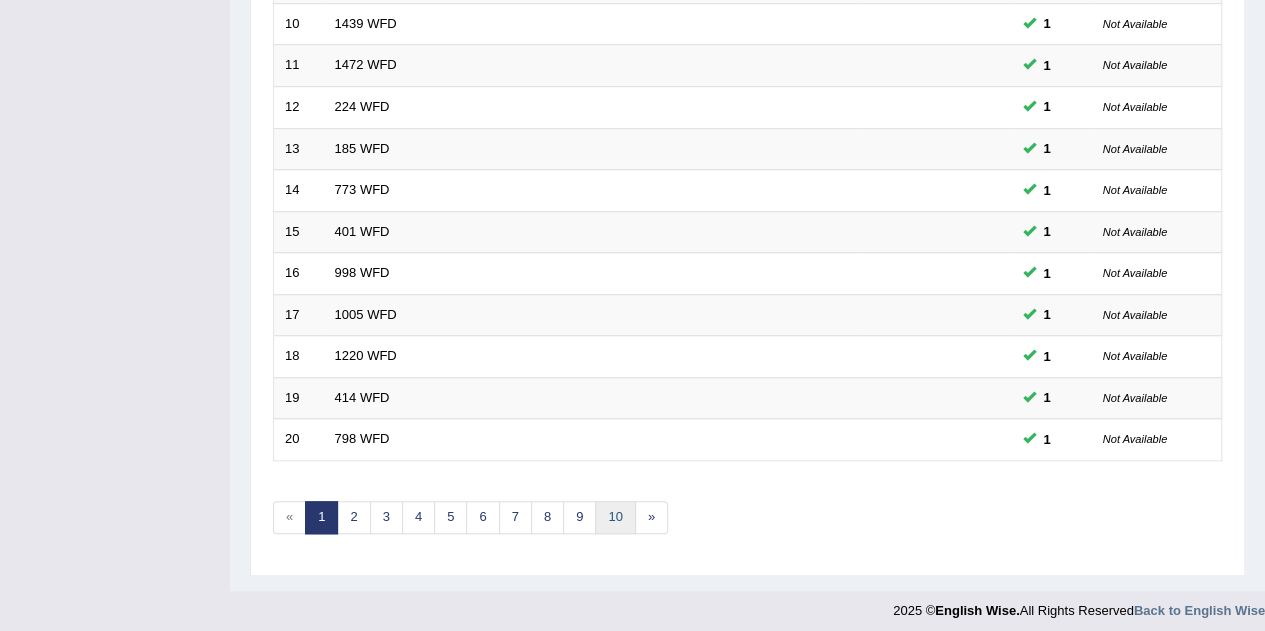 click on "10" at bounding box center (615, 517) 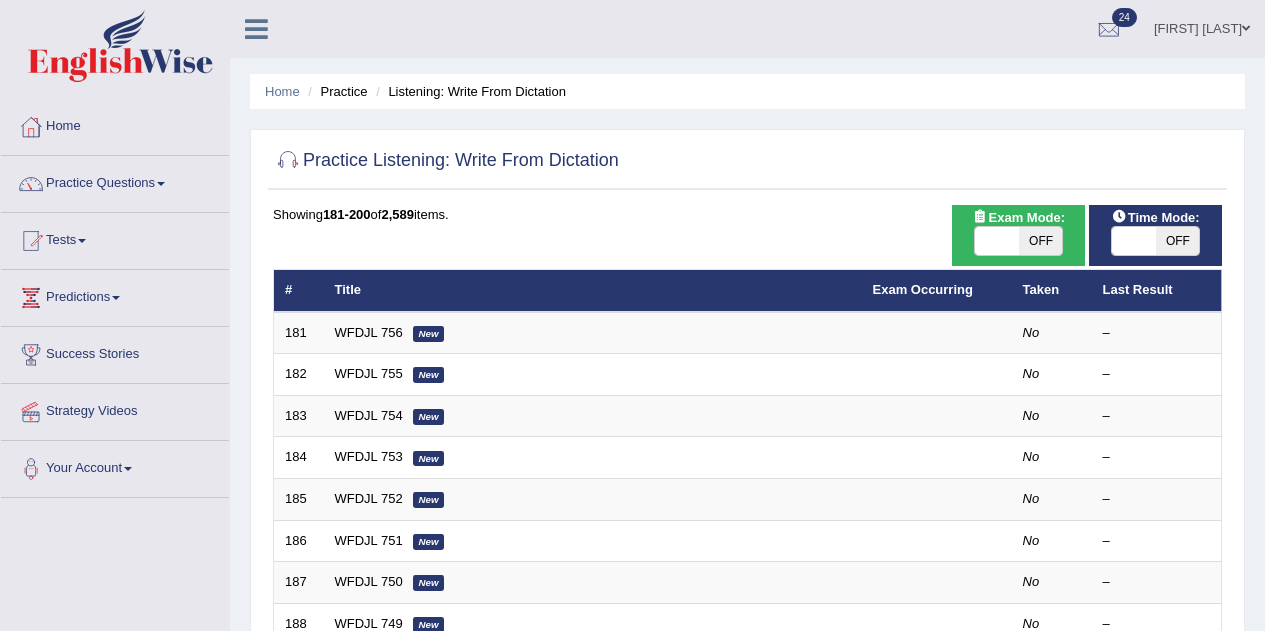 scroll, scrollTop: 0, scrollLeft: 0, axis: both 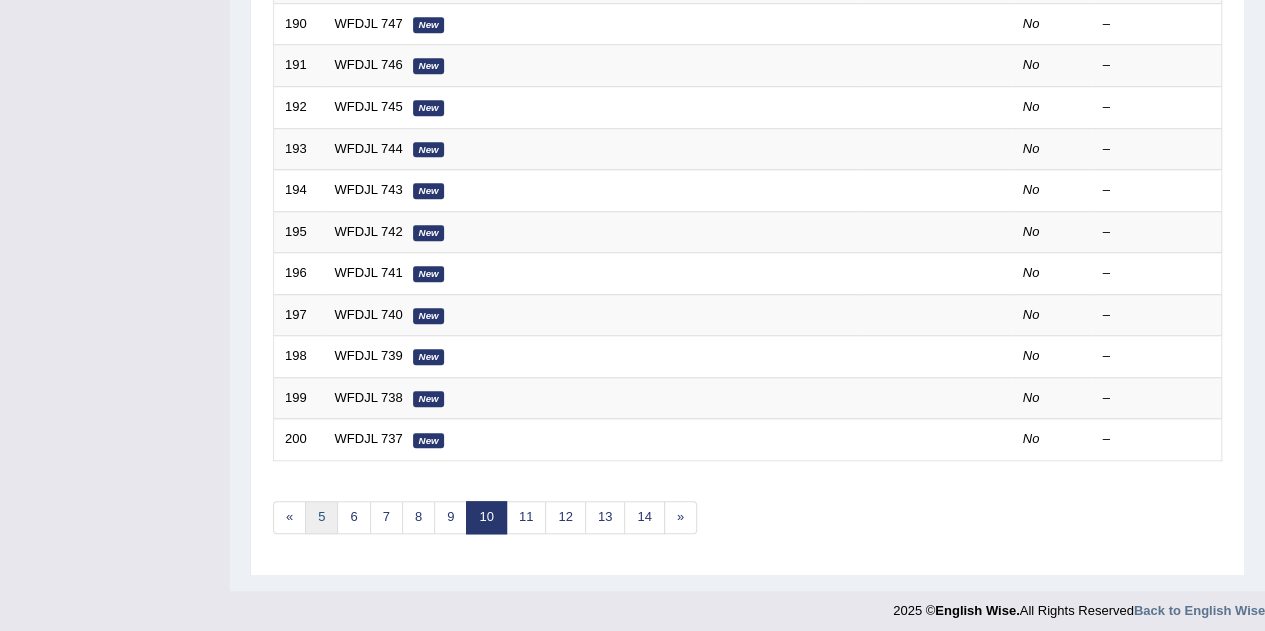 click on "5" at bounding box center [321, 517] 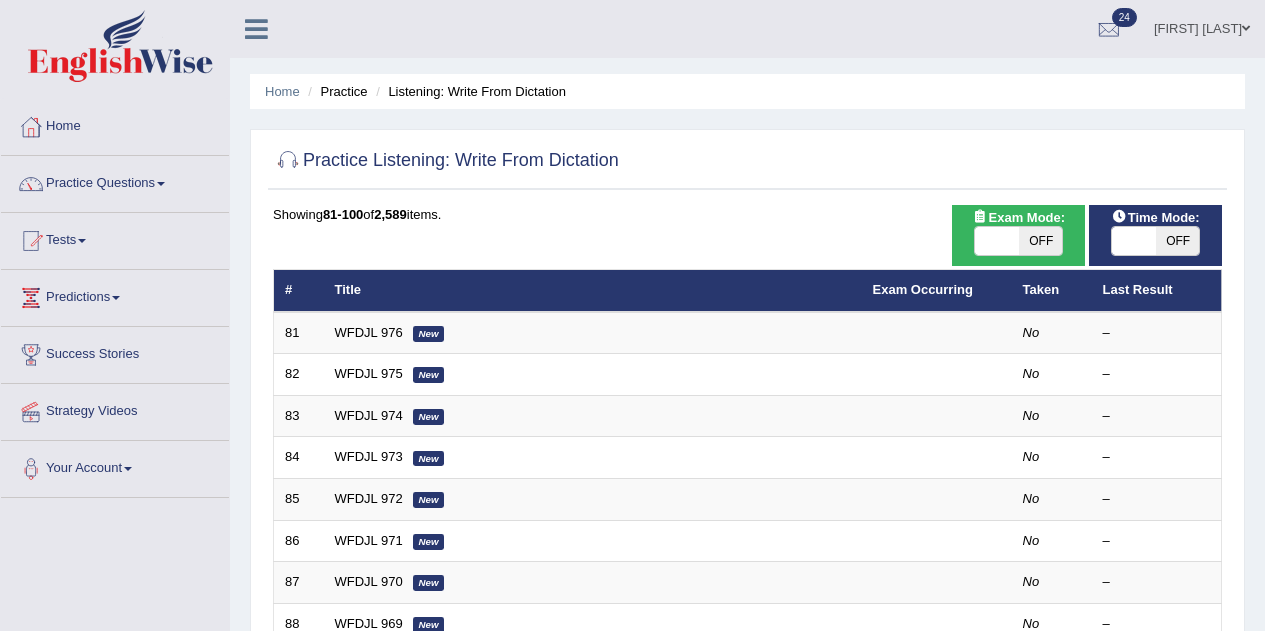 scroll, scrollTop: 0, scrollLeft: 0, axis: both 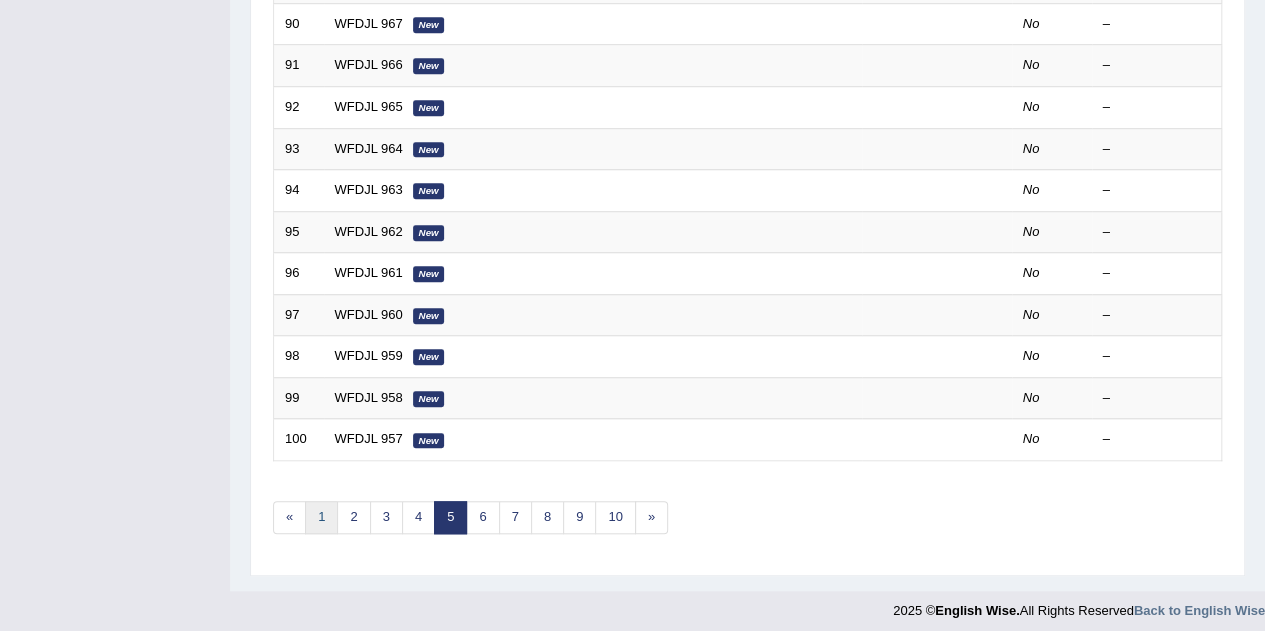 click on "1" at bounding box center (321, 517) 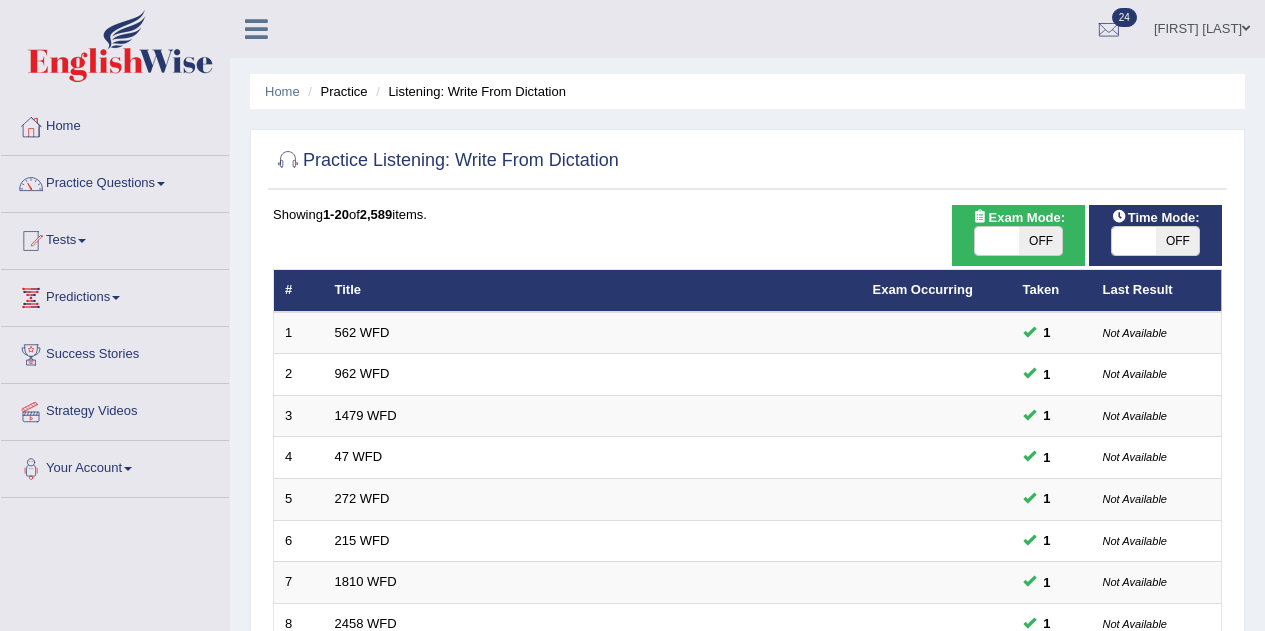 scroll, scrollTop: 0, scrollLeft: 0, axis: both 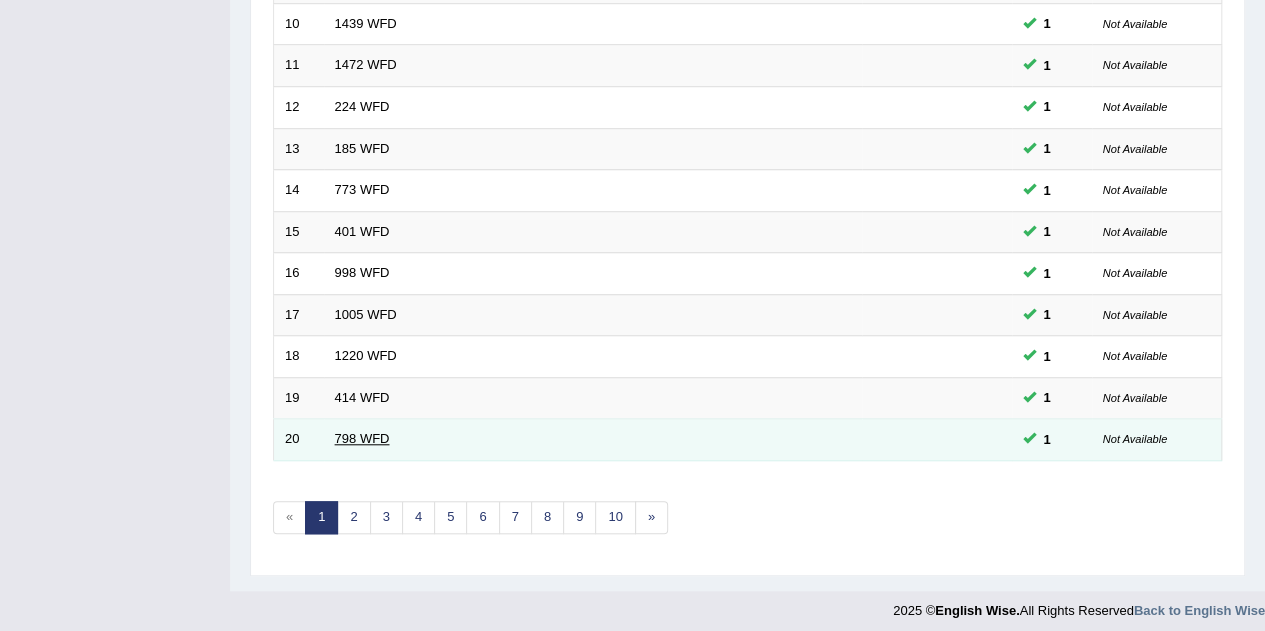 click on "798 WFD" at bounding box center [362, 438] 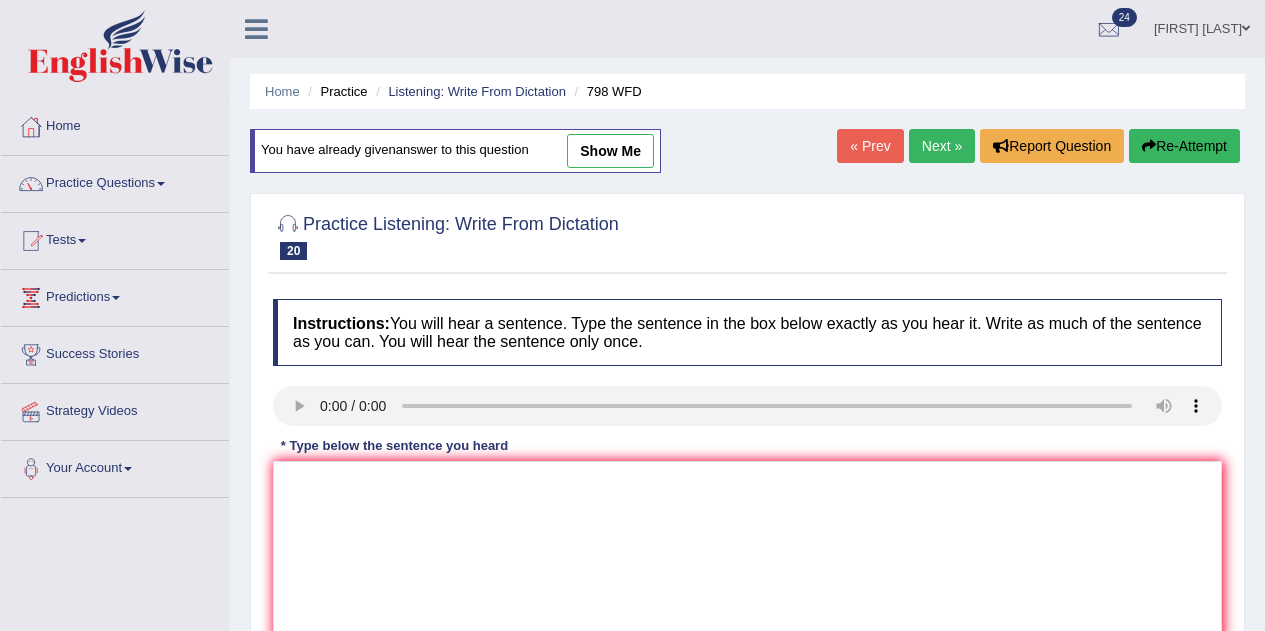 scroll, scrollTop: 0, scrollLeft: 0, axis: both 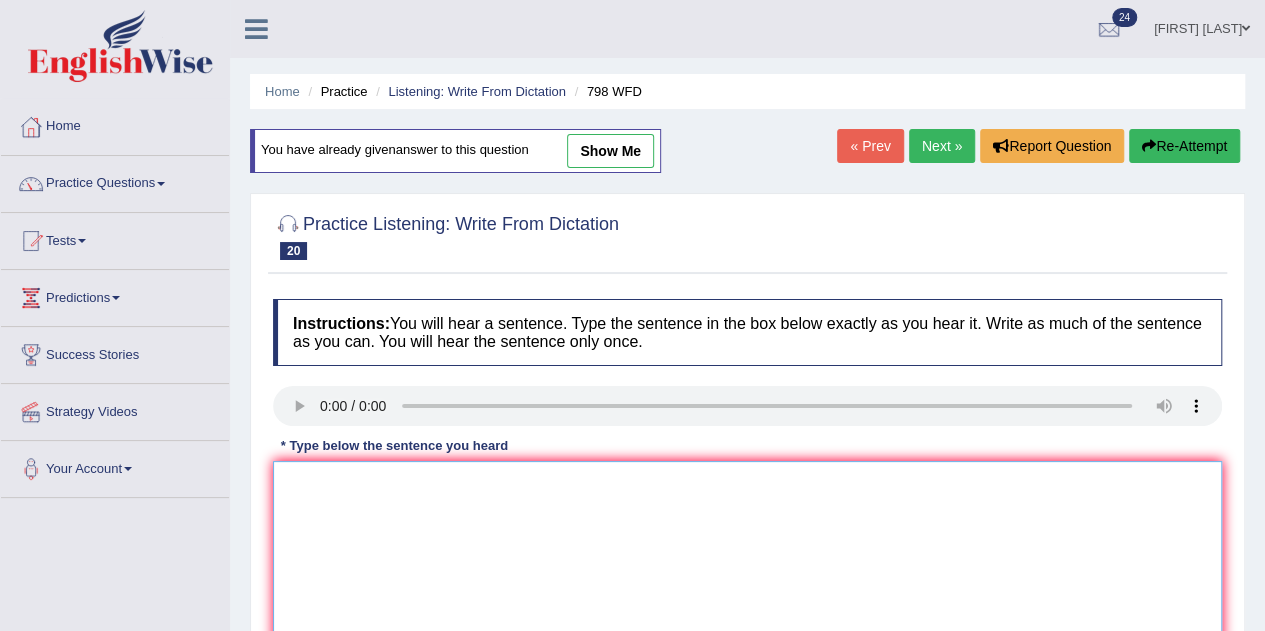 click at bounding box center [747, 558] 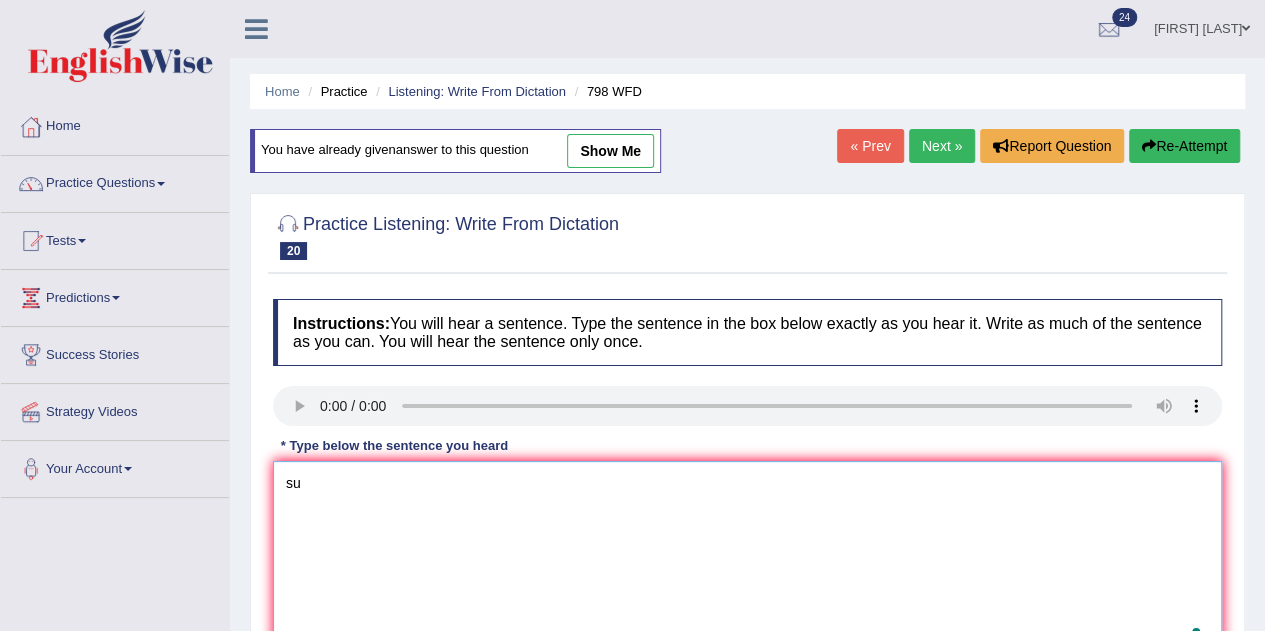 type on "s" 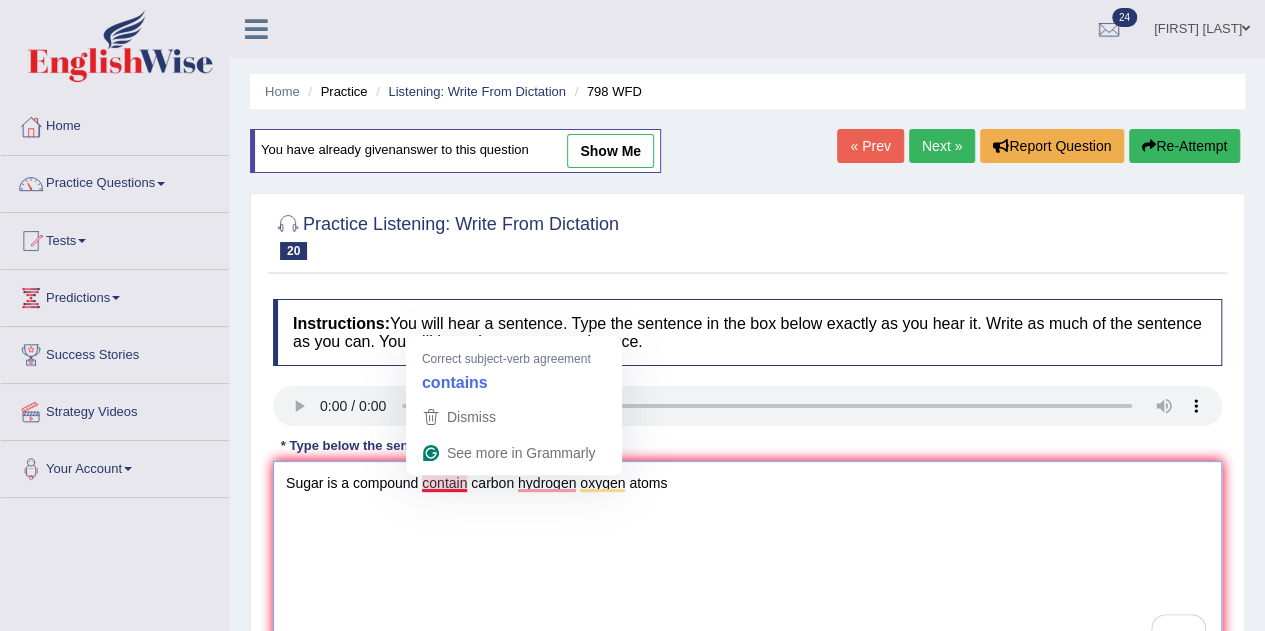 click on "Sugar is a compound contain carbon hydrogen oxygen atoms" at bounding box center [747, 558] 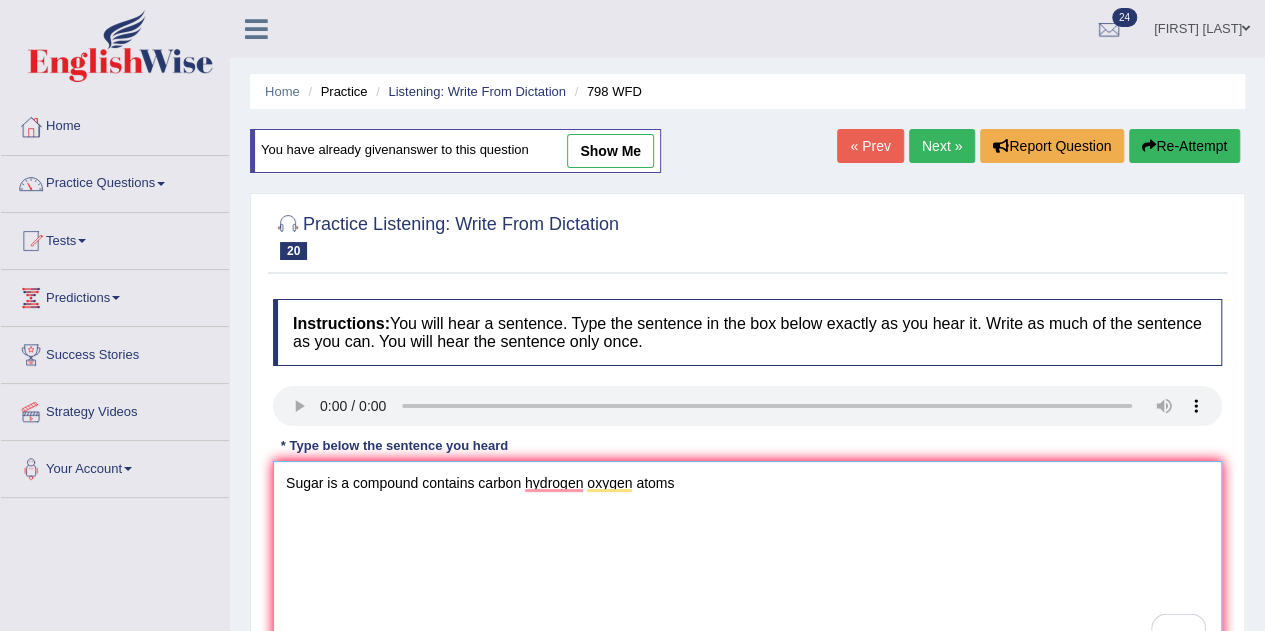 click on "Sugar is a compound contains carbon hydrogen oxygen atoms" at bounding box center [747, 558] 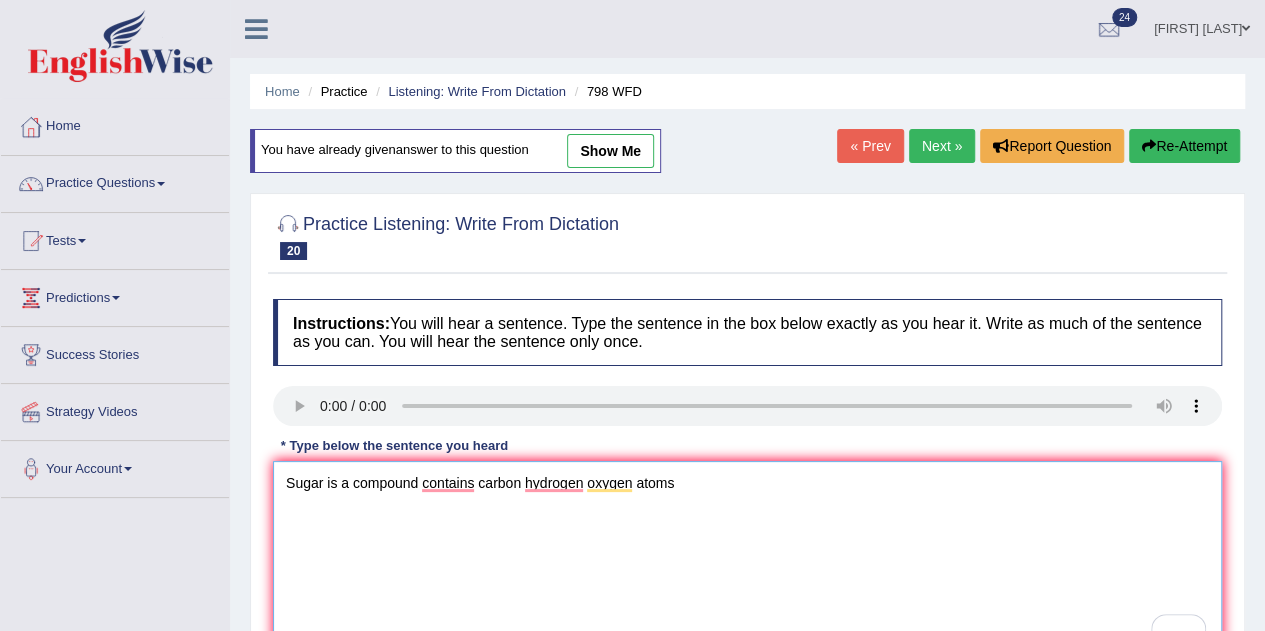 click on "Sugar is a compound contains carbon hydrogen oxygen atoms" at bounding box center (747, 558) 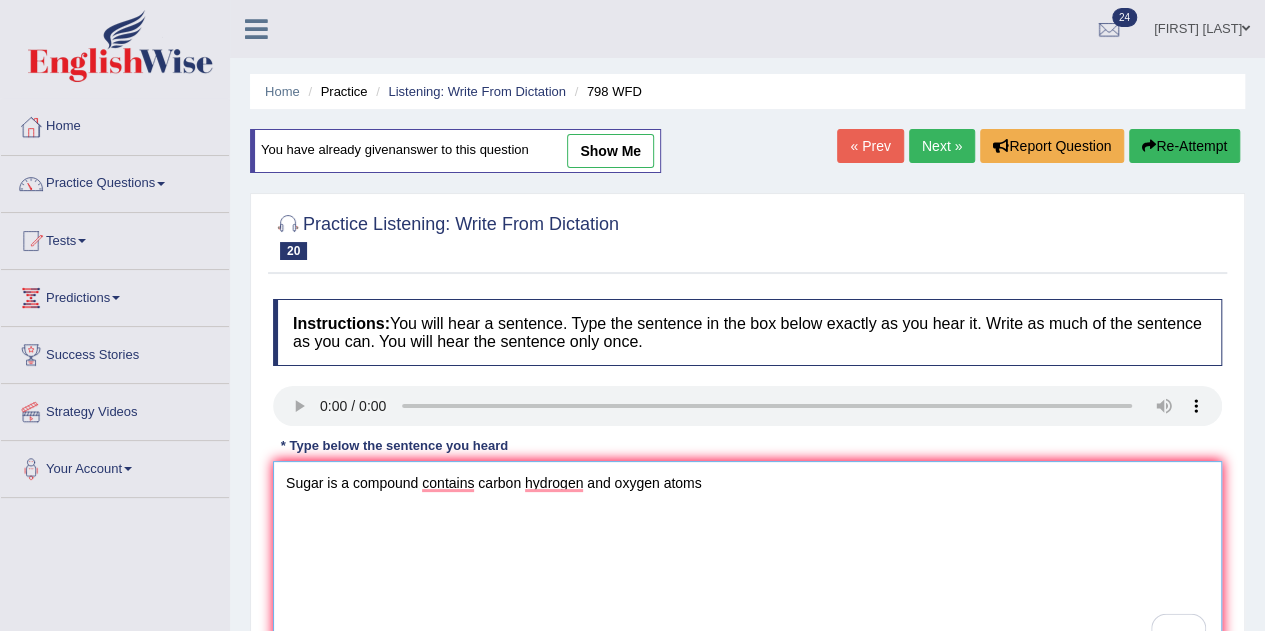 click on "Sugar is a compound contains carbon hydrogen and oxygen atoms" at bounding box center (747, 558) 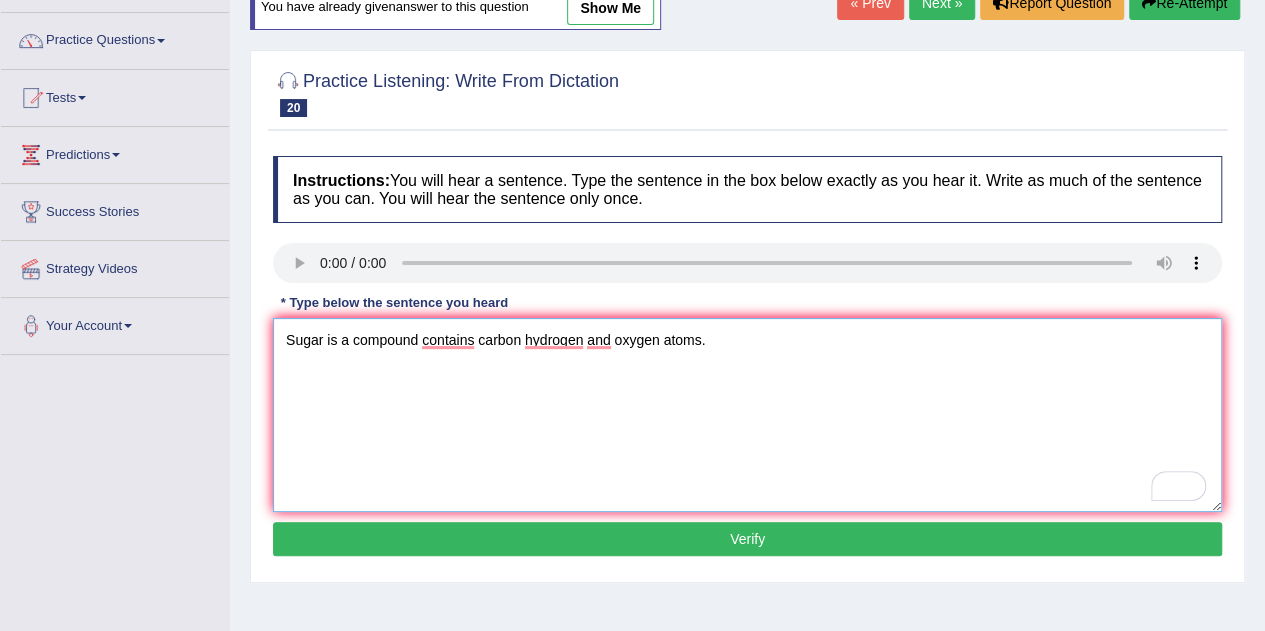 scroll, scrollTop: 197, scrollLeft: 0, axis: vertical 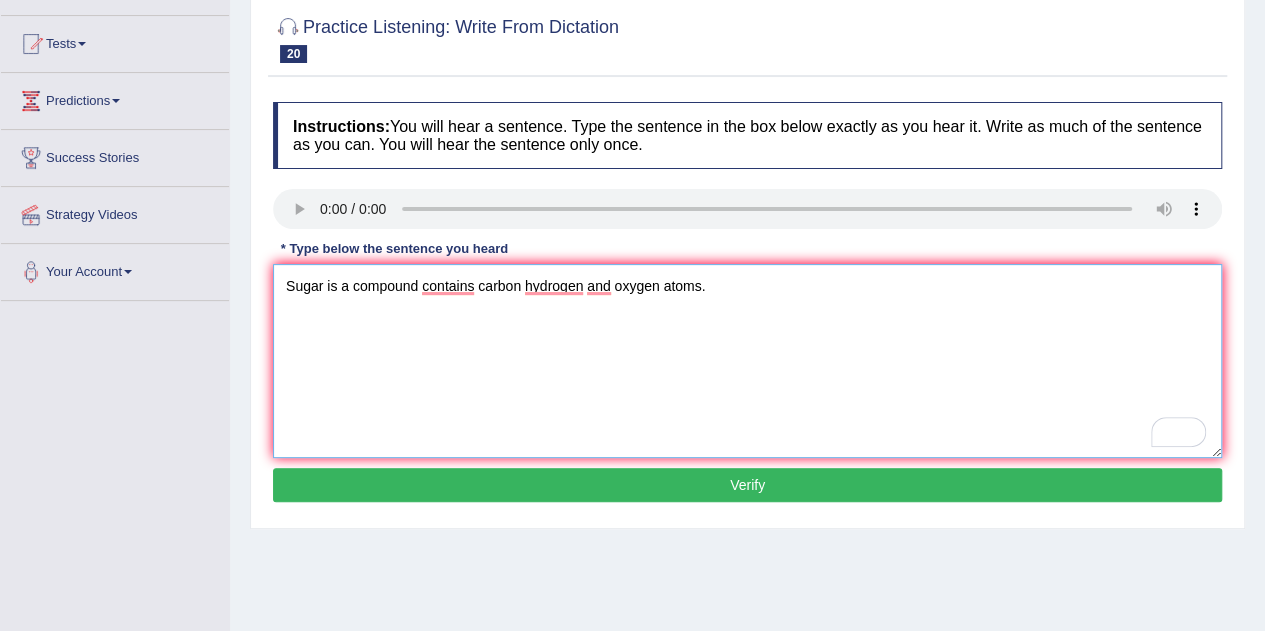 type on "Sugar is a compound contains carbon hydrogen and oxygen atoms." 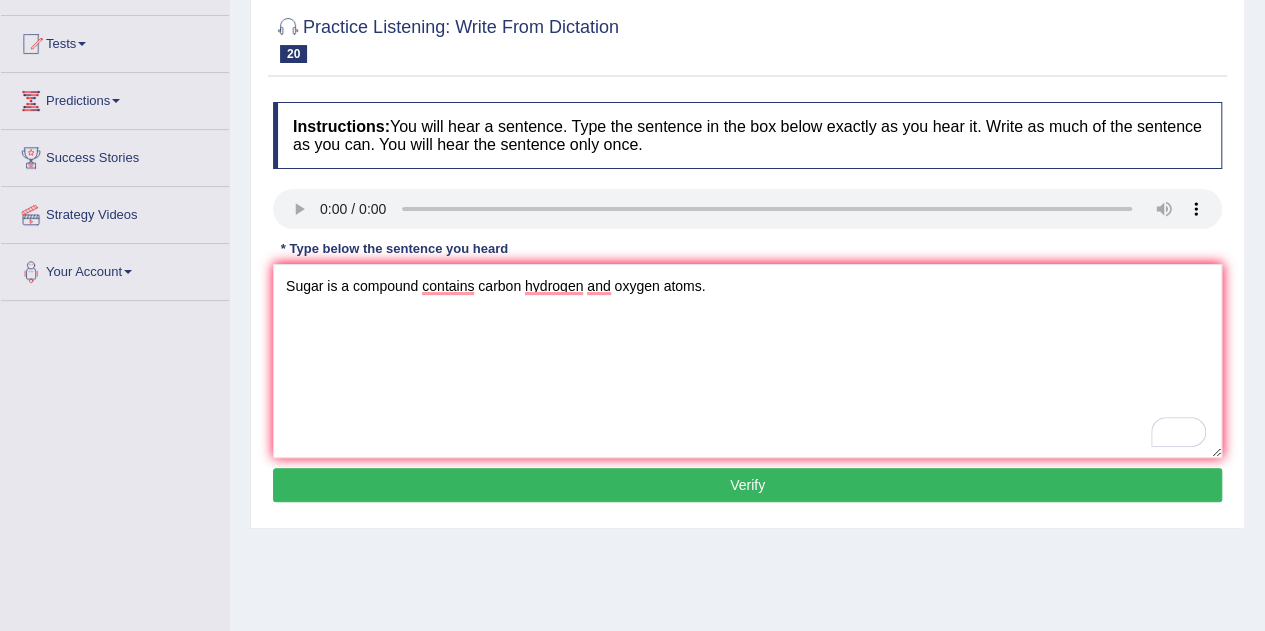 click on "Verify" at bounding box center [747, 485] 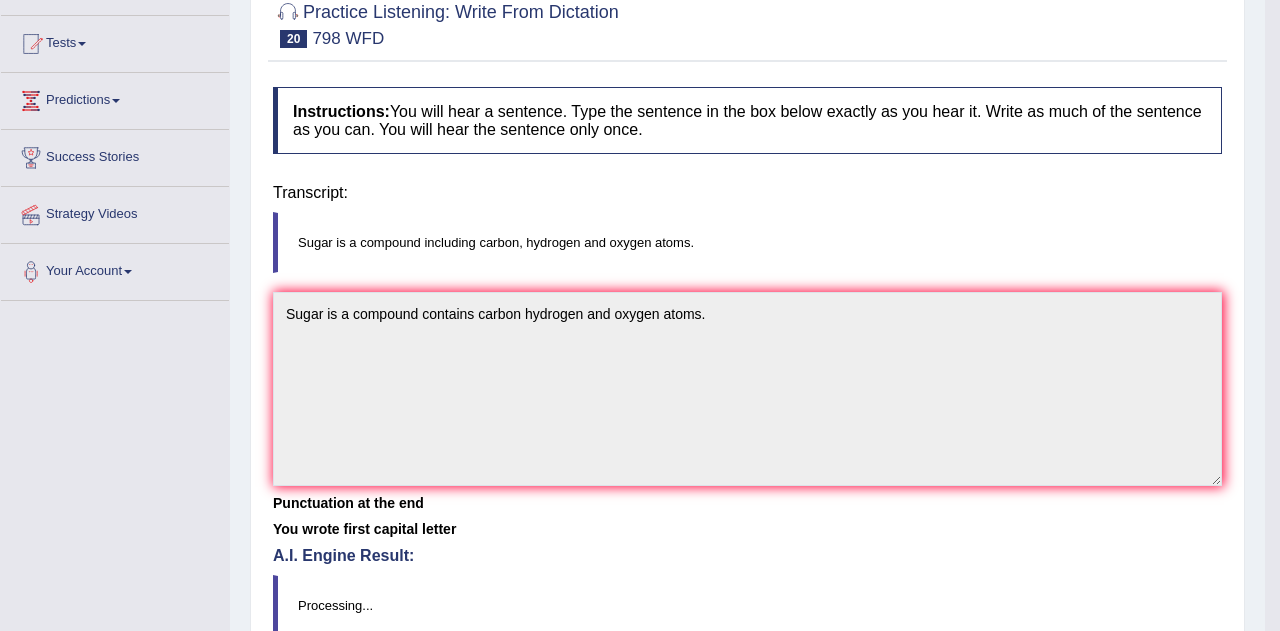 click on "Toggle navigation
Home
Practice Questions   Speaking Practice Read Aloud
Repeat Sentence
Describe Image
Re-tell Lecture
Answer Short Question
Summarize Group Discussion
Respond To A Situation
Writing Practice  Summarize Written Text
Write Essay
Reading Practice  Reading & Writing: Fill In The Blanks
Choose Multiple Answers
Re-order Paragraphs
Fill In The Blanks
Choose Single Answer
Listening Practice  Summarize Spoken Text
Highlight Incorrect Words
Highlight Correct Summary
Select Missing Word
Choose Single Answer
Choose Multiple Answers
Fill In The Blanks
Write From Dictation
Pronunciation
Tests  Take Practice Sectional Test" at bounding box center (640, 118) 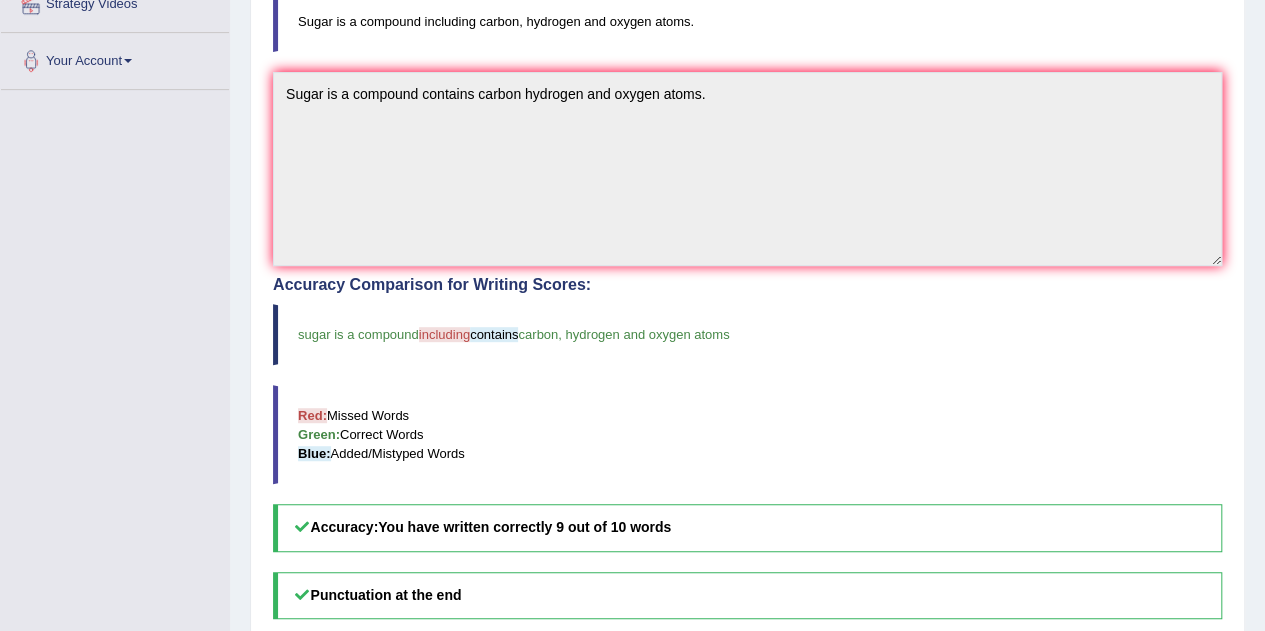scroll, scrollTop: 0, scrollLeft: 0, axis: both 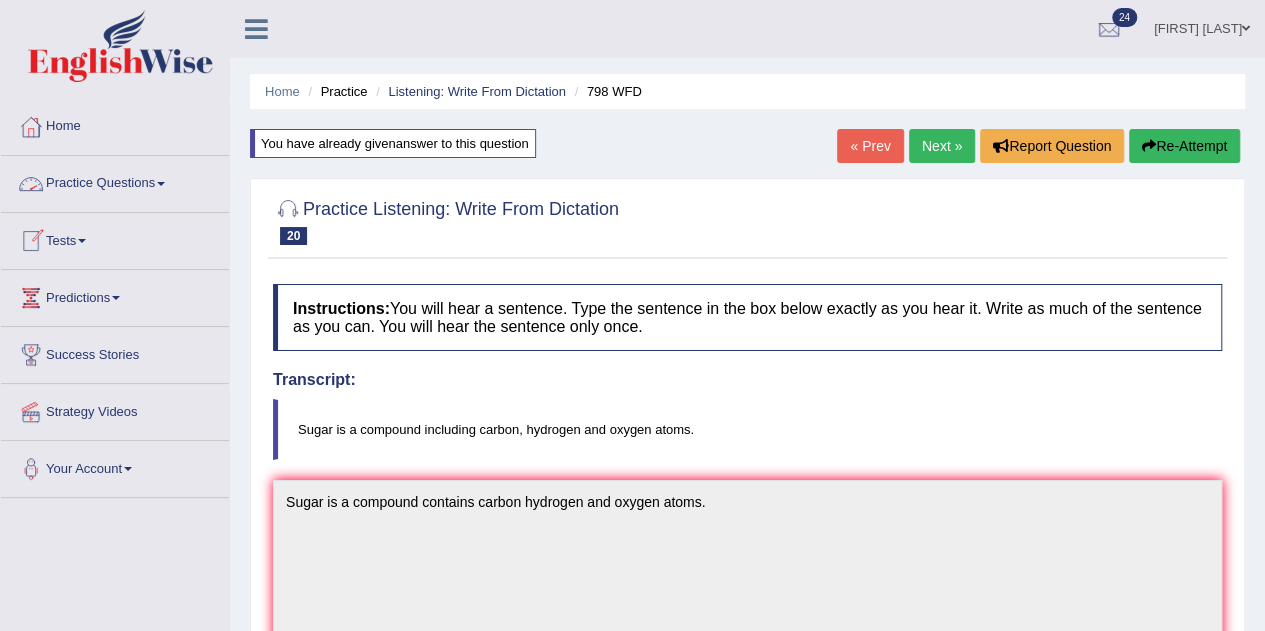 click on "Next »" at bounding box center [942, 146] 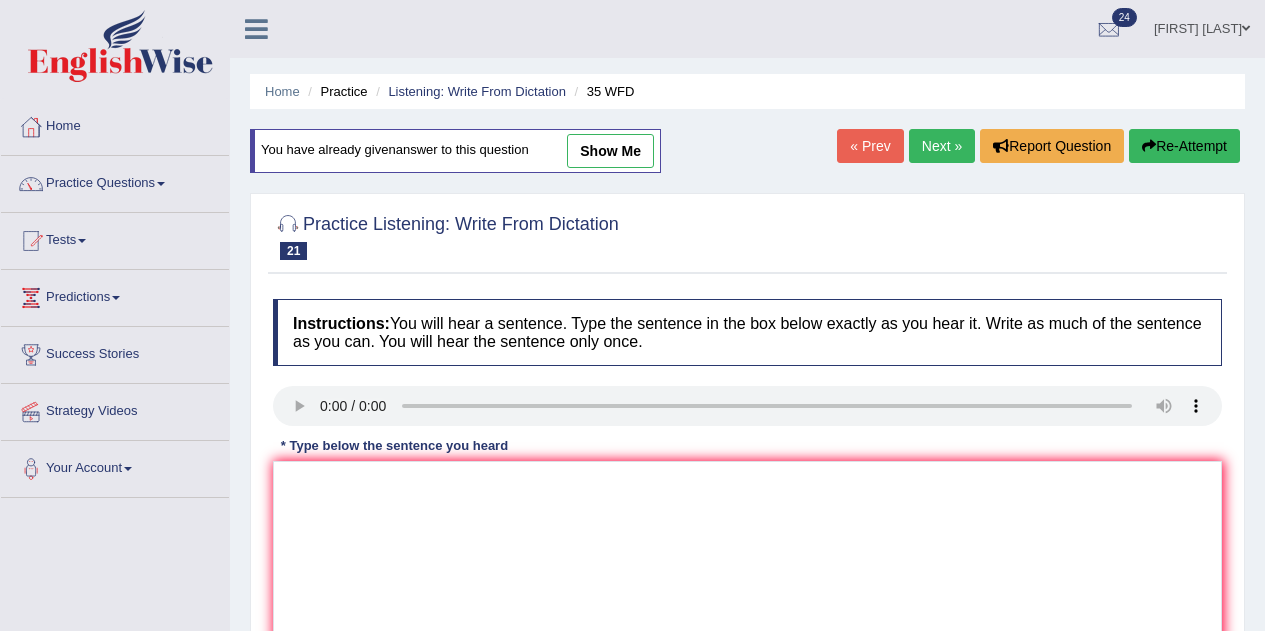 scroll, scrollTop: 213, scrollLeft: 0, axis: vertical 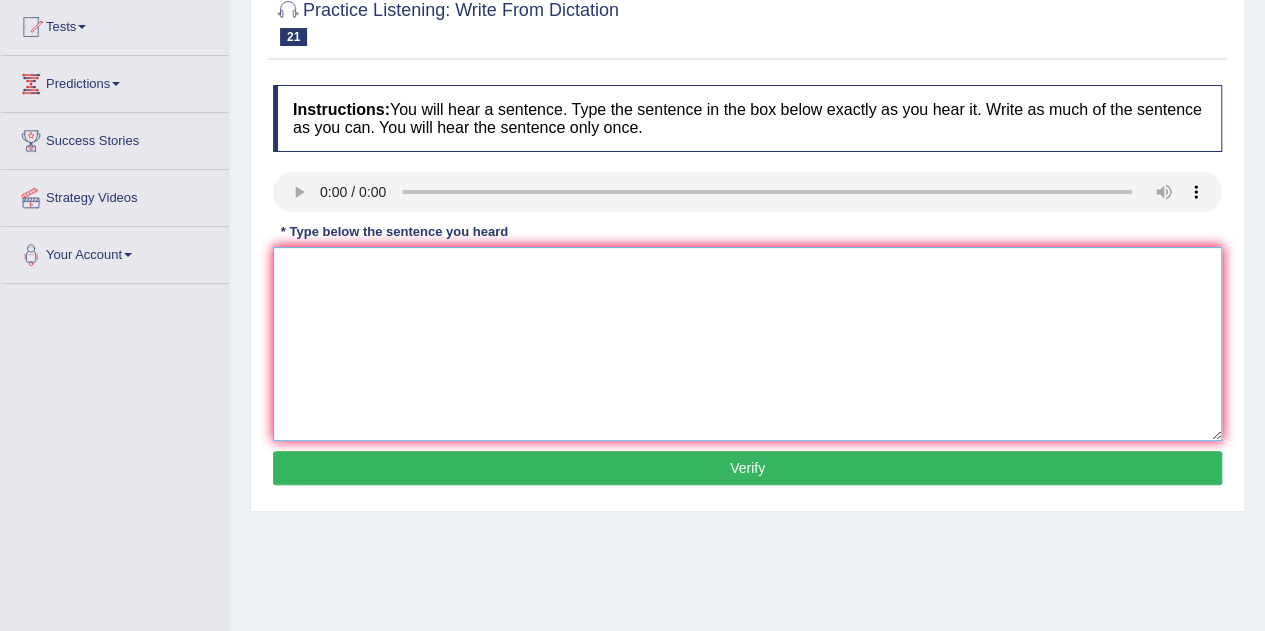 click at bounding box center (747, 344) 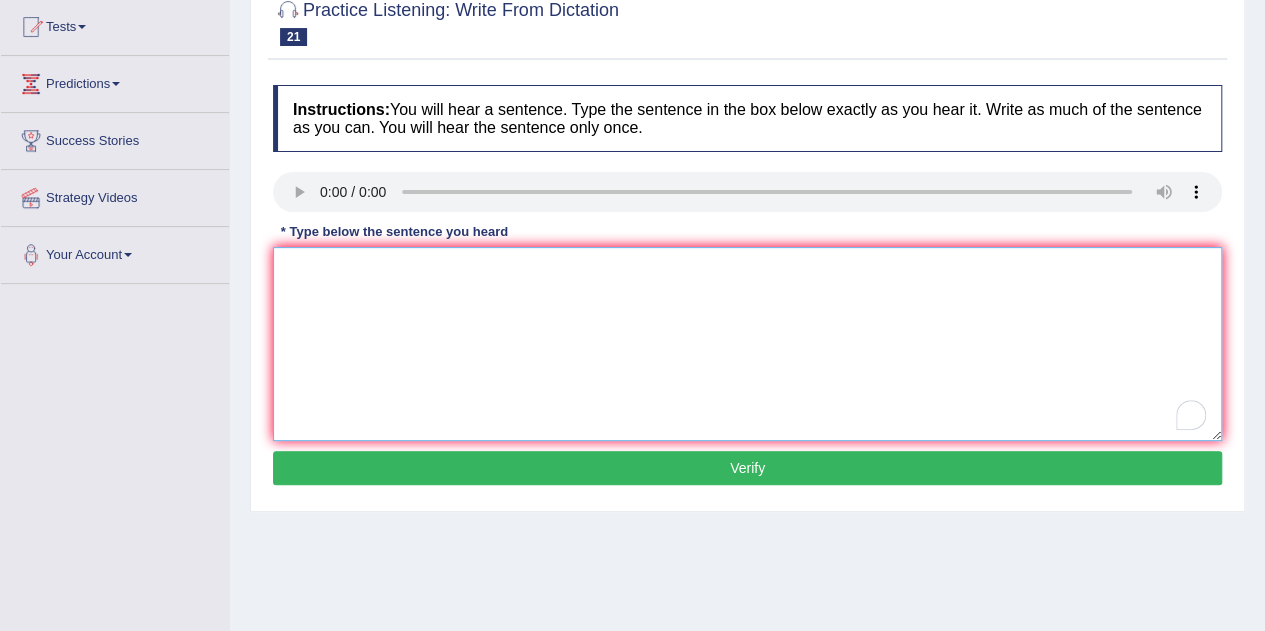 type on "s" 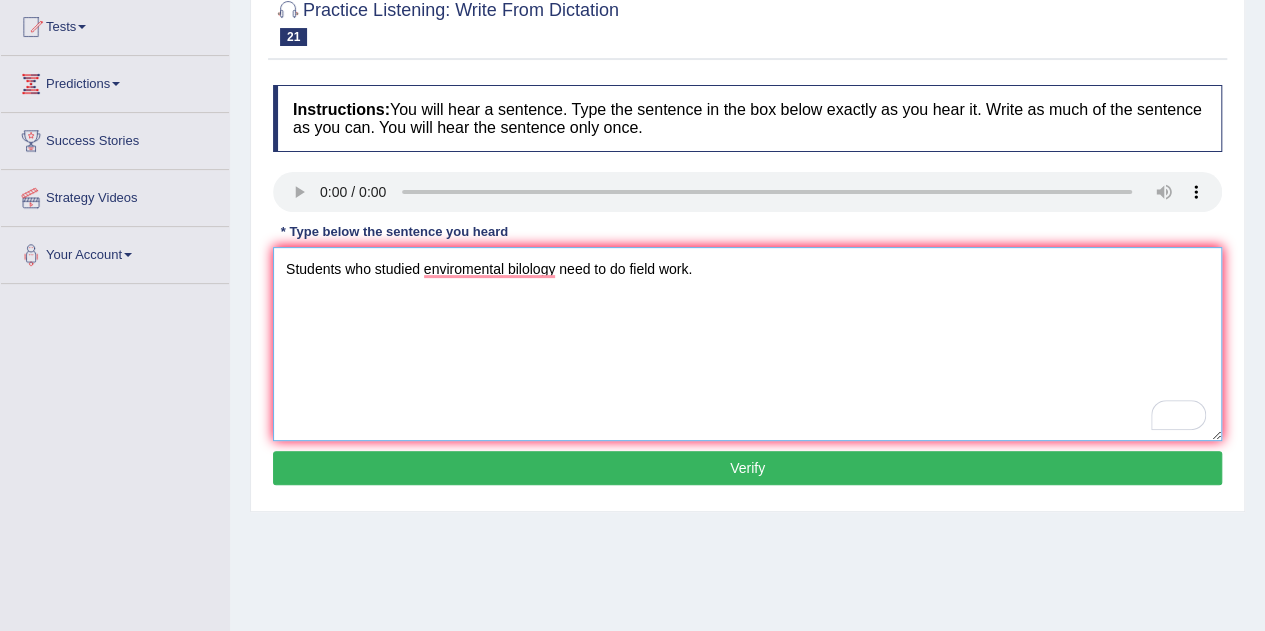 type on "Students who studied enviromental bilology need to do field work." 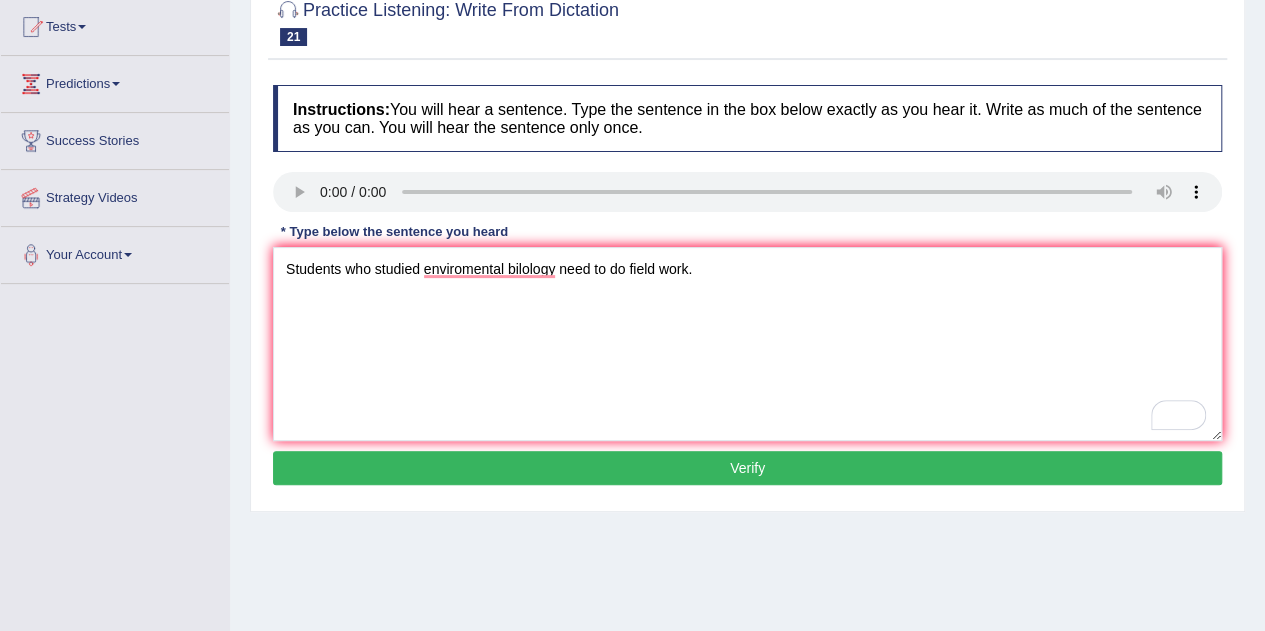 click on "Verify" at bounding box center [747, 468] 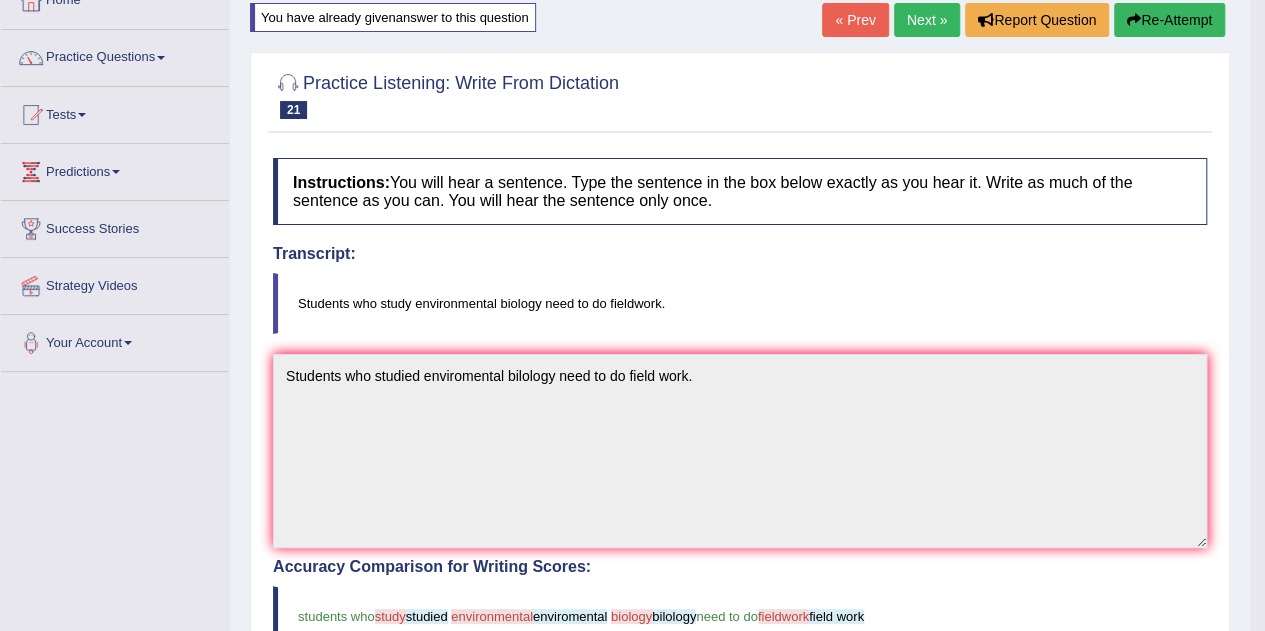 scroll, scrollTop: 0, scrollLeft: 0, axis: both 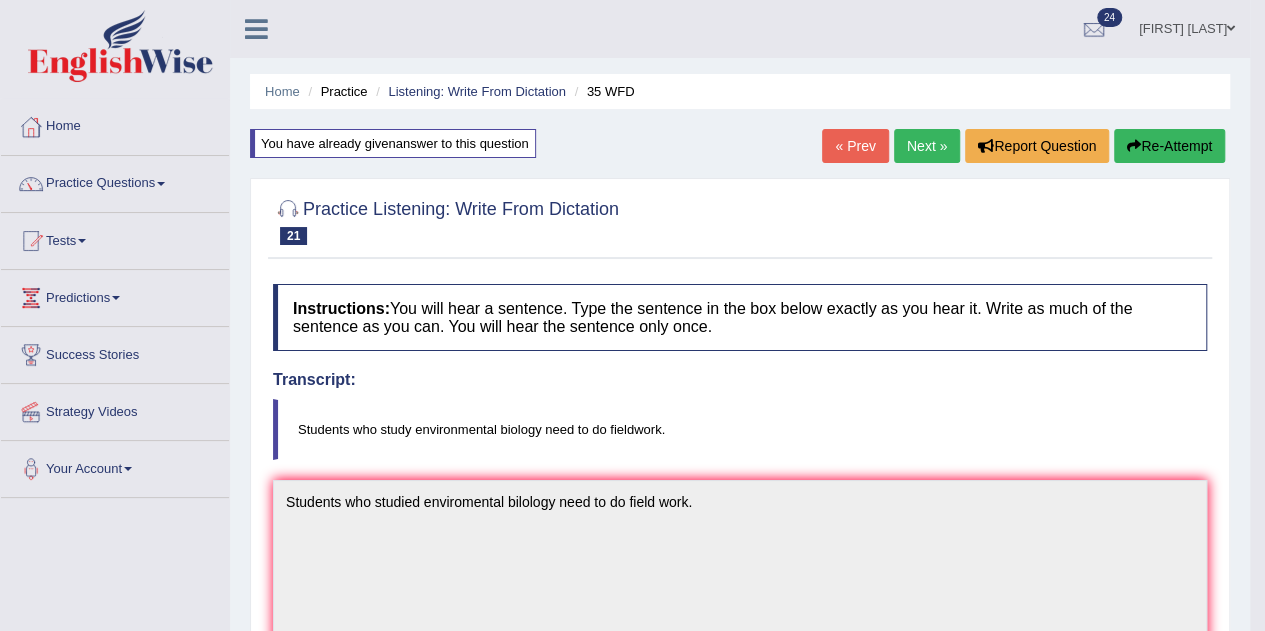 click on "Next »" at bounding box center [927, 146] 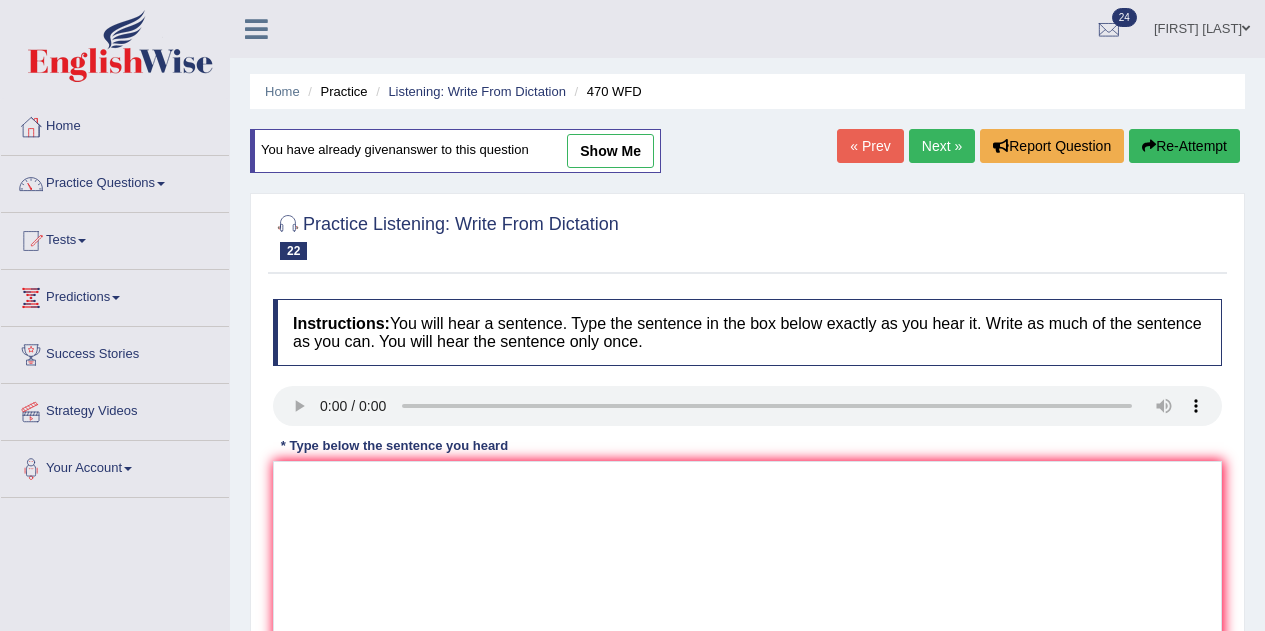 scroll, scrollTop: 0, scrollLeft: 0, axis: both 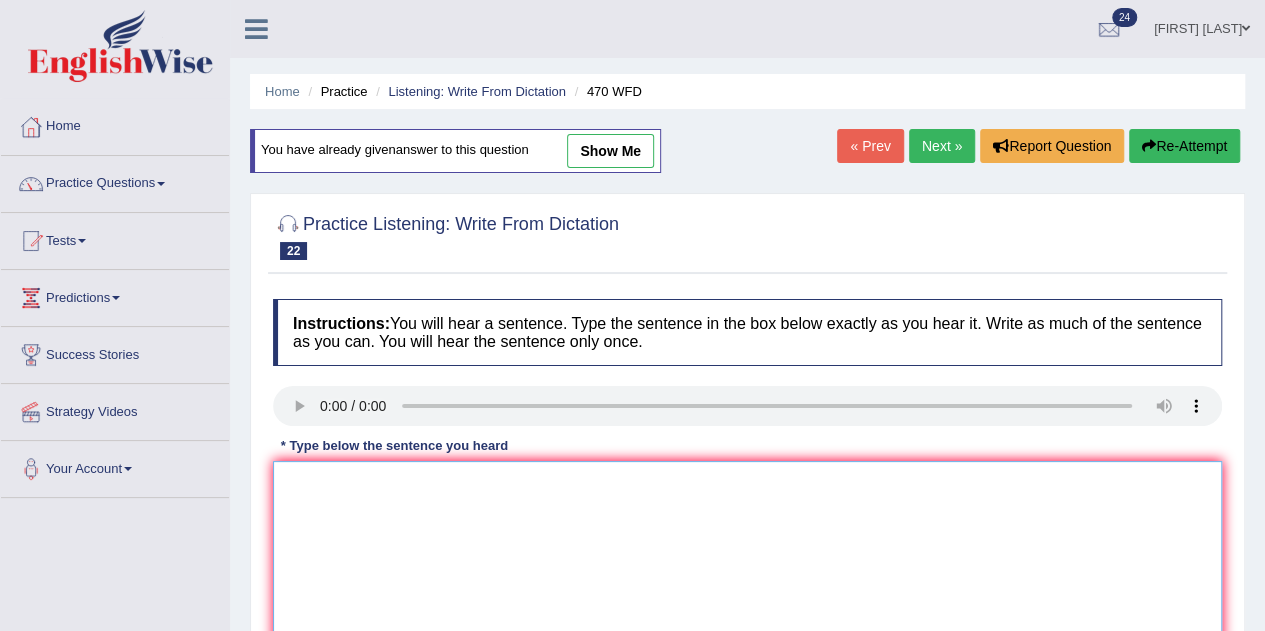 click at bounding box center (747, 558) 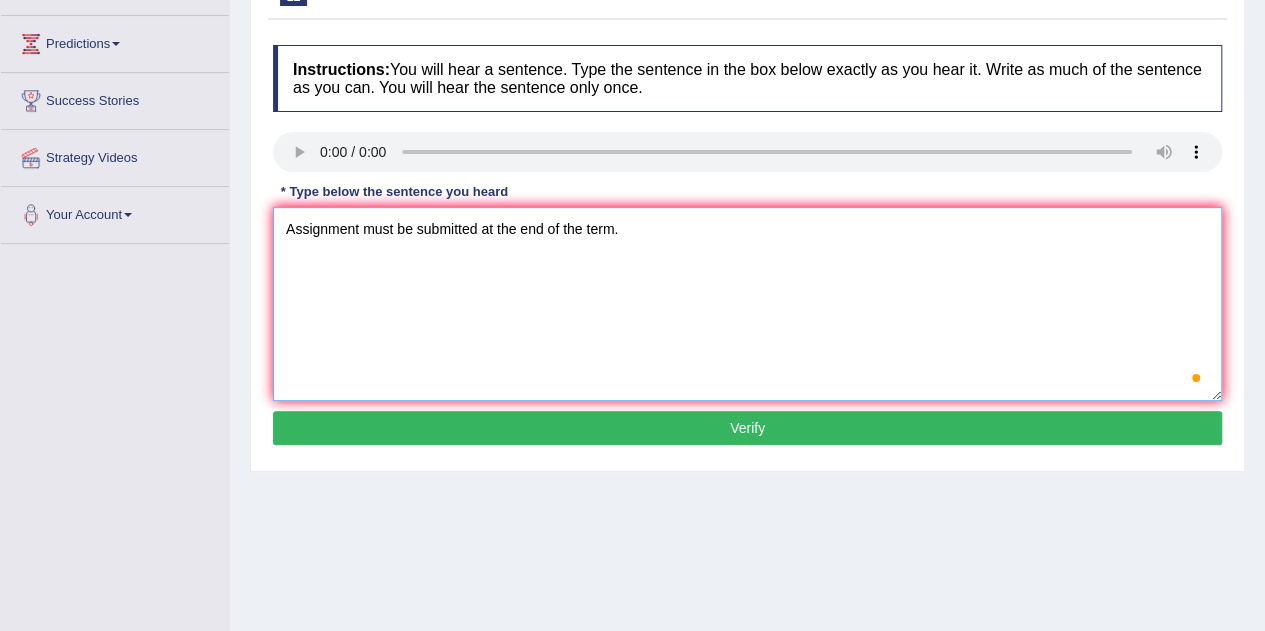 scroll, scrollTop: 260, scrollLeft: 0, axis: vertical 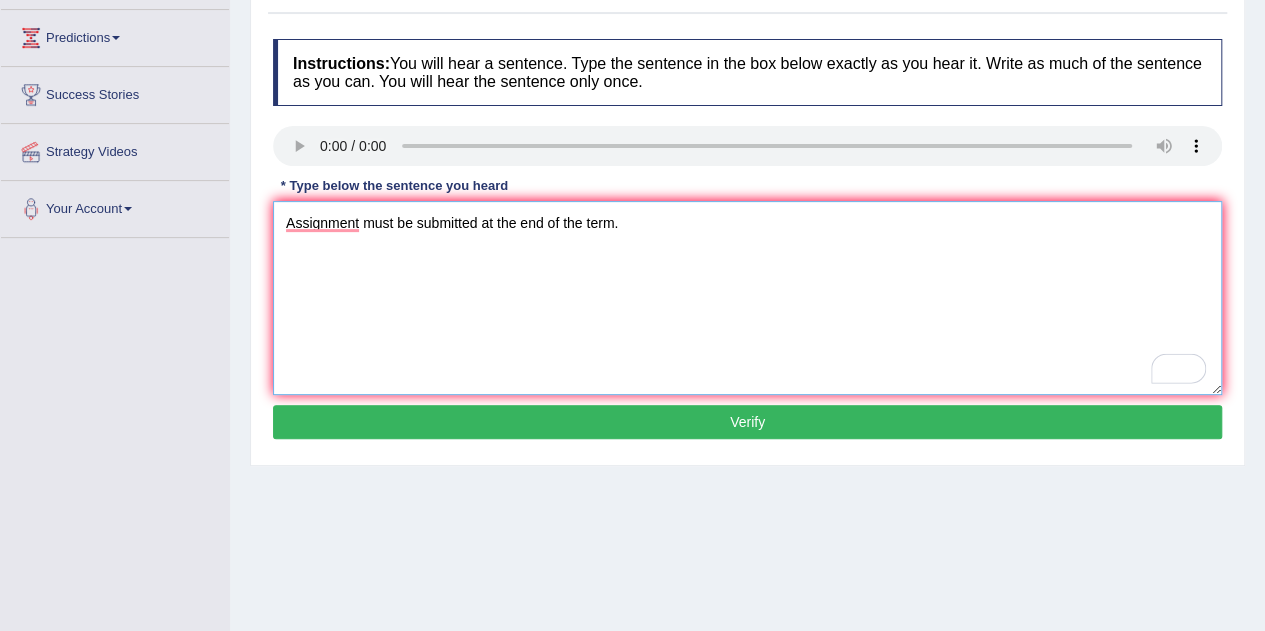 type on "Assignment must be submitted at the end of the term." 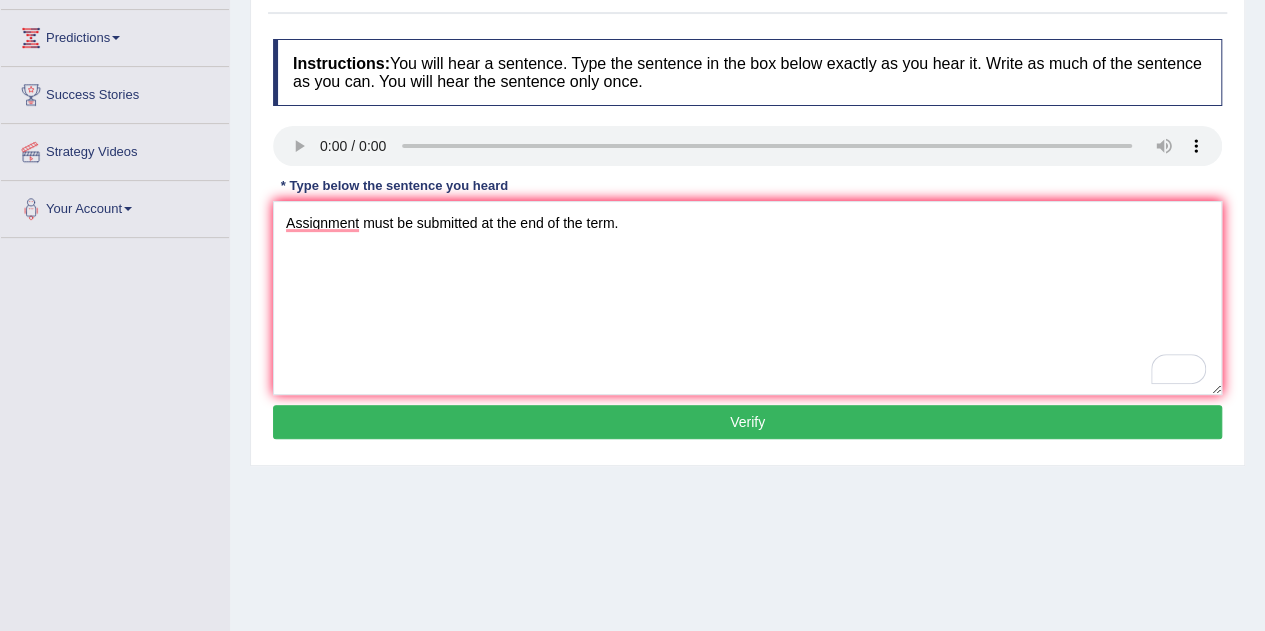 click on "Verify" at bounding box center [747, 422] 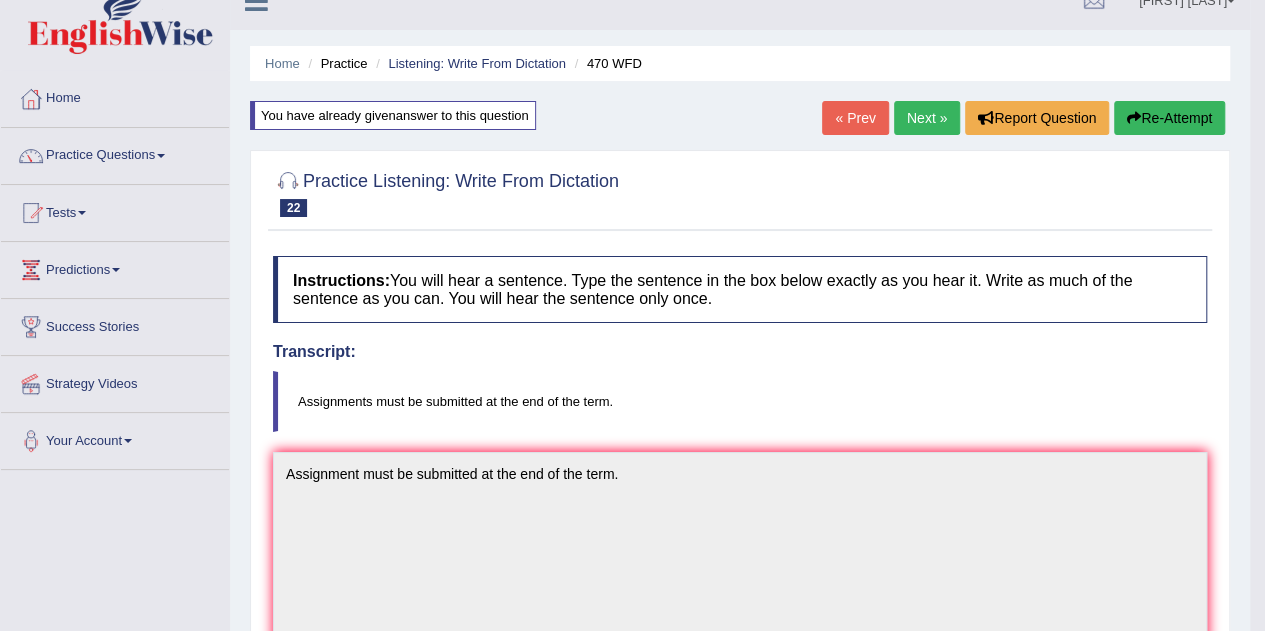 scroll, scrollTop: 0, scrollLeft: 0, axis: both 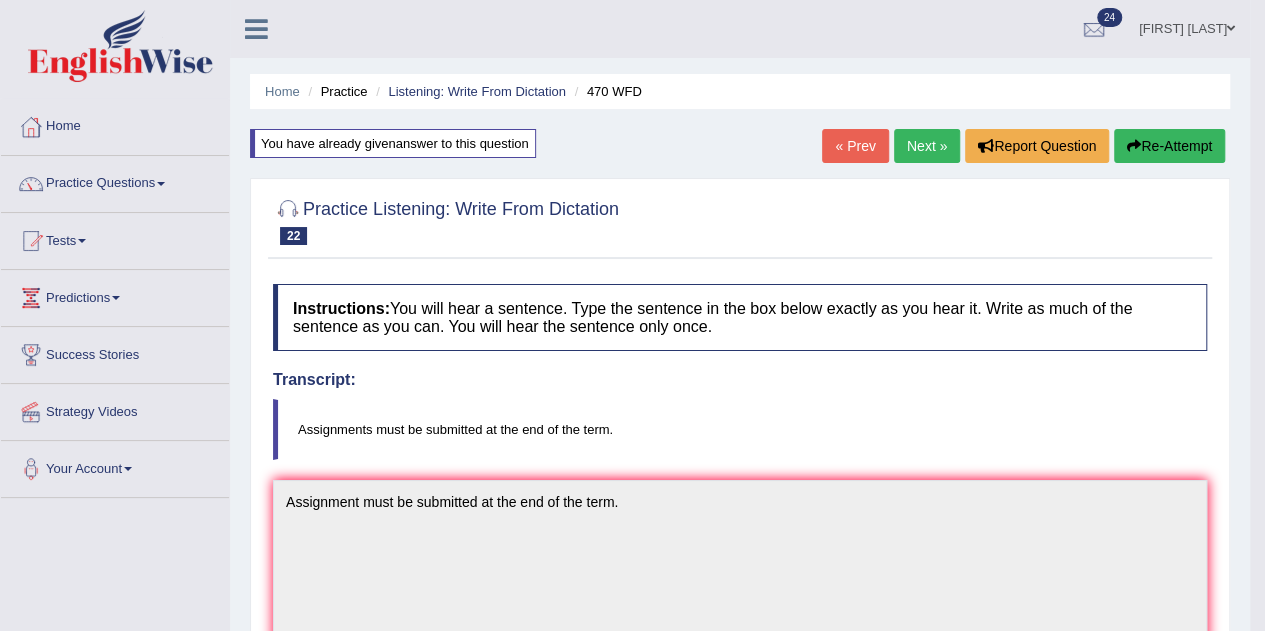 click on "Next »" at bounding box center [927, 146] 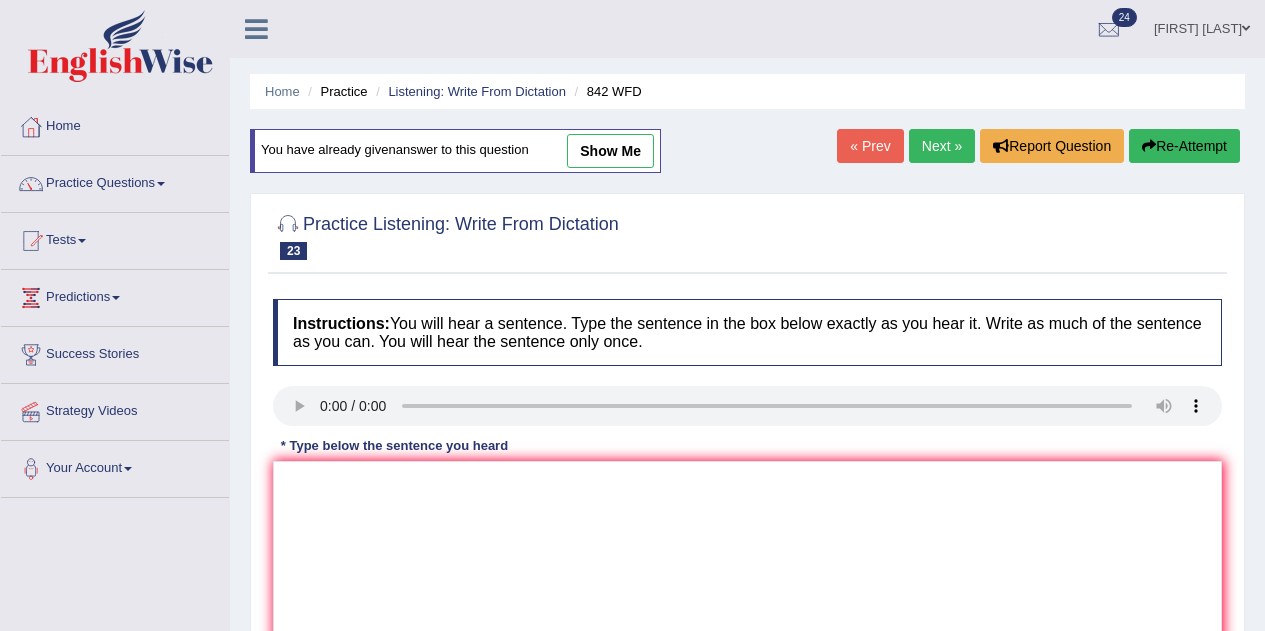 scroll, scrollTop: 0, scrollLeft: 0, axis: both 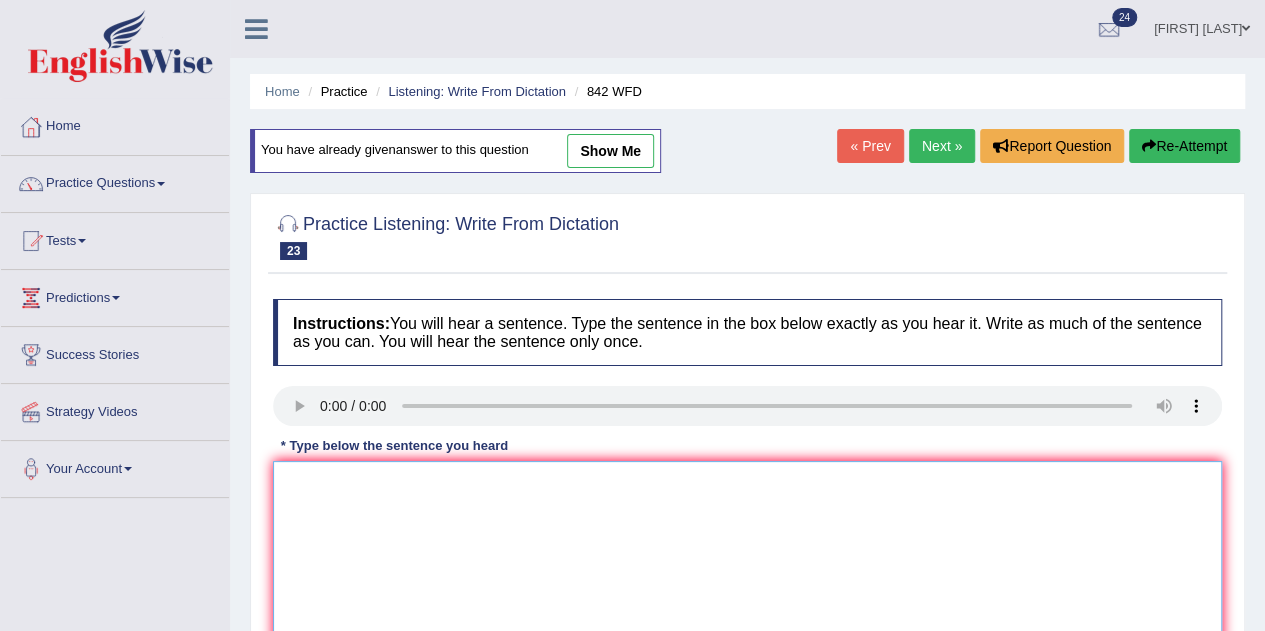 click at bounding box center [747, 558] 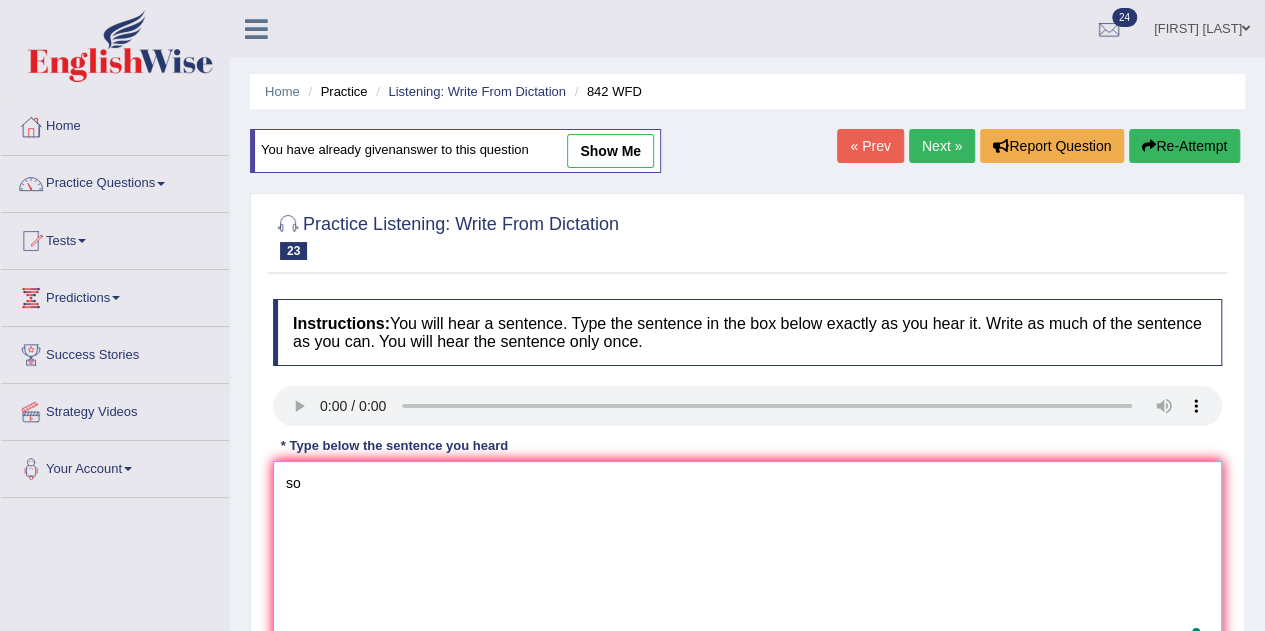 type on "s" 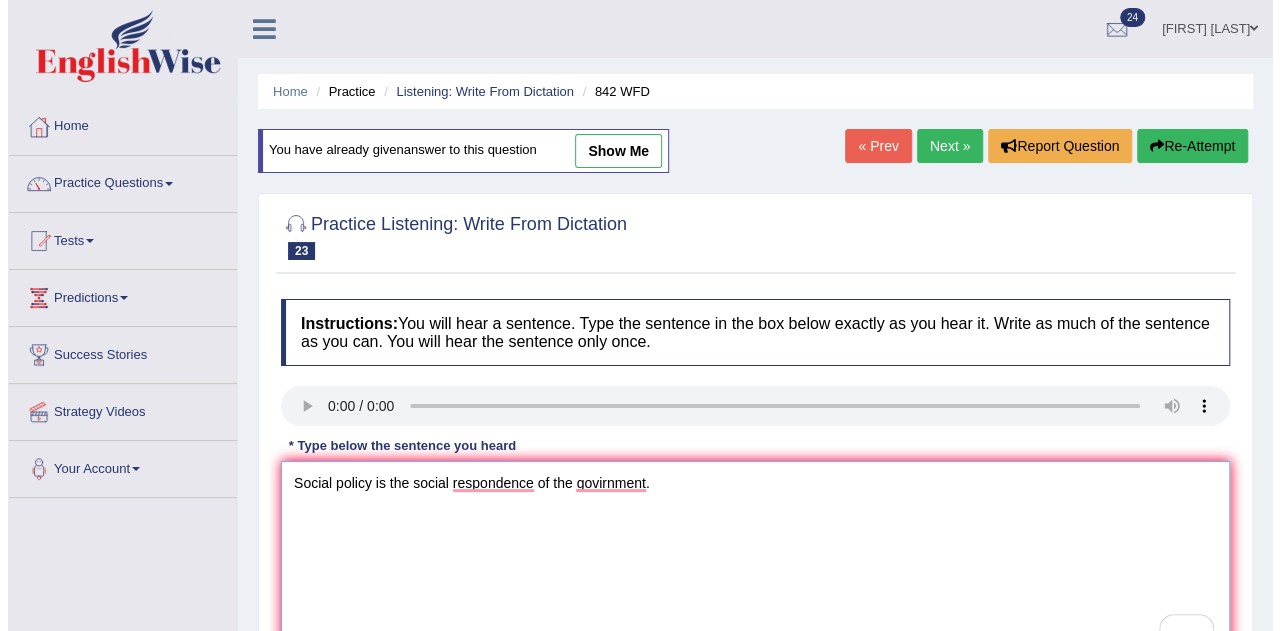 scroll, scrollTop: 190, scrollLeft: 0, axis: vertical 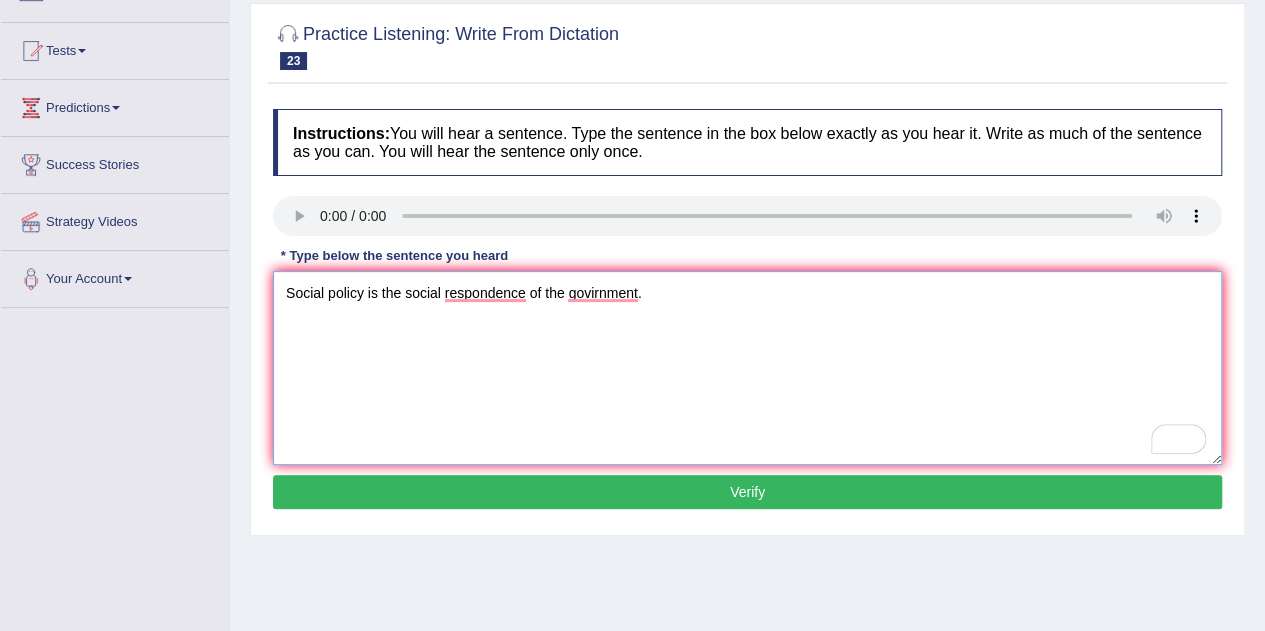 type on "Social policy is the social respondence of the govirnment." 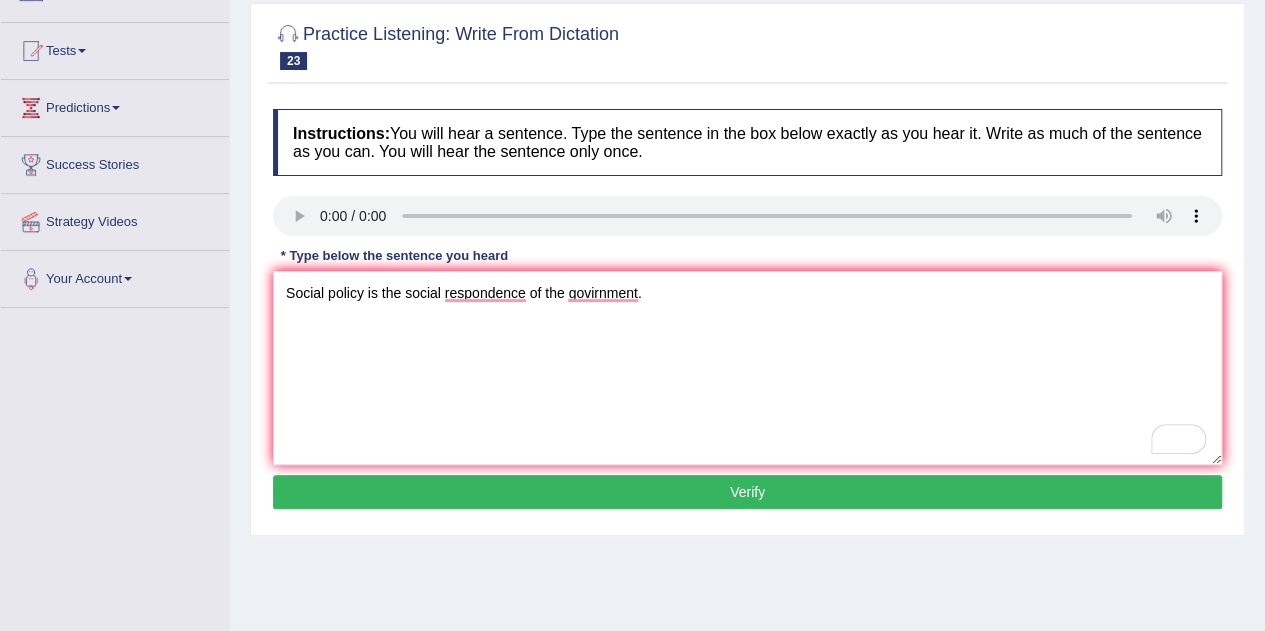 click on "Verify" at bounding box center [747, 492] 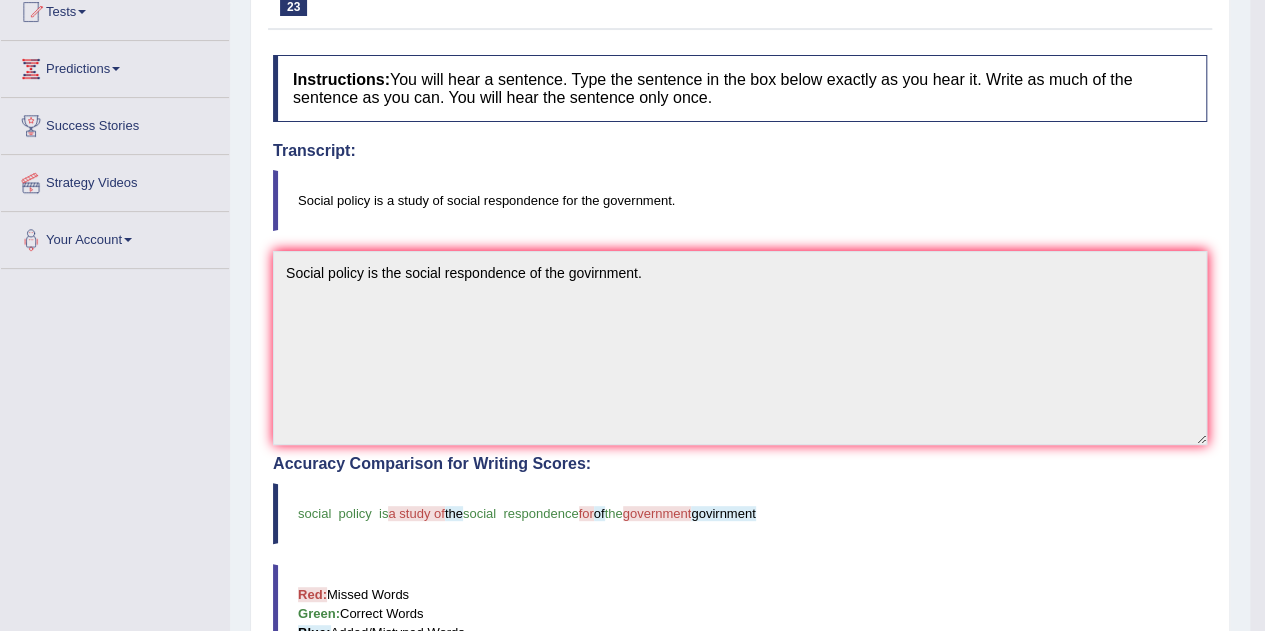 scroll, scrollTop: 0, scrollLeft: 0, axis: both 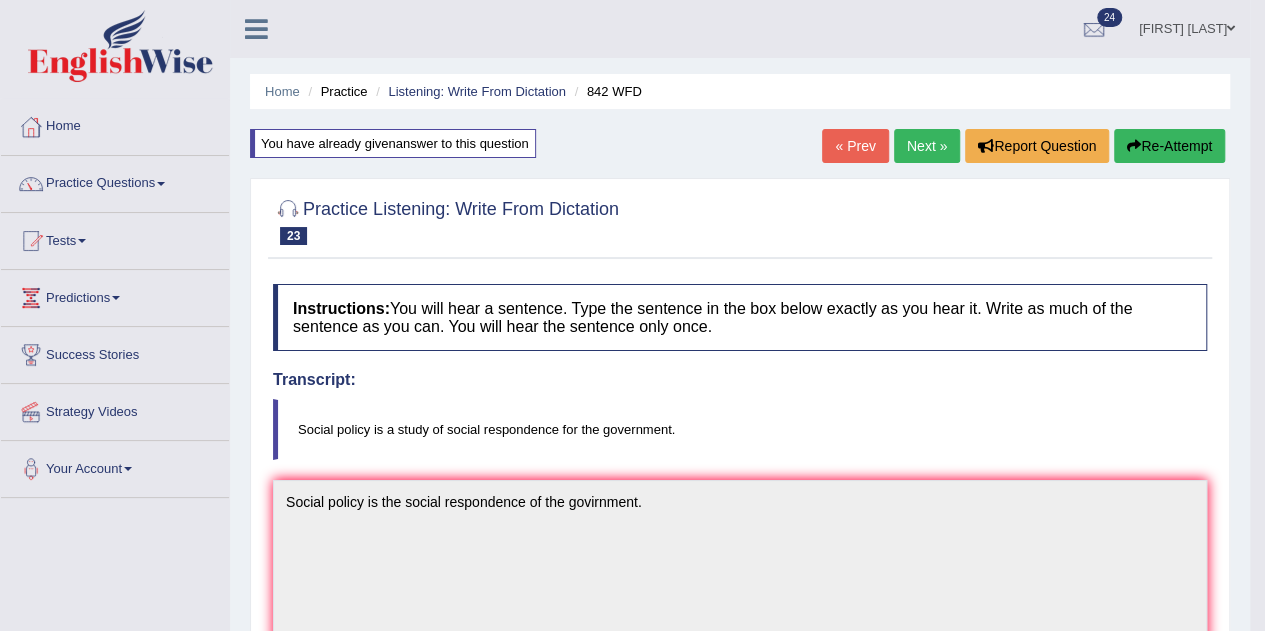click on "Next »" at bounding box center (927, 146) 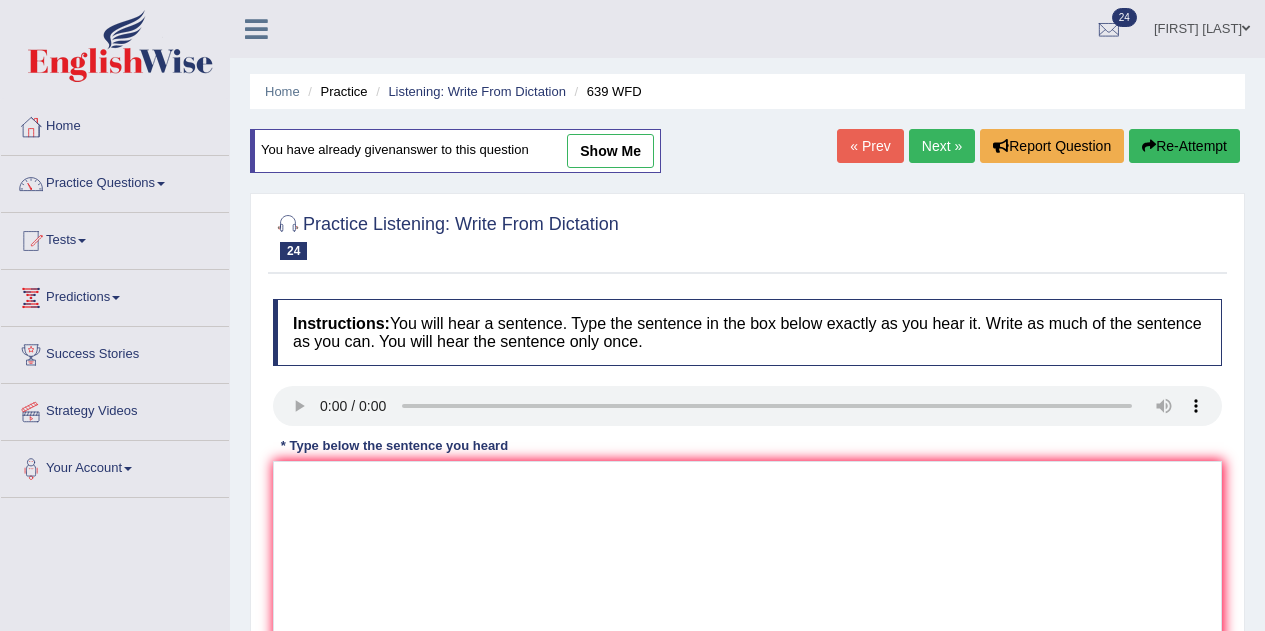 scroll, scrollTop: 0, scrollLeft: 0, axis: both 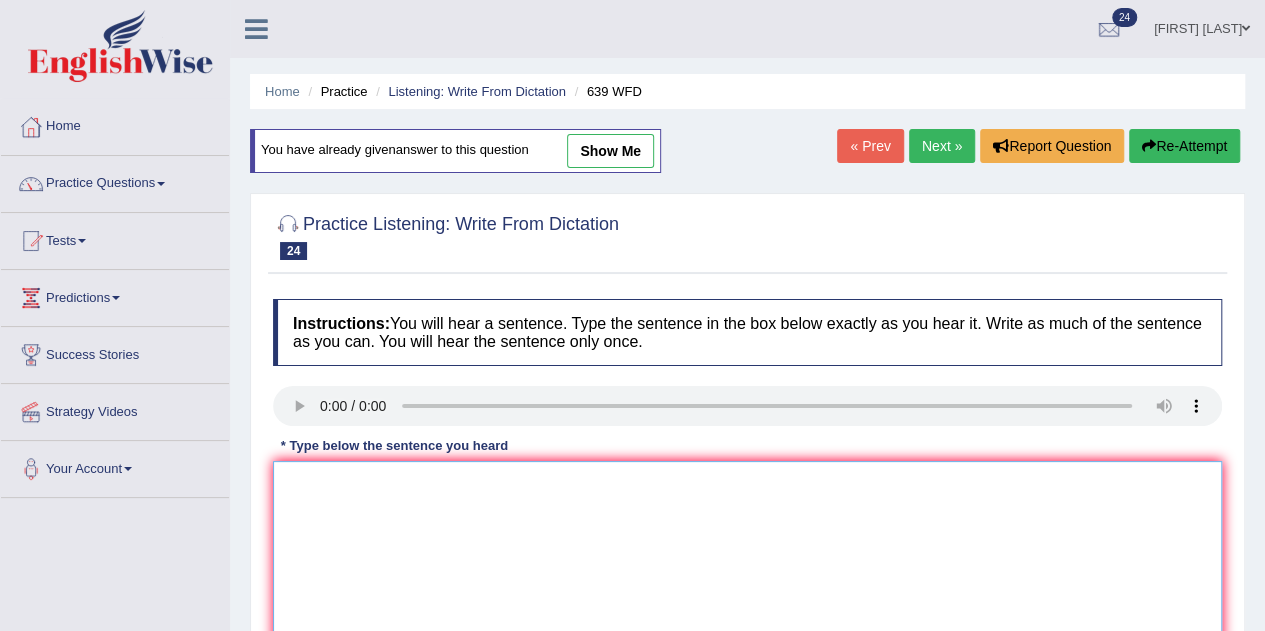 click at bounding box center [747, 558] 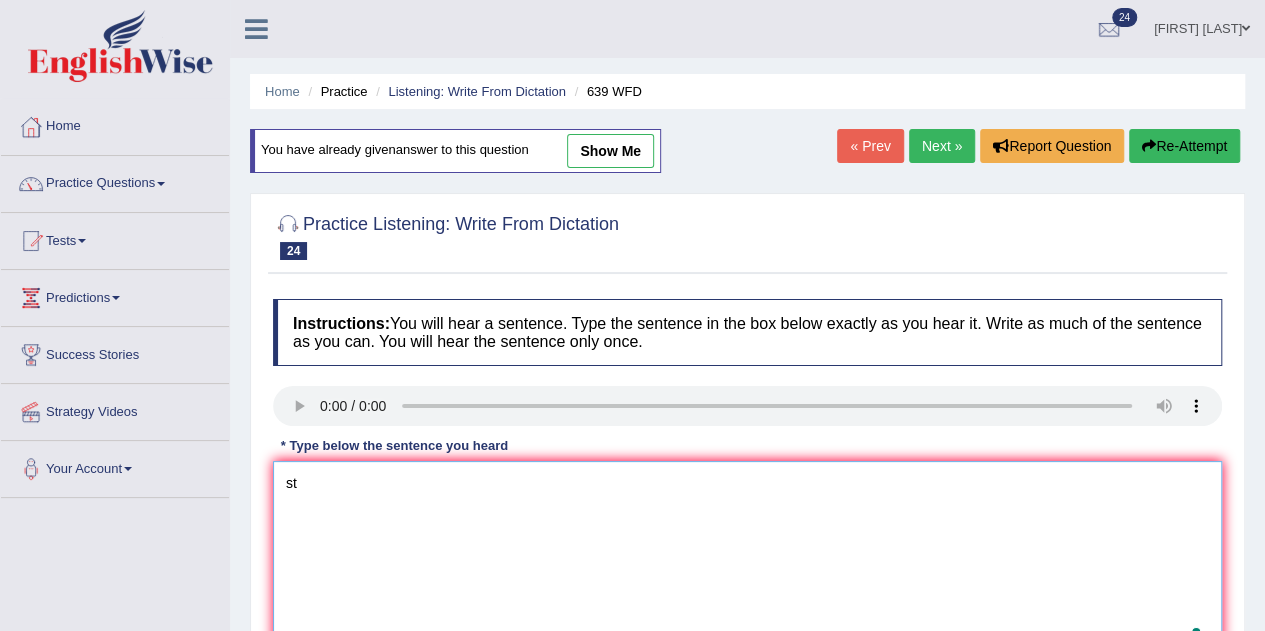 type on "s" 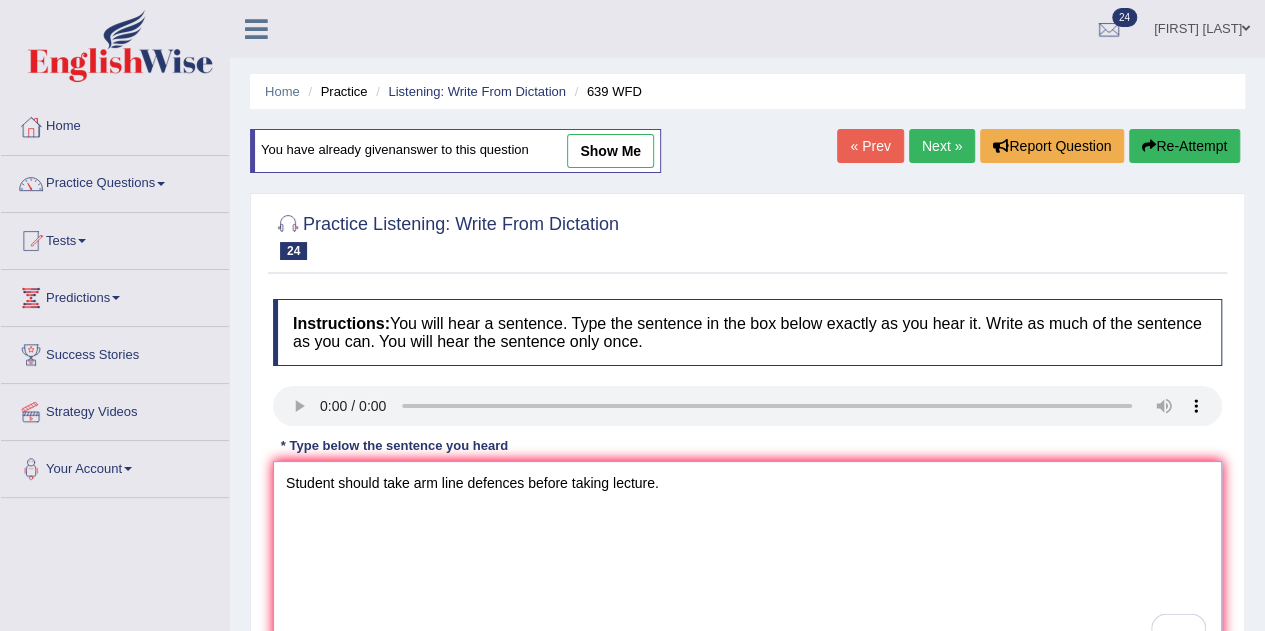 scroll, scrollTop: 140, scrollLeft: 0, axis: vertical 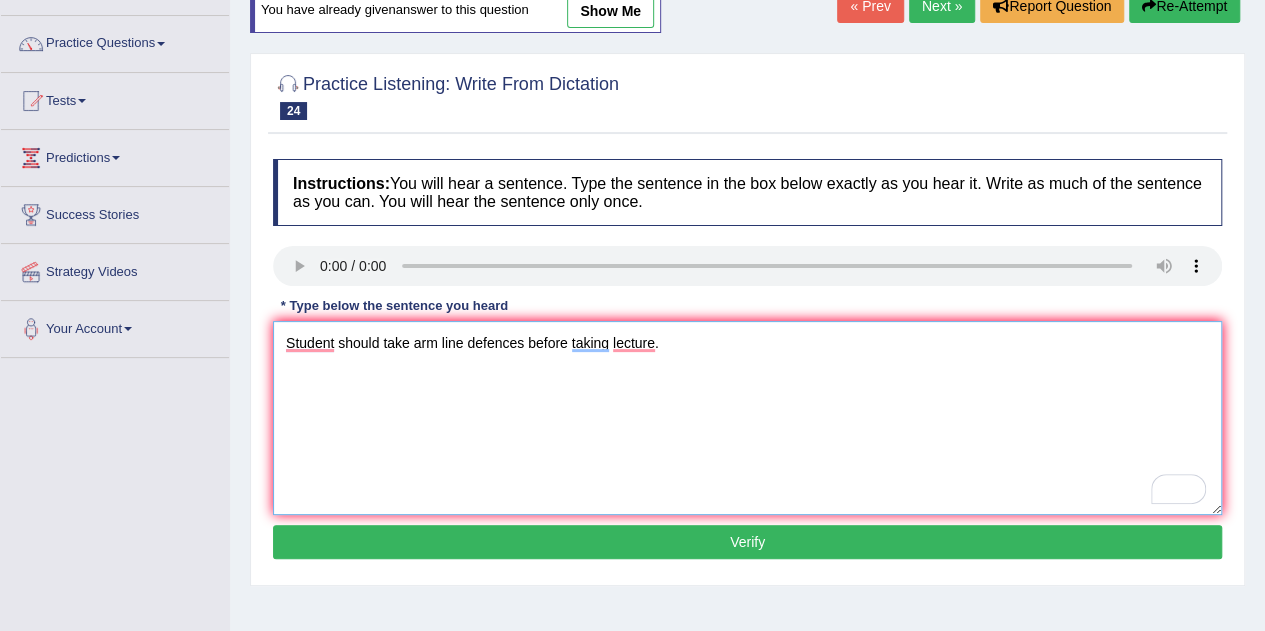 type on "Student should take arm line defences before taking lecture." 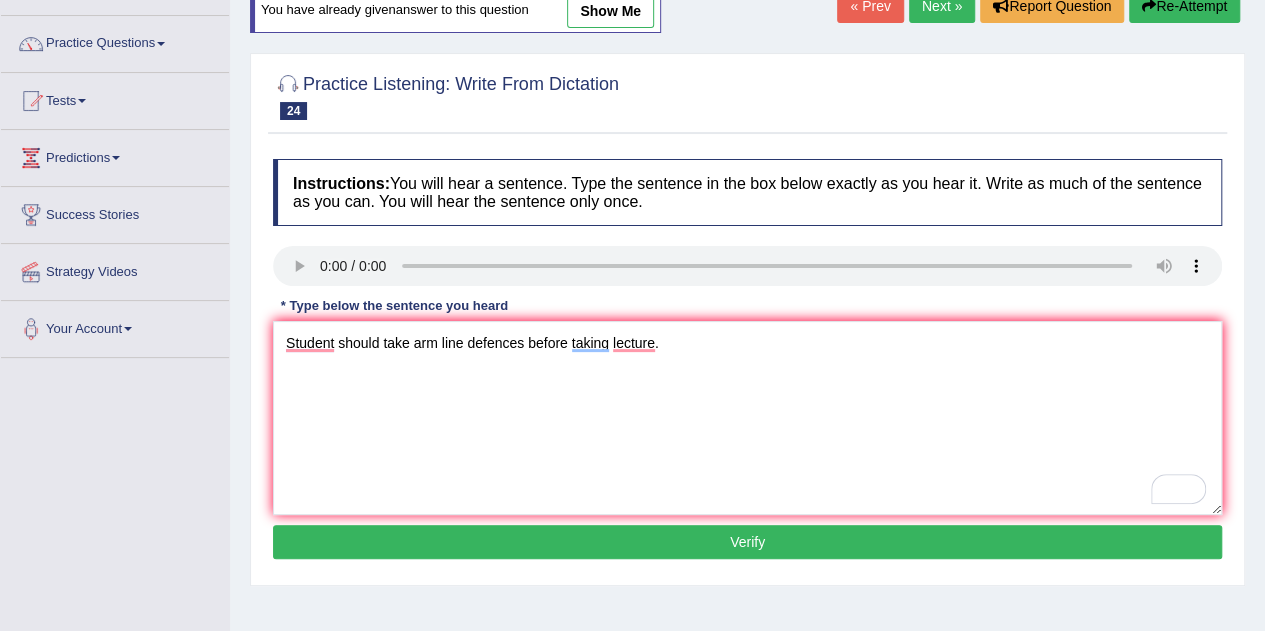 click on "Verify" at bounding box center [747, 542] 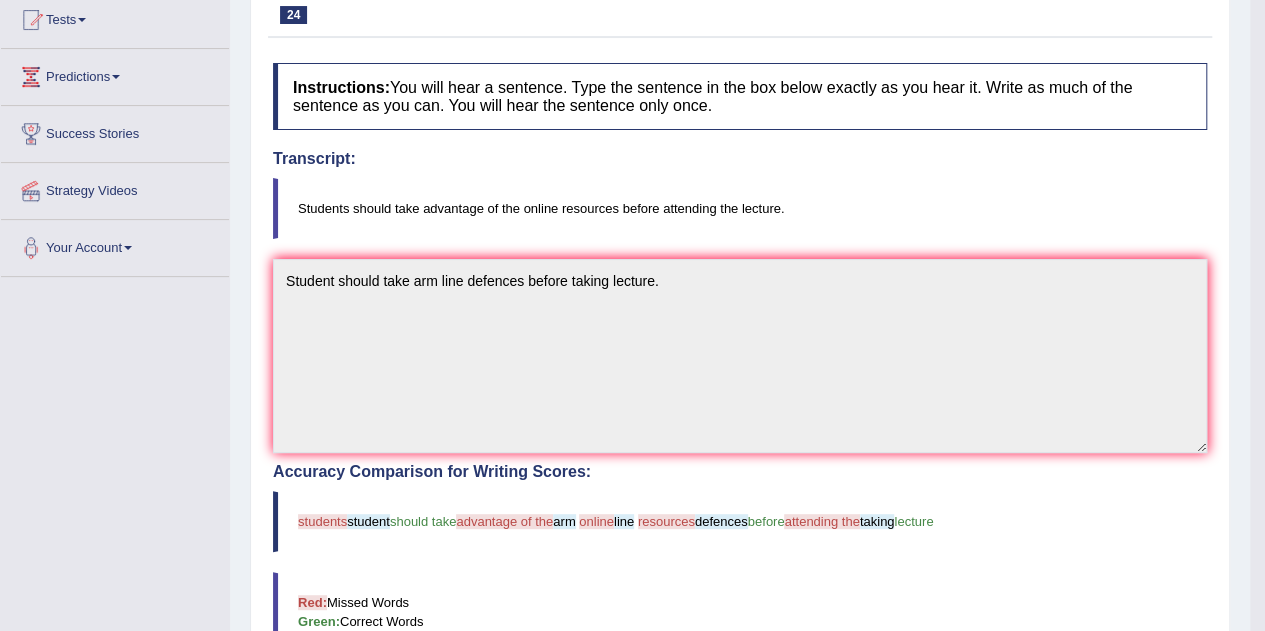 scroll, scrollTop: 0, scrollLeft: 0, axis: both 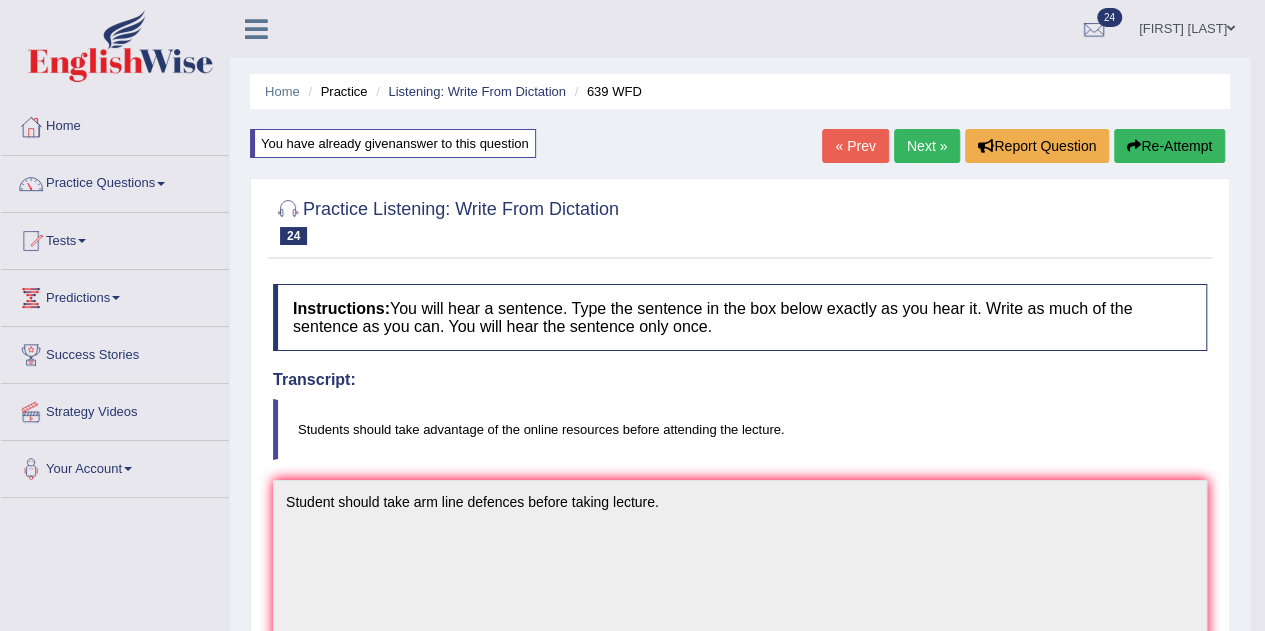 click on "Next »" at bounding box center (927, 146) 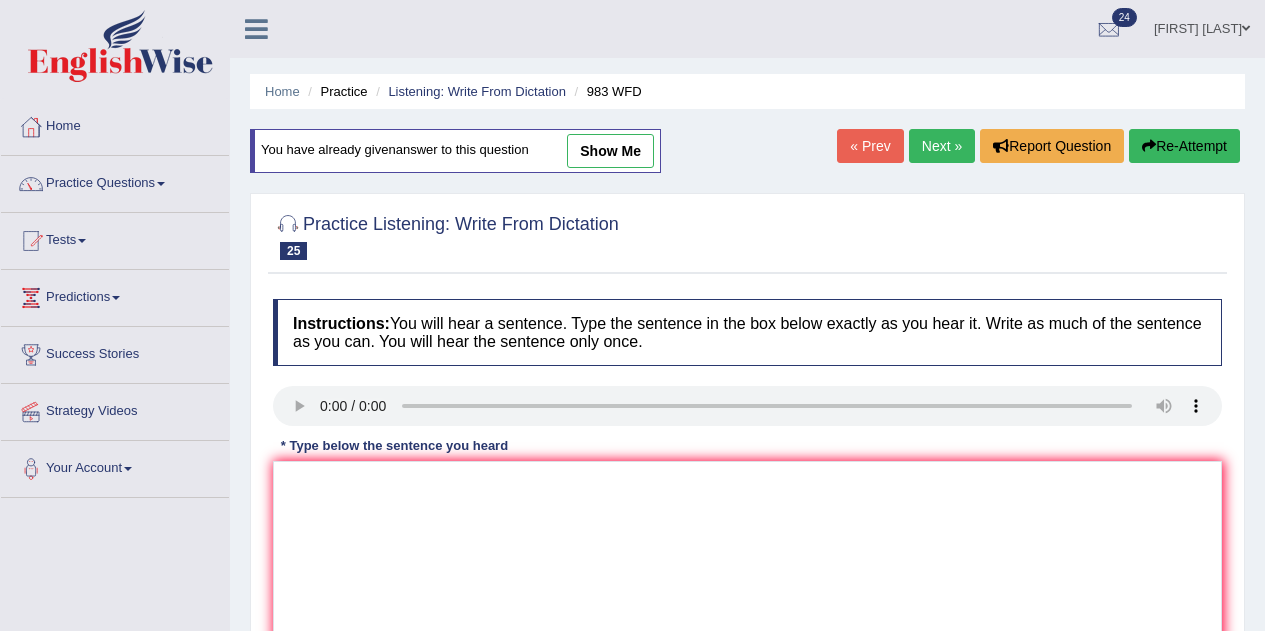 scroll, scrollTop: 0, scrollLeft: 0, axis: both 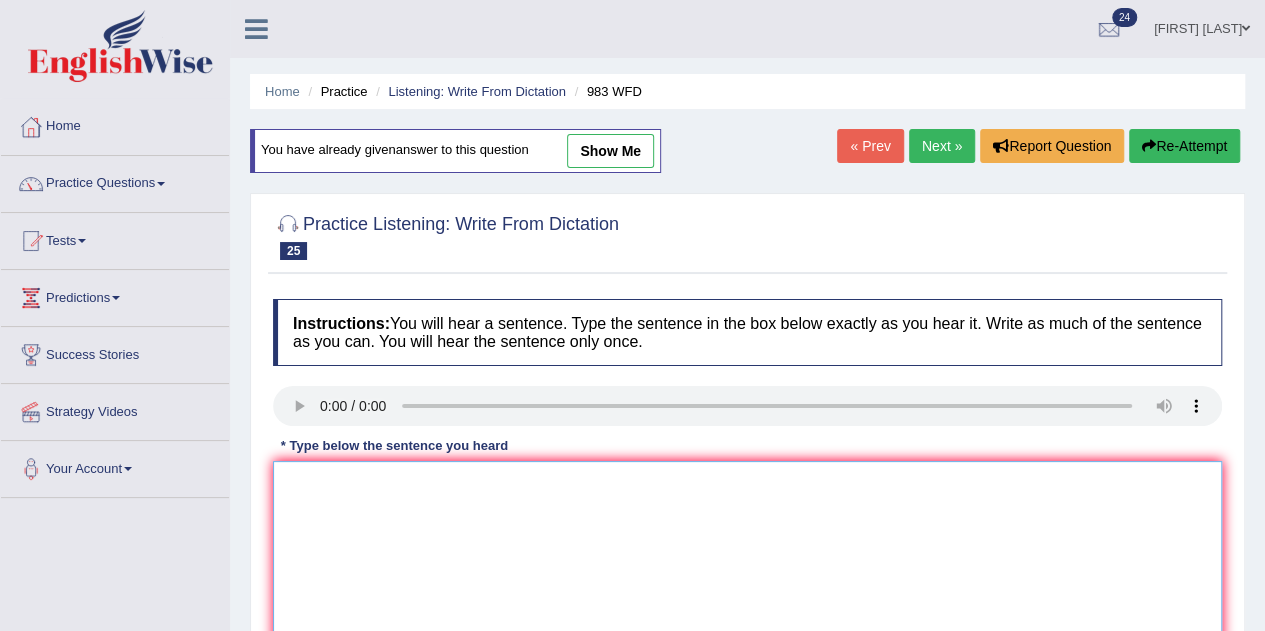 click at bounding box center [747, 558] 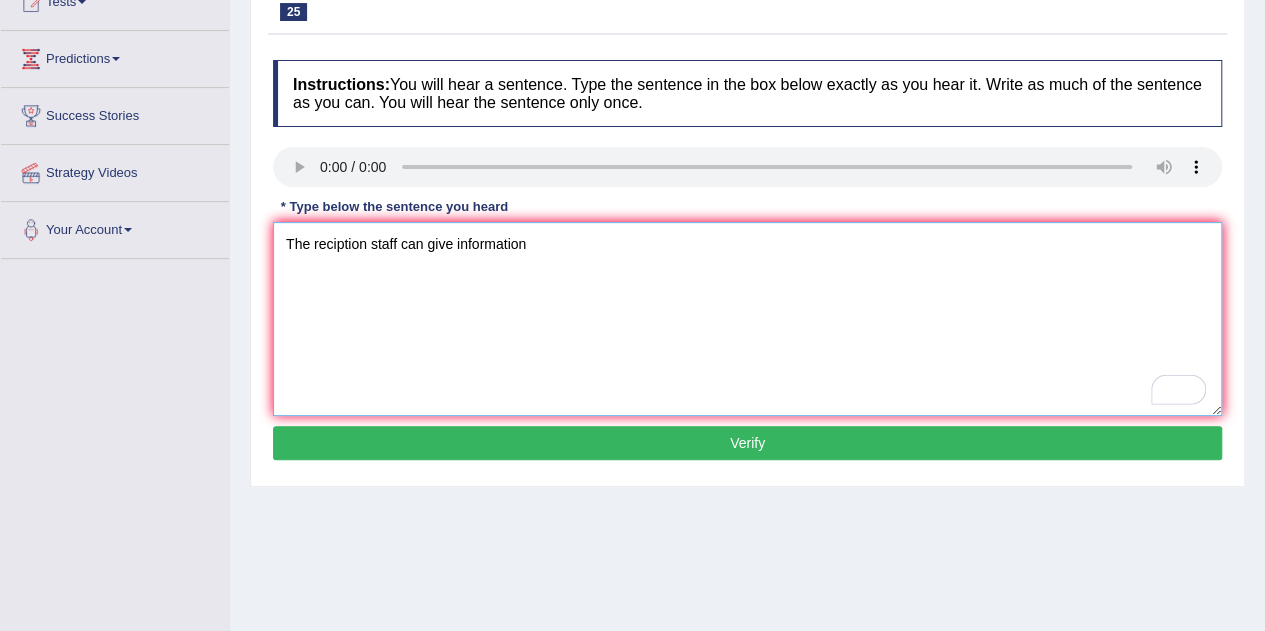 scroll, scrollTop: 243, scrollLeft: 0, axis: vertical 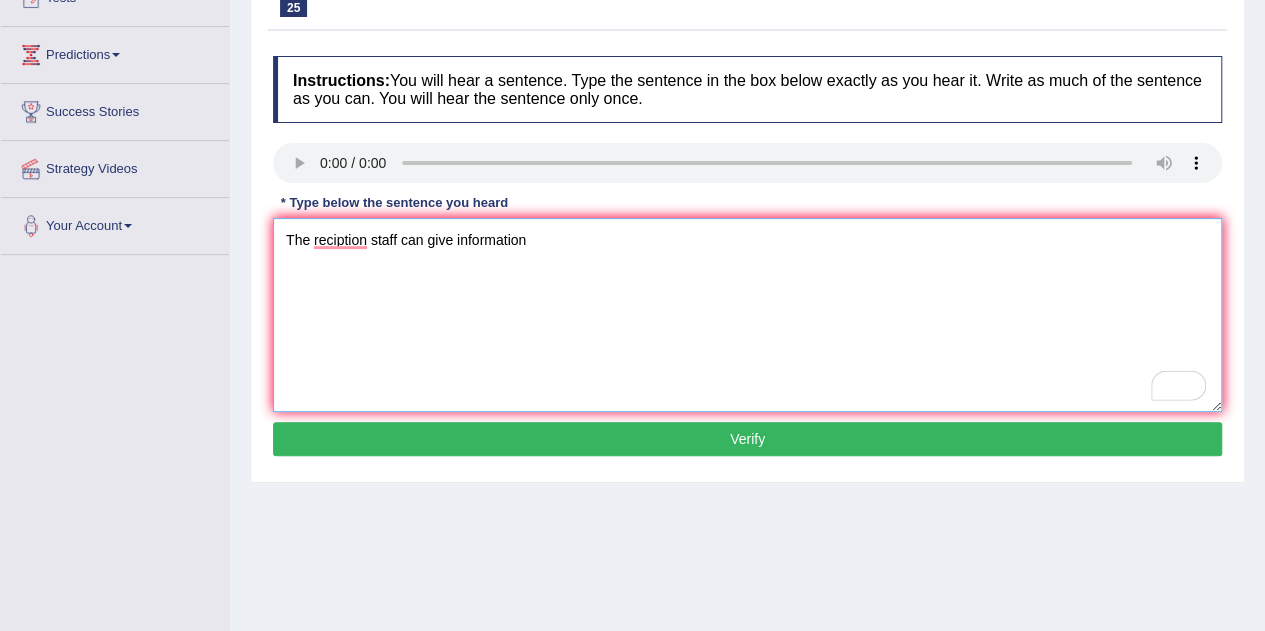 type on "The reciption staff can give information" 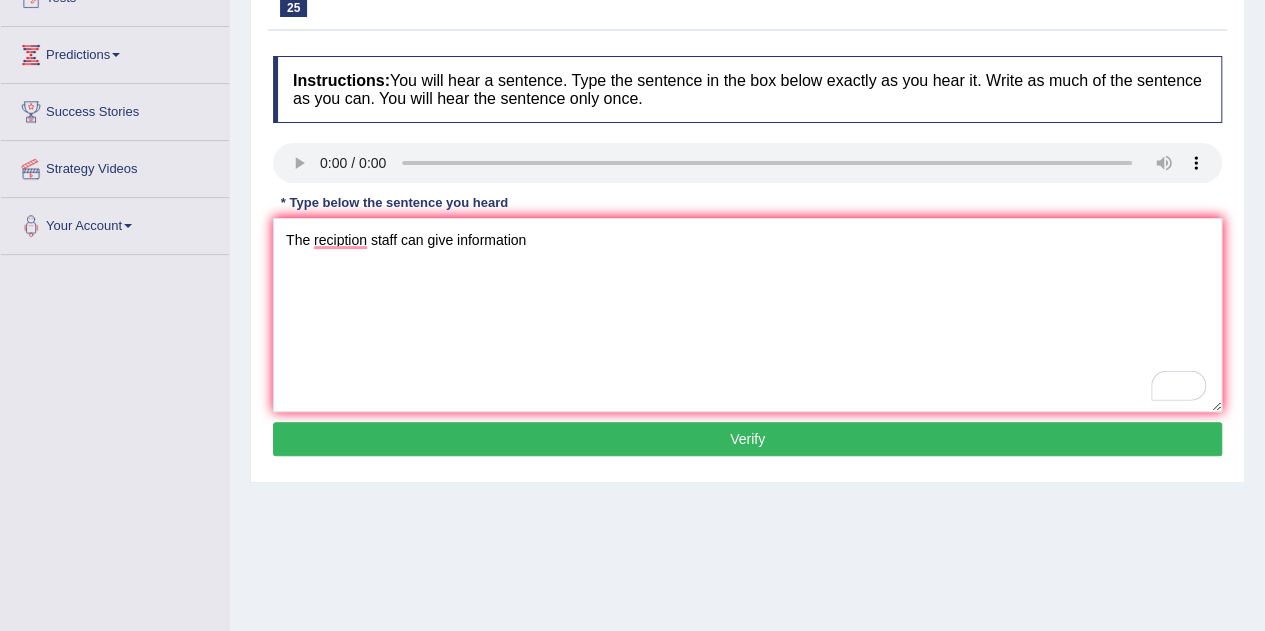 click on "Verify" at bounding box center [747, 439] 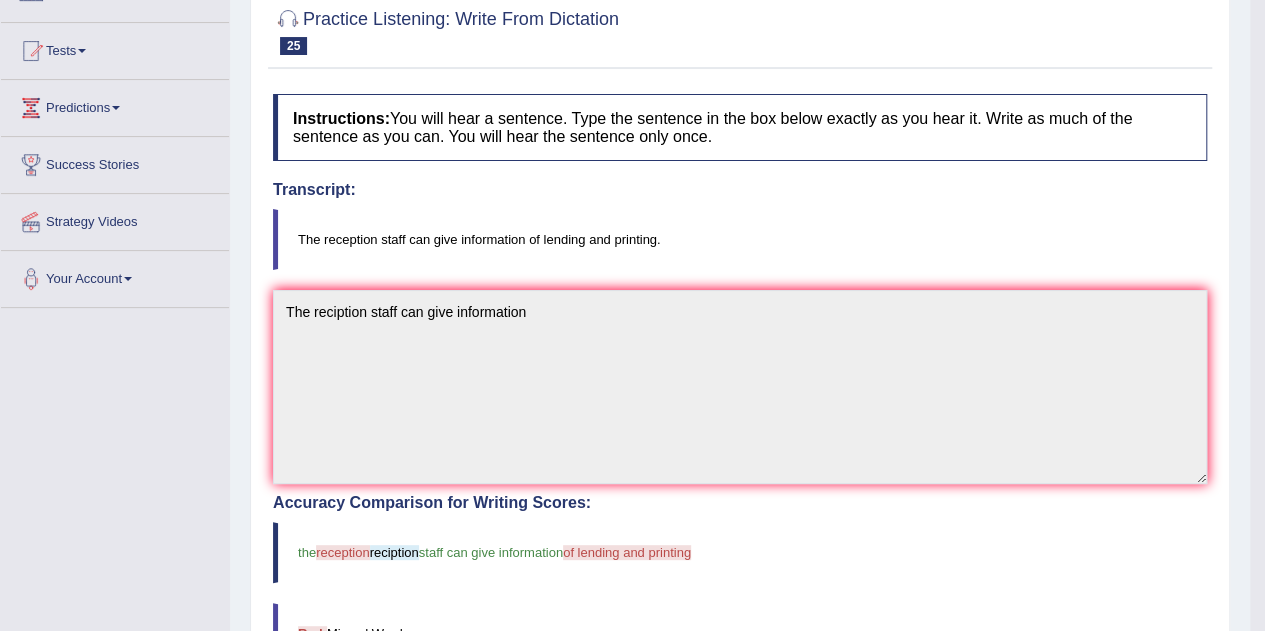 scroll, scrollTop: 0, scrollLeft: 0, axis: both 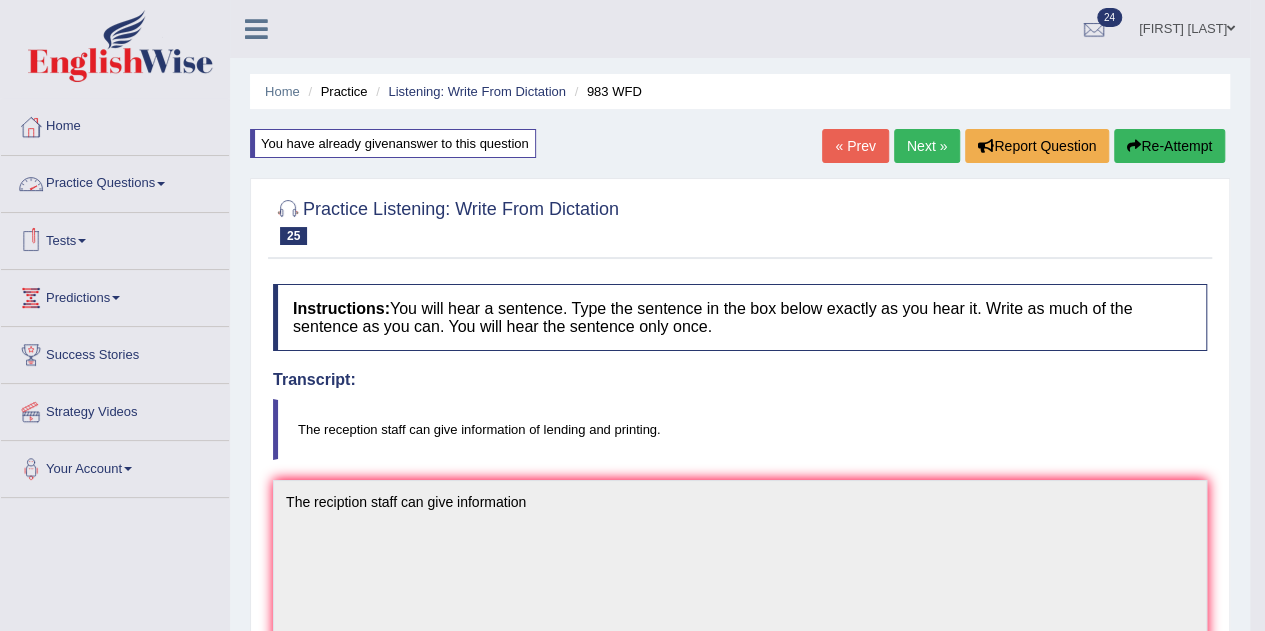 click on "Practice Questions" at bounding box center (115, 181) 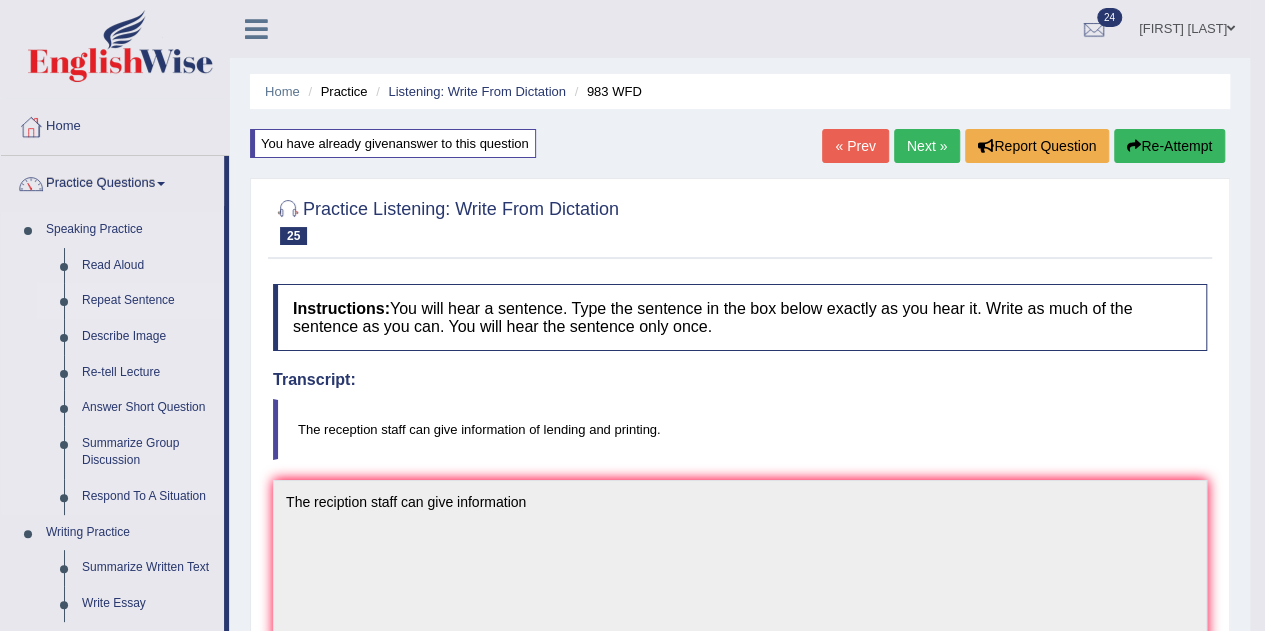 click on "Repeat Sentence" at bounding box center (148, 301) 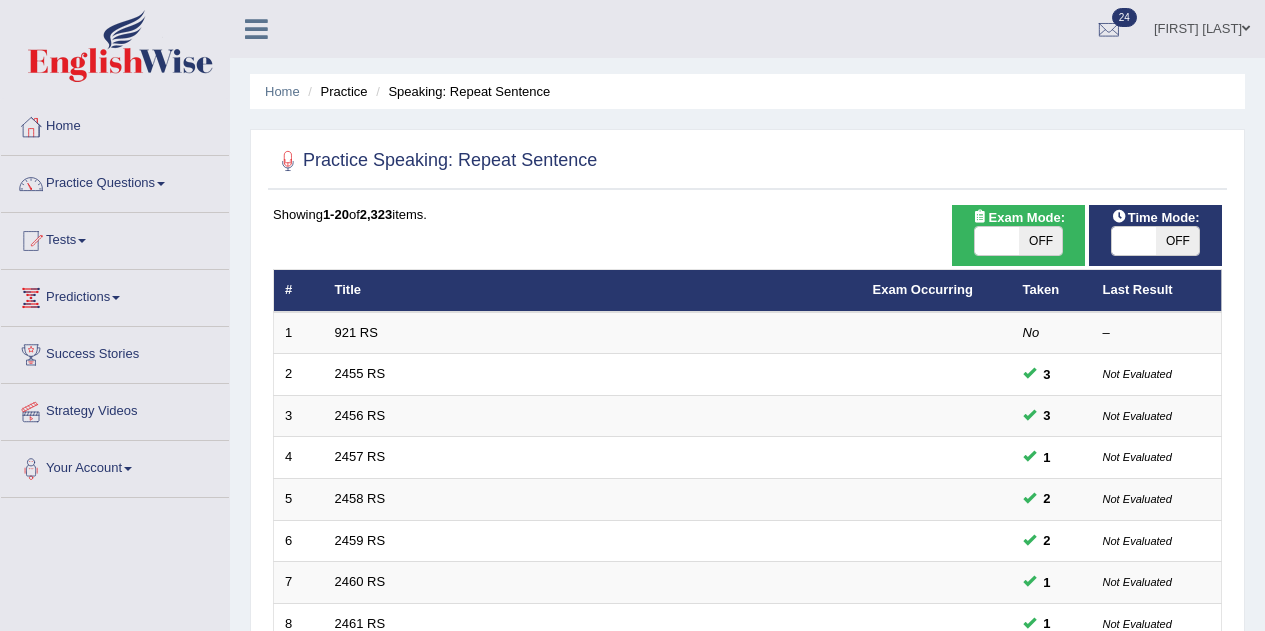 scroll, scrollTop: 0, scrollLeft: 0, axis: both 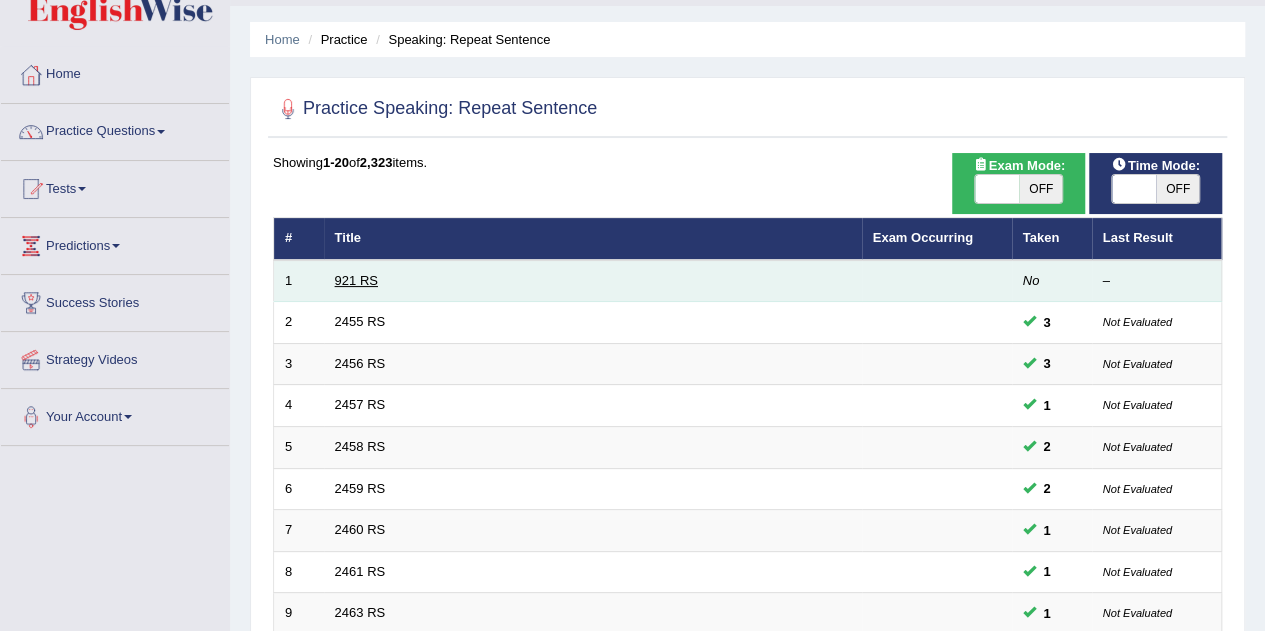 click on "921 RS" at bounding box center [356, 280] 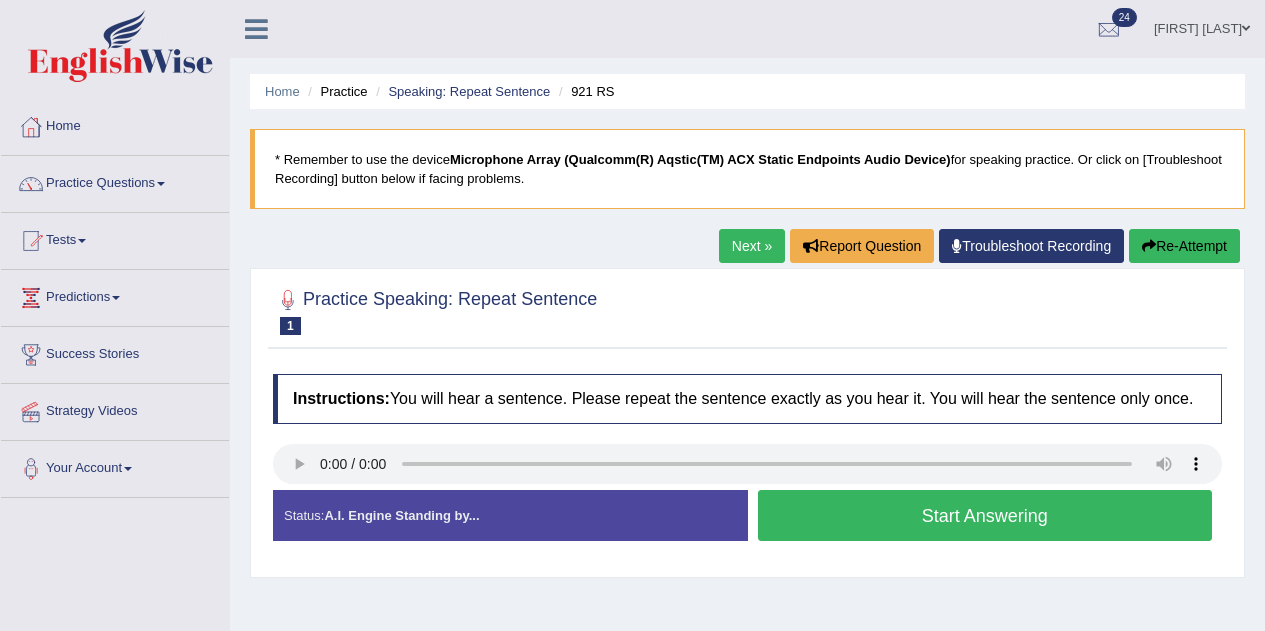 scroll, scrollTop: 0, scrollLeft: 0, axis: both 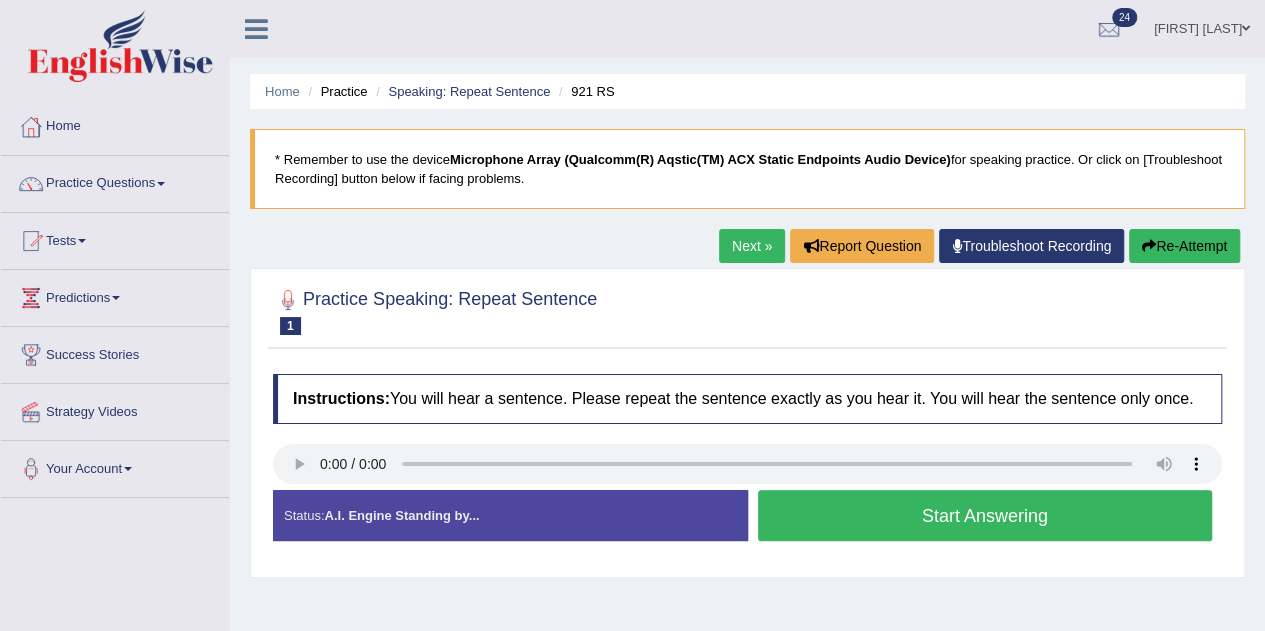 click on "Start Answering" at bounding box center [985, 515] 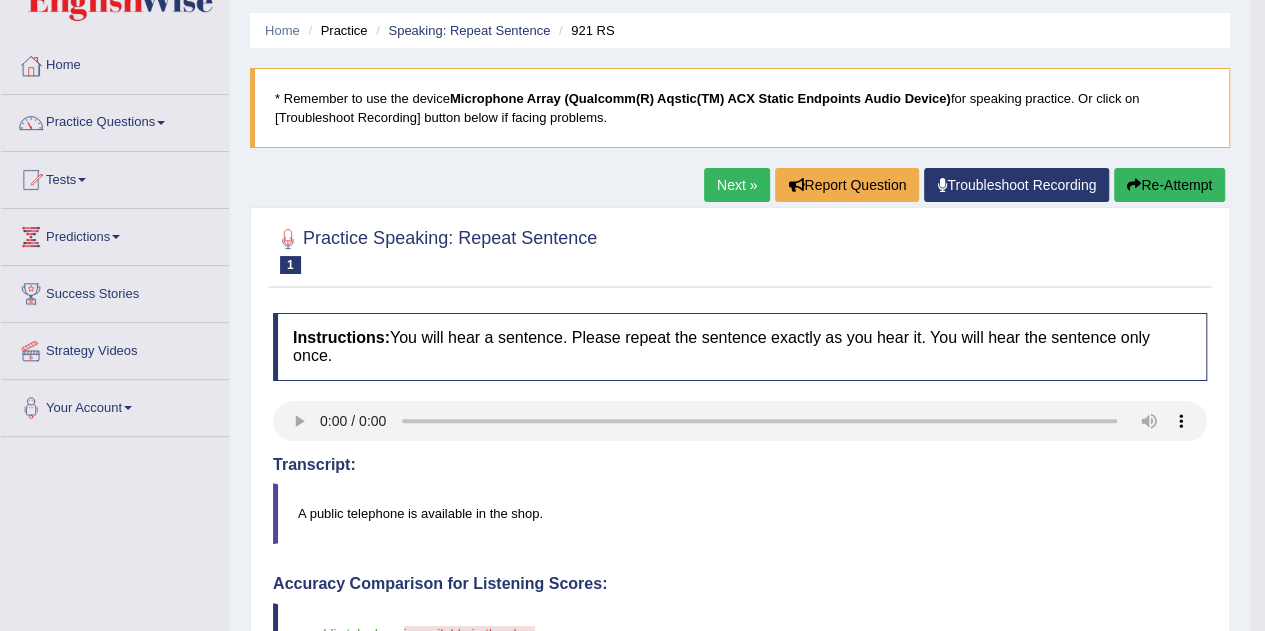 scroll, scrollTop: 54, scrollLeft: 0, axis: vertical 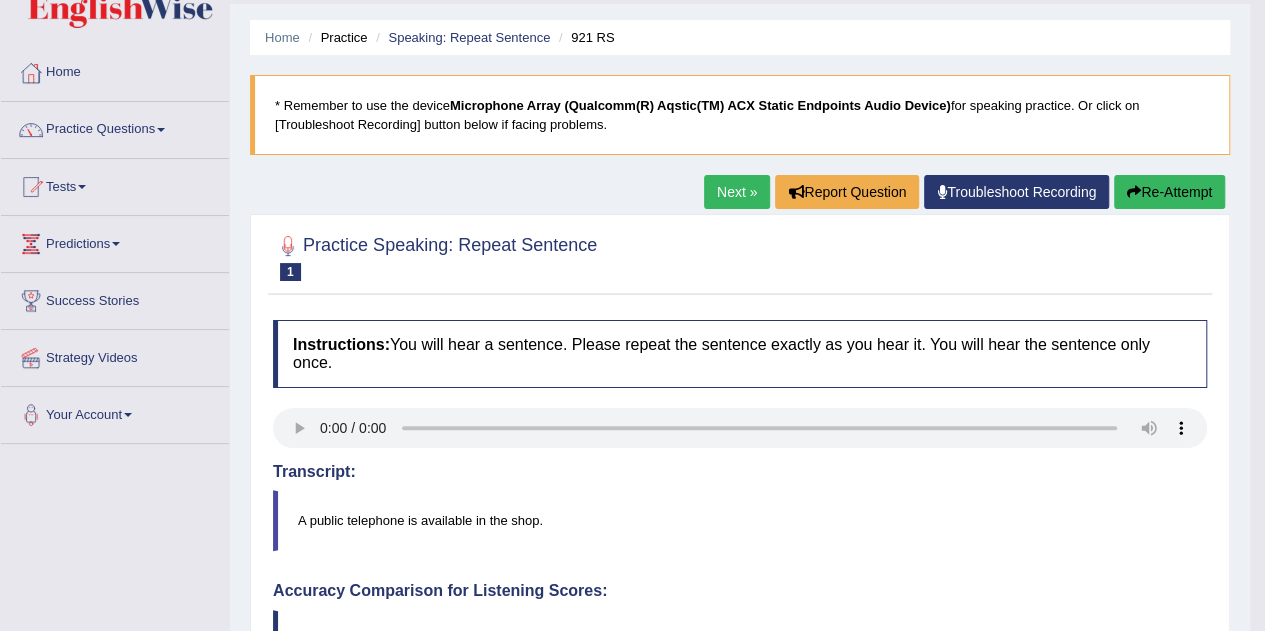 click on "Re-Attempt" at bounding box center [1169, 192] 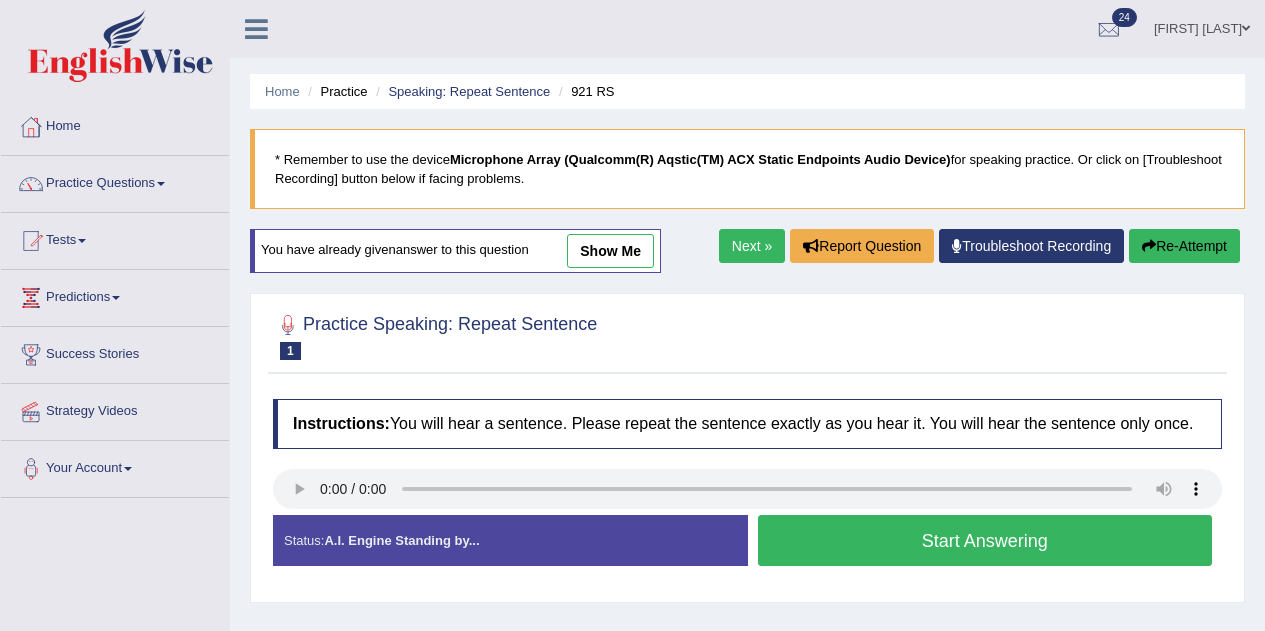 scroll, scrollTop: 54, scrollLeft: 0, axis: vertical 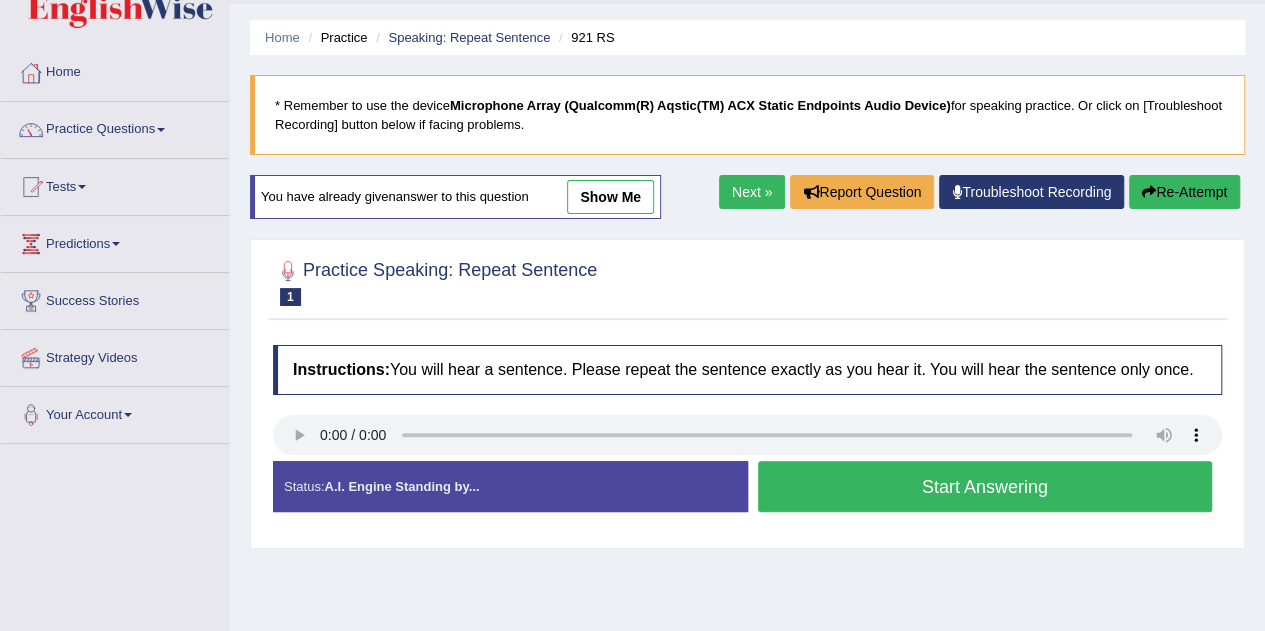 click on "Start Answering" at bounding box center (985, 486) 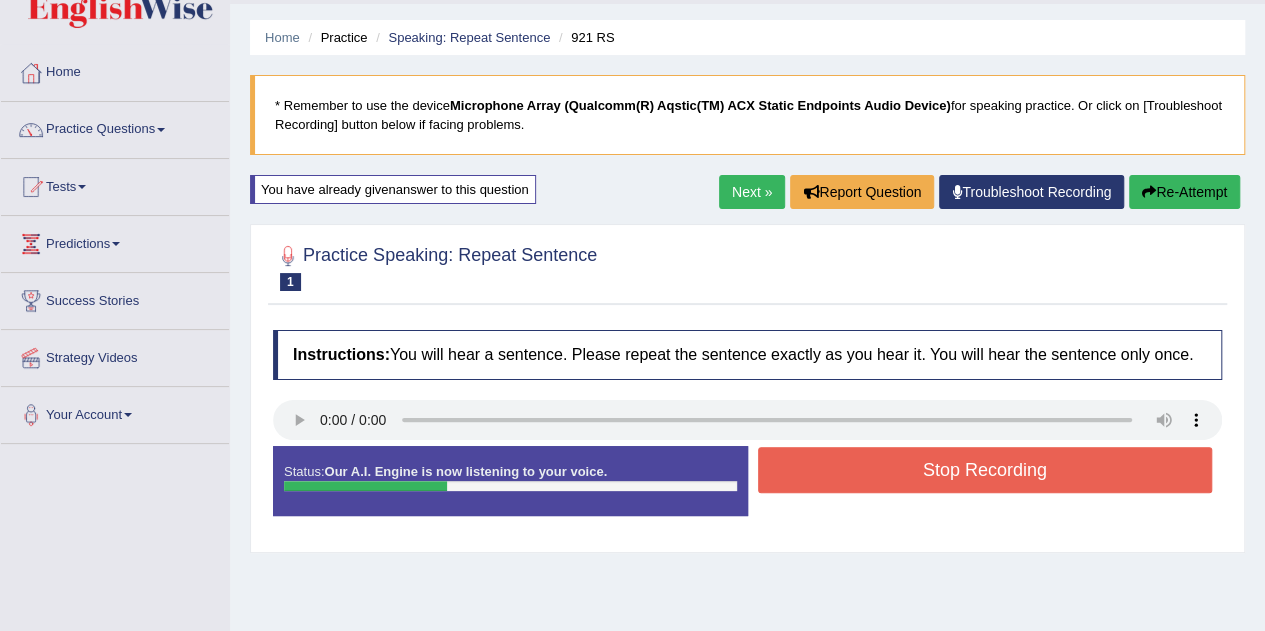 click on "Stop Recording" at bounding box center (985, 470) 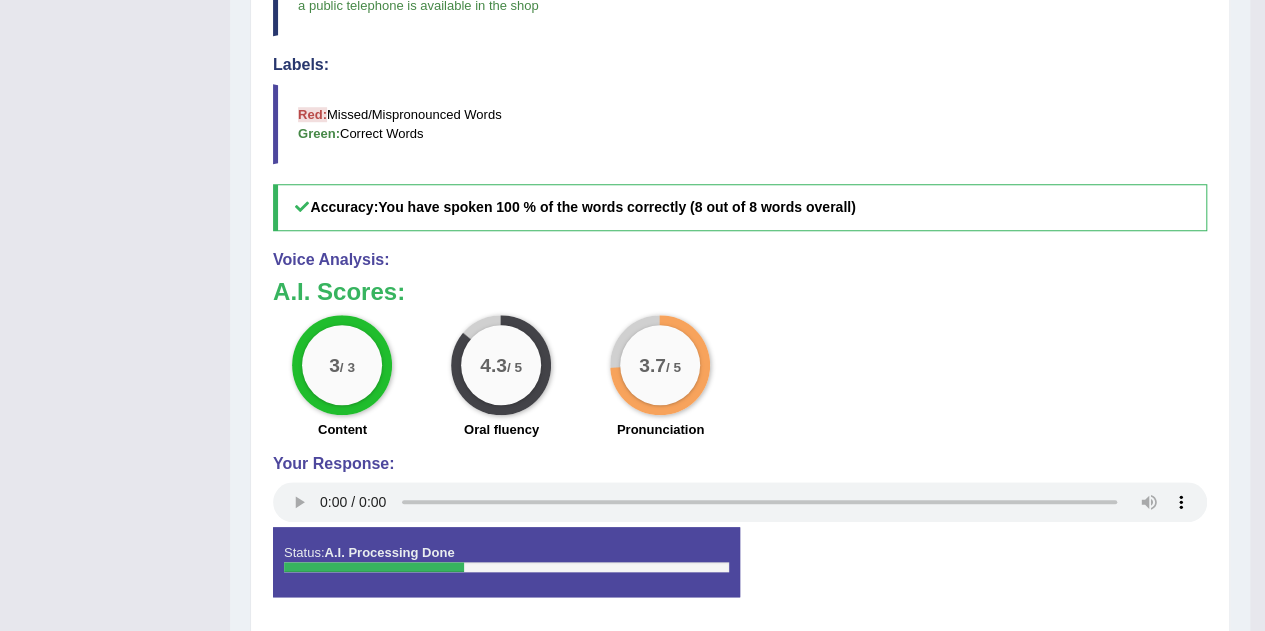 scroll, scrollTop: 700, scrollLeft: 0, axis: vertical 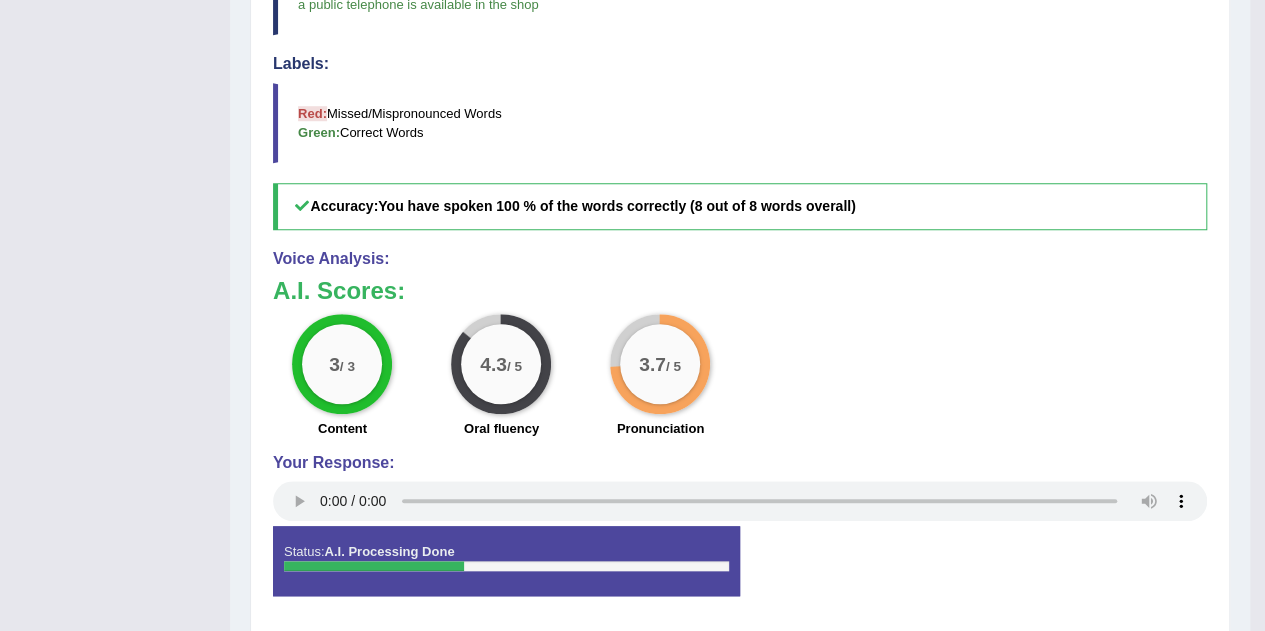 click on "Toggle navigation
Home
Practice Questions   Speaking Practice Read Aloud
Repeat Sentence
Describe Image
Re-tell Lecture
Answer Short Question
Summarize Group Discussion
Respond To A Situation
Writing Practice  Summarize Written Text
Write Essay
Reading Practice  Reading & Writing: Fill In The Blanks
Choose Multiple Answers
Re-order Paragraphs
Fill In The Blanks
Choose Single Answer
Listening Practice  Summarize Spoken Text
Highlight Incorrect Words
Highlight Correct Summary
Select Missing Word
Choose Single Answer
Choose Multiple Answers
Fill In The Blanks
Write From Dictation
Pronunciation
Tests  Take Practice Sectional Test
Take Mock Test" at bounding box center (625, -6) 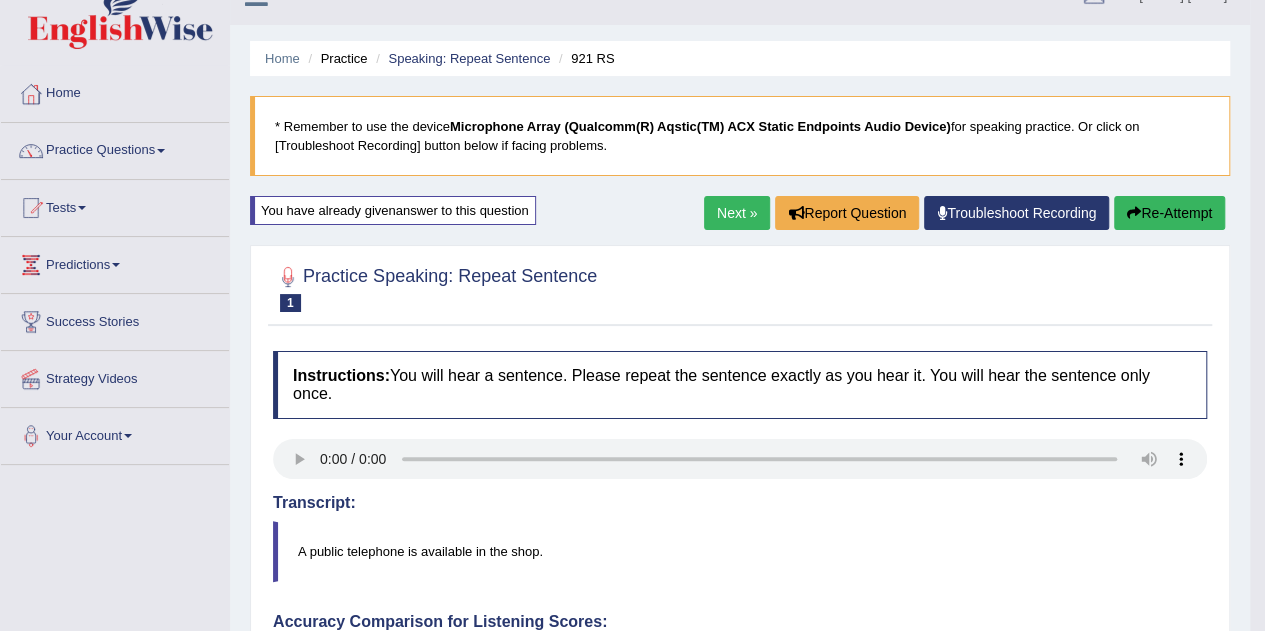 scroll, scrollTop: 32, scrollLeft: 0, axis: vertical 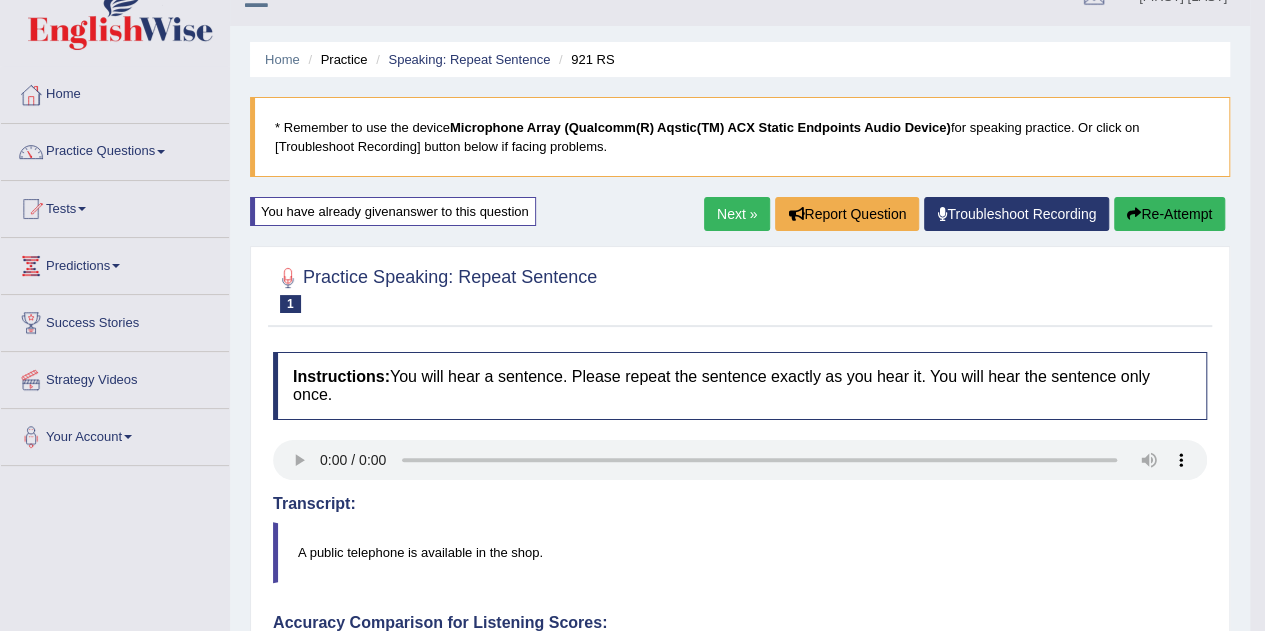drag, startPoint x: 327, startPoint y: 427, endPoint x: 715, endPoint y: 341, distance: 397.41666 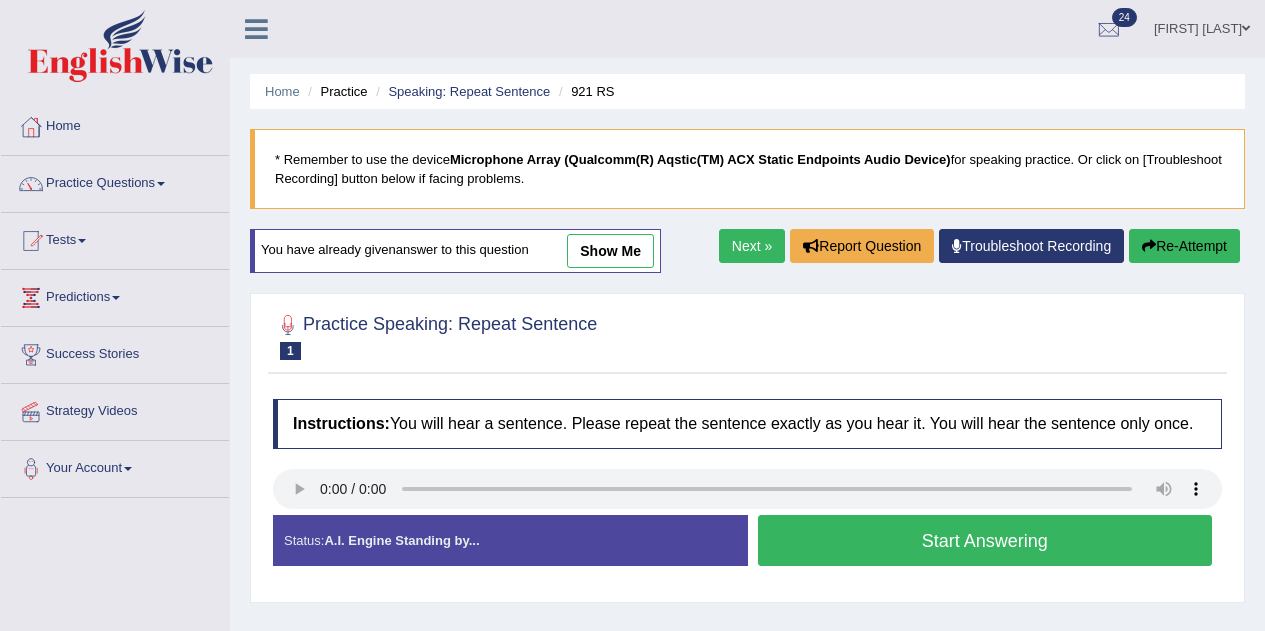 scroll, scrollTop: 32, scrollLeft: 0, axis: vertical 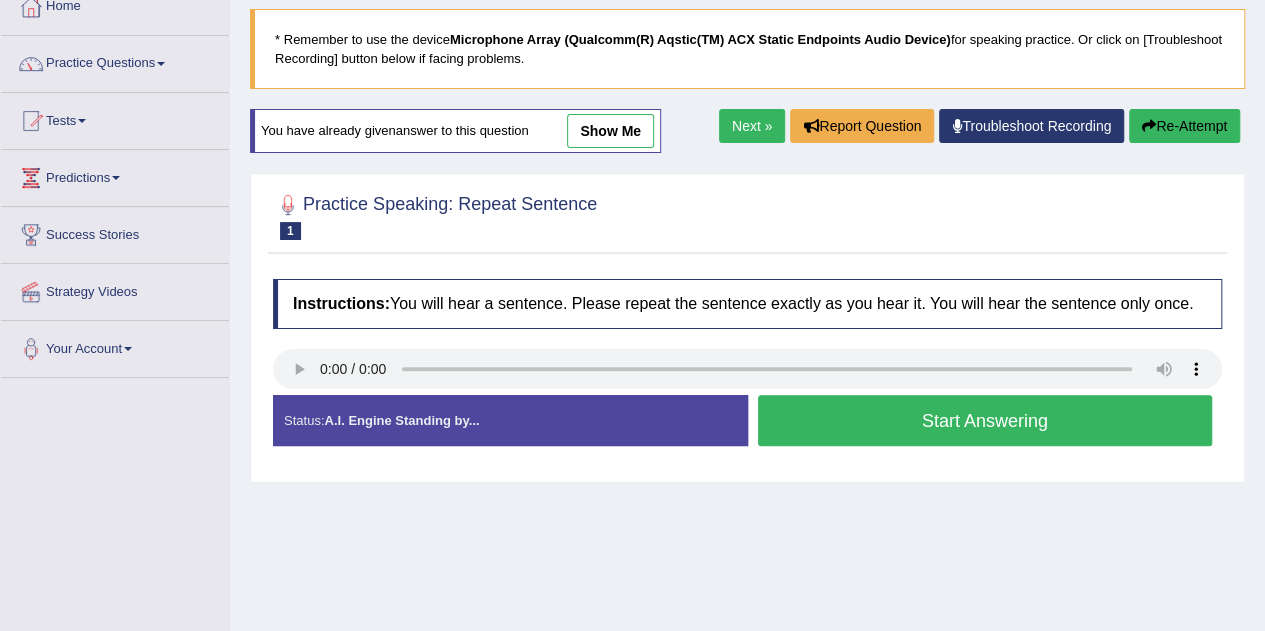 click on "Start Answering" at bounding box center (985, 420) 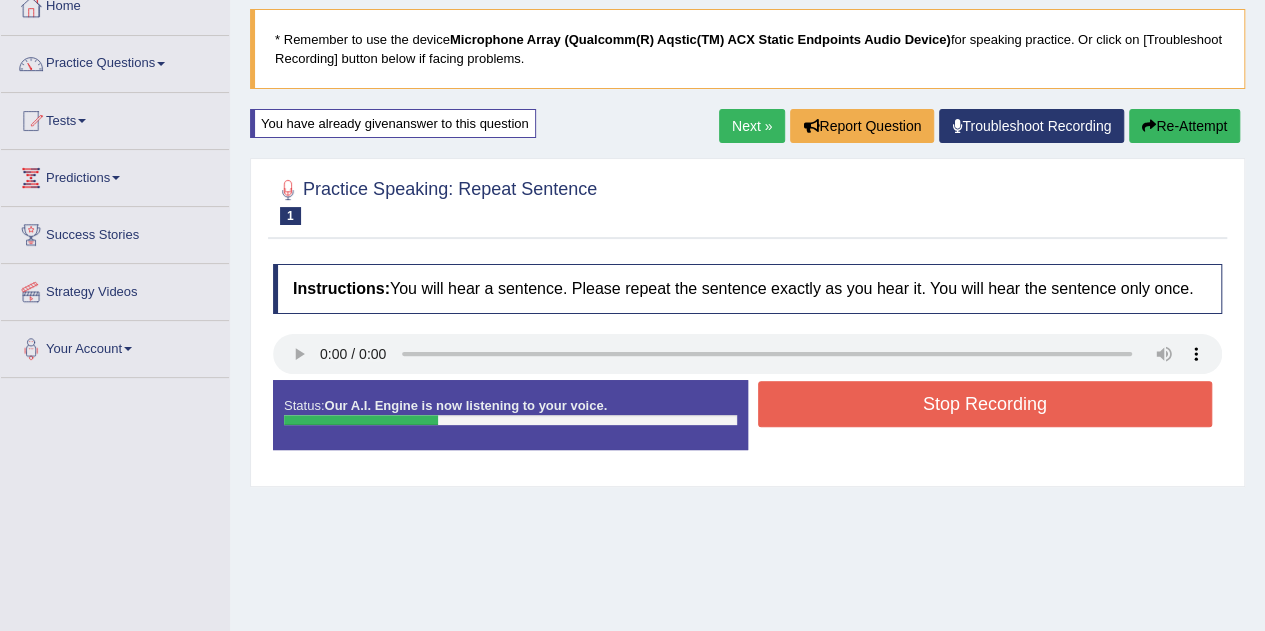 drag, startPoint x: 888, startPoint y: 427, endPoint x: 884, endPoint y: 389, distance: 38.209946 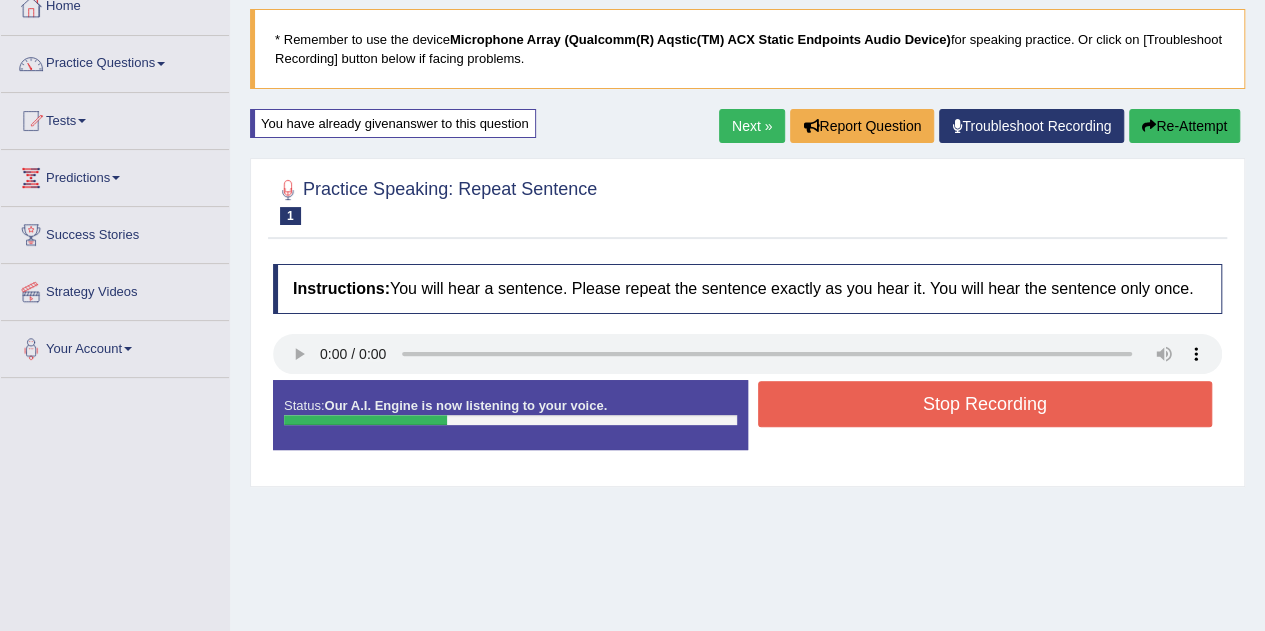 click on "Stop Recording" at bounding box center (985, 404) 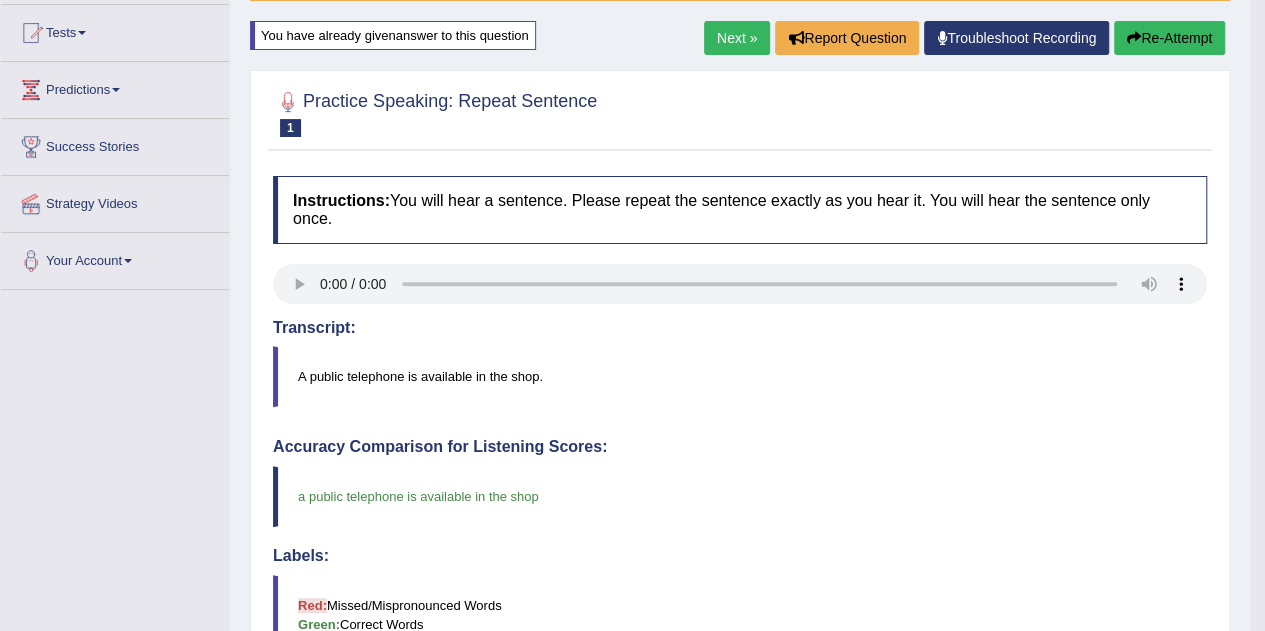 scroll, scrollTop: 207, scrollLeft: 0, axis: vertical 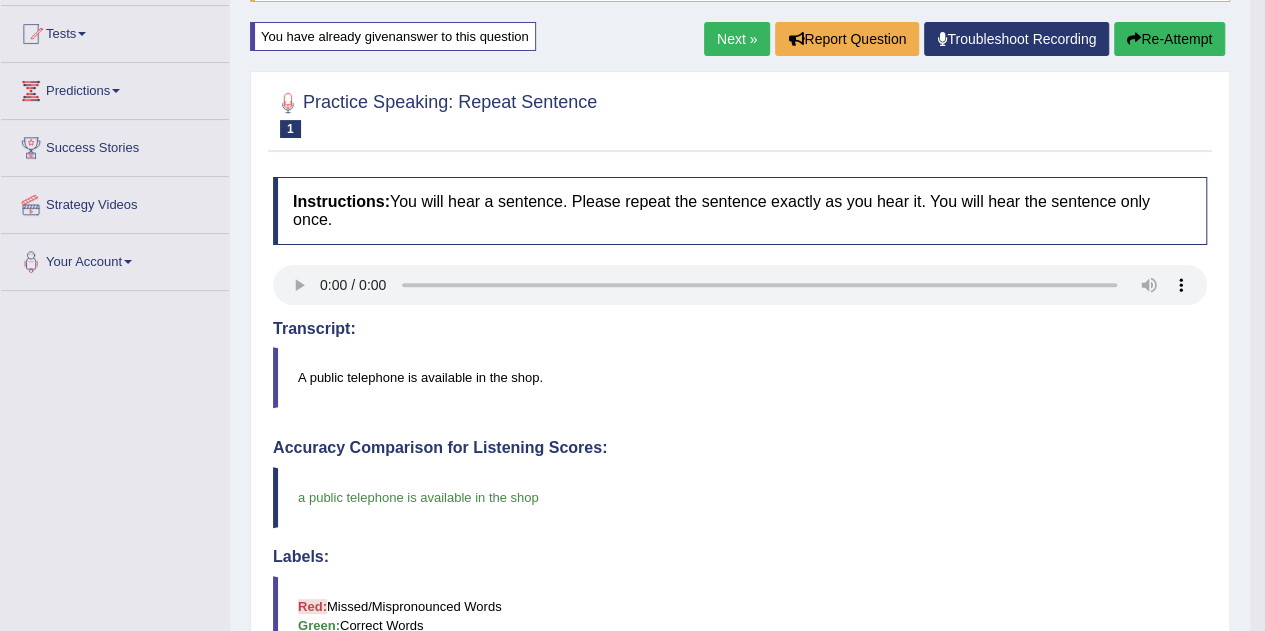 click on "Re-Attempt" at bounding box center (1169, 39) 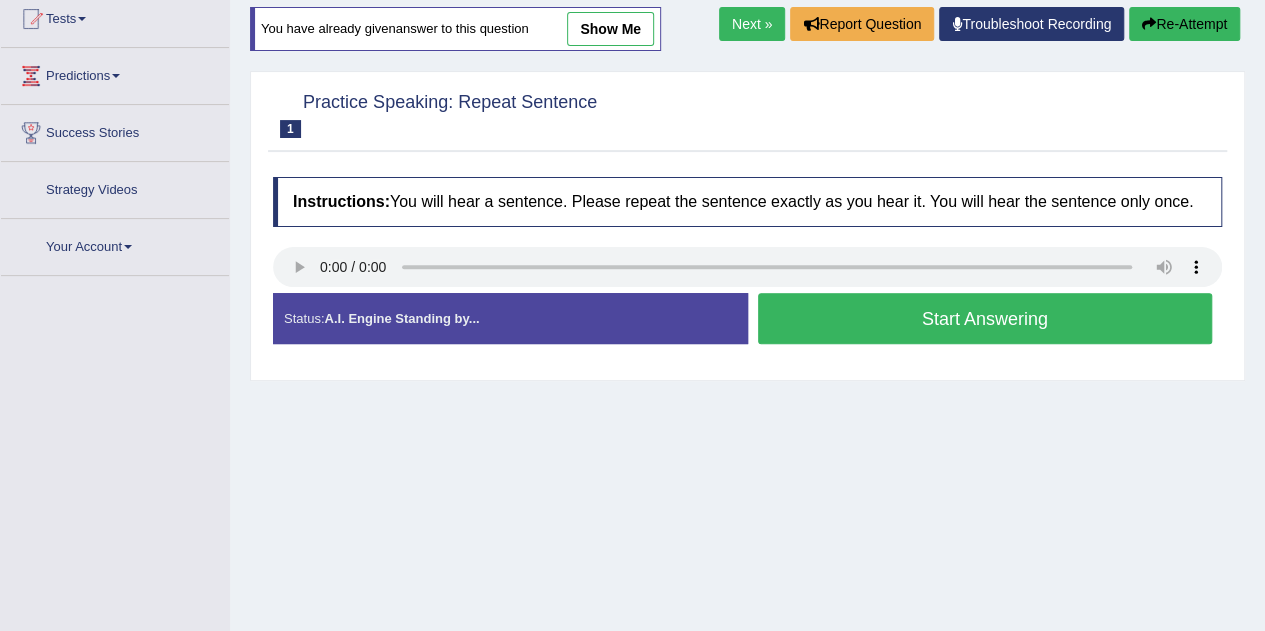 scroll, scrollTop: 0, scrollLeft: 0, axis: both 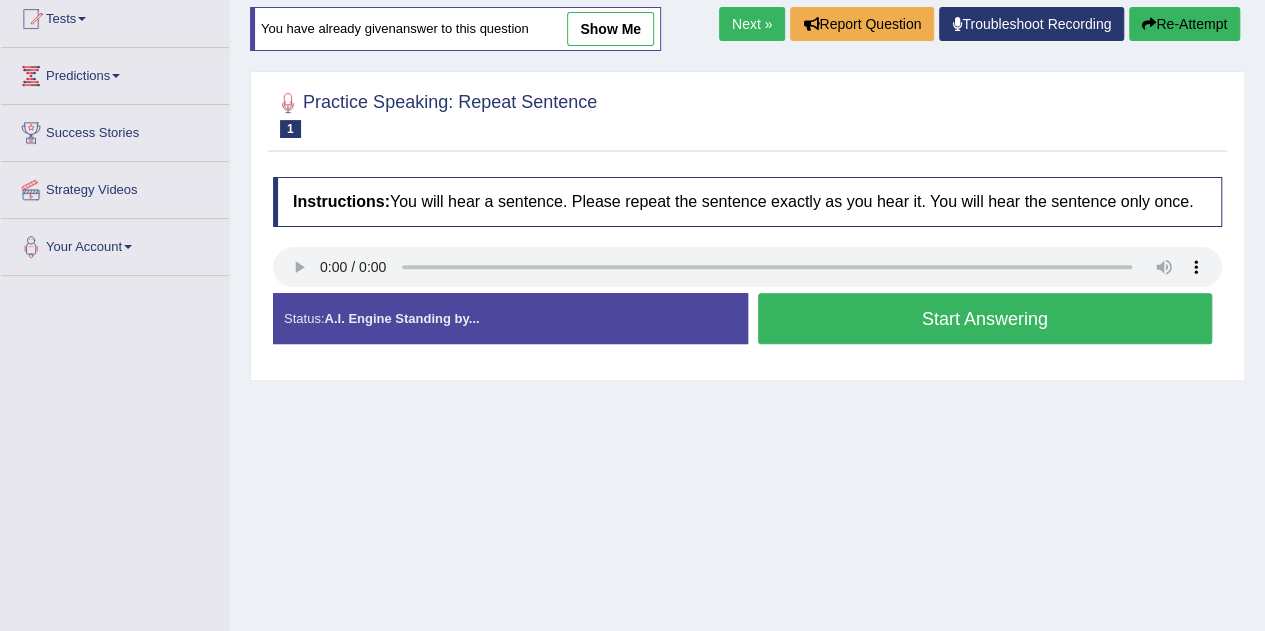 click on "Start Answering" at bounding box center [985, 318] 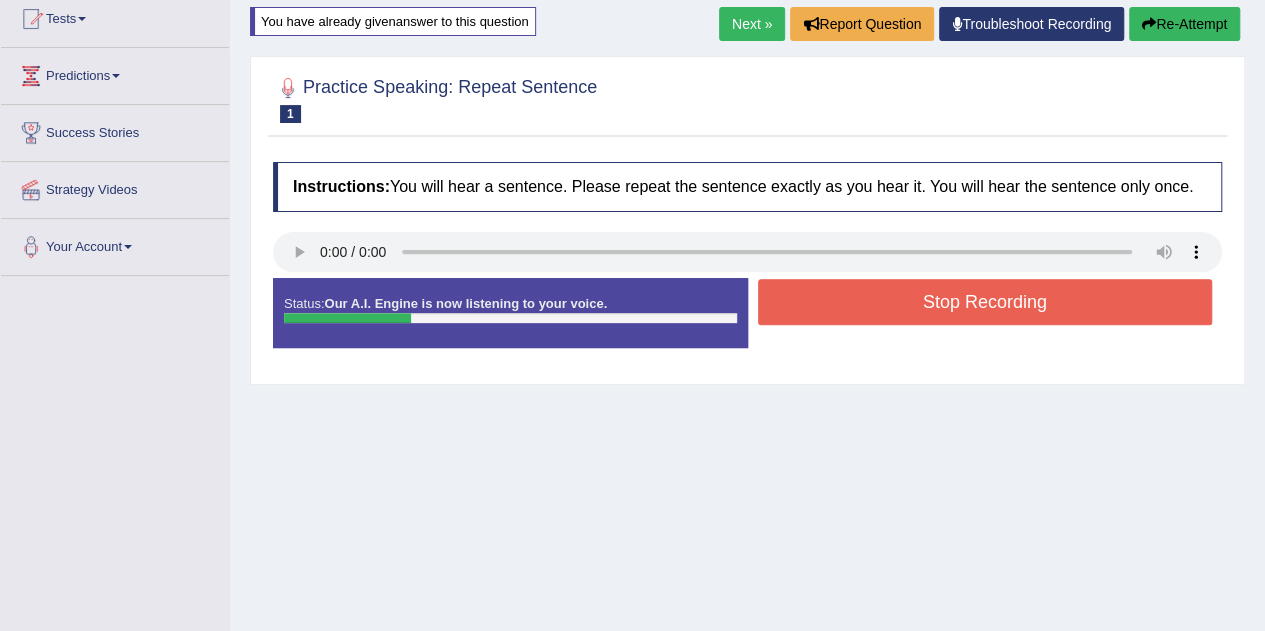 click on "Stop Recording" at bounding box center [985, 302] 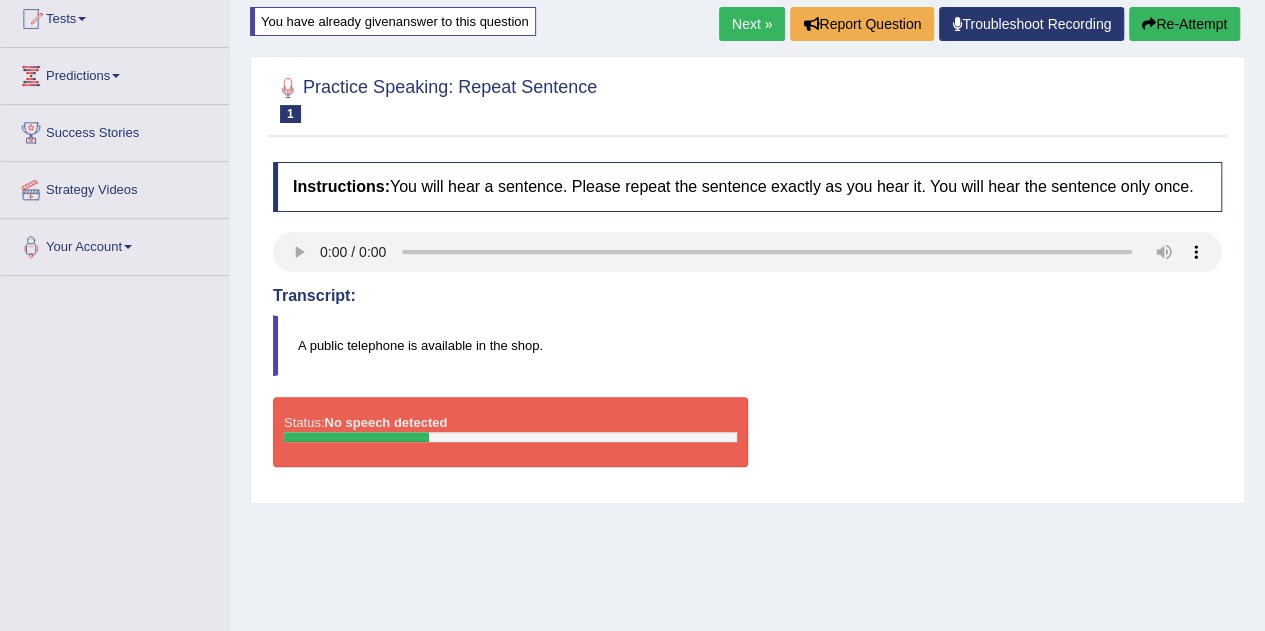 click on "Re-Attempt" at bounding box center [1184, 24] 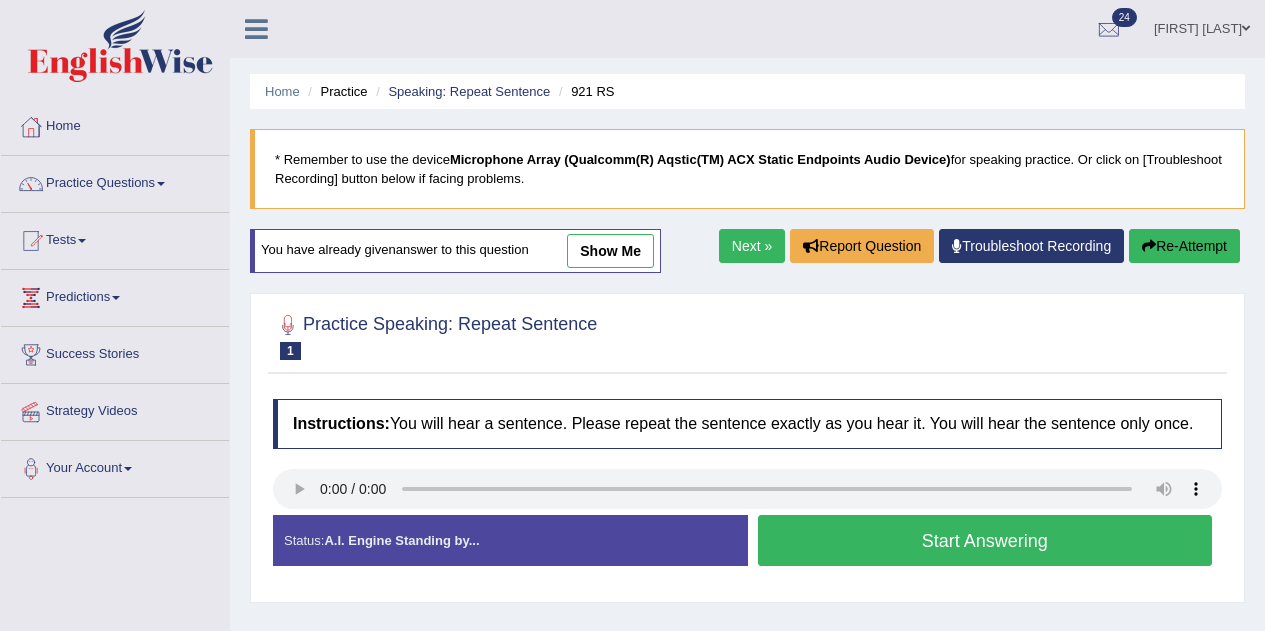 scroll, scrollTop: 228, scrollLeft: 0, axis: vertical 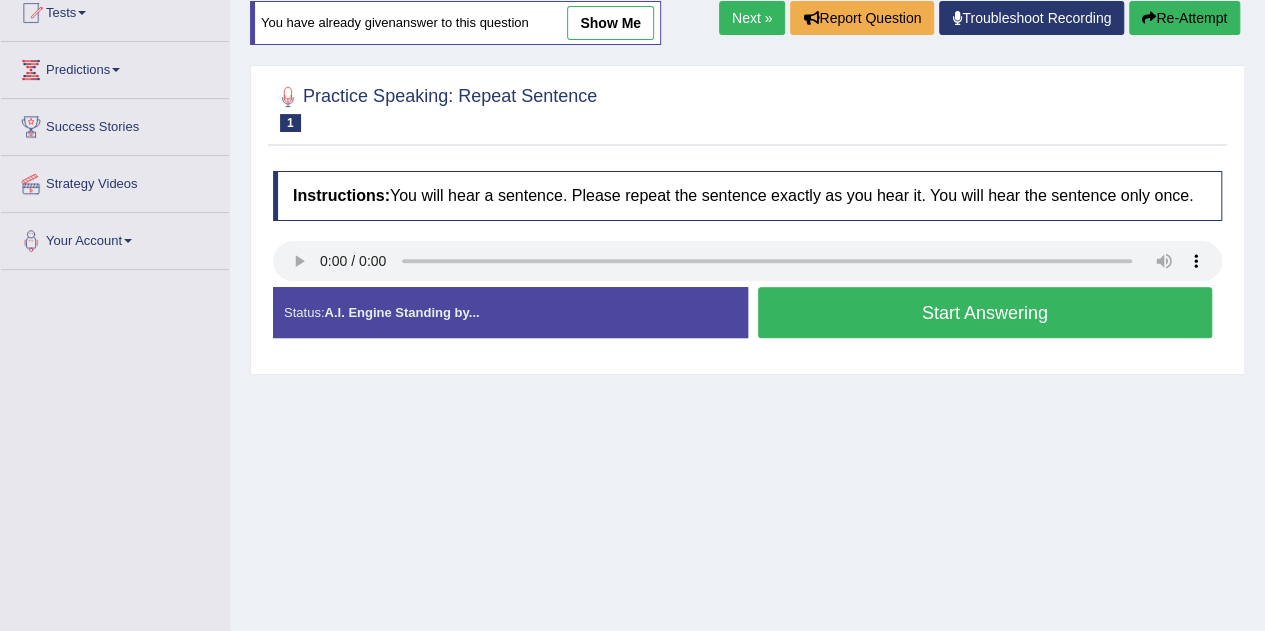 click on "Start Answering" at bounding box center (985, 312) 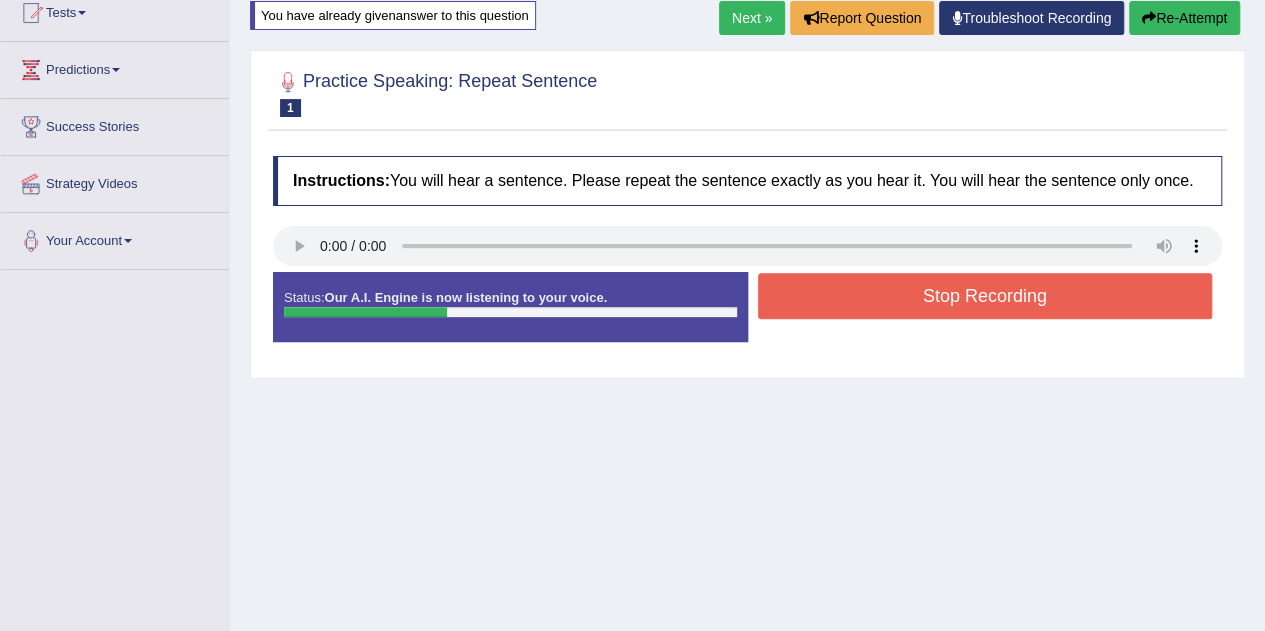 click on "Stop Recording" at bounding box center (985, 296) 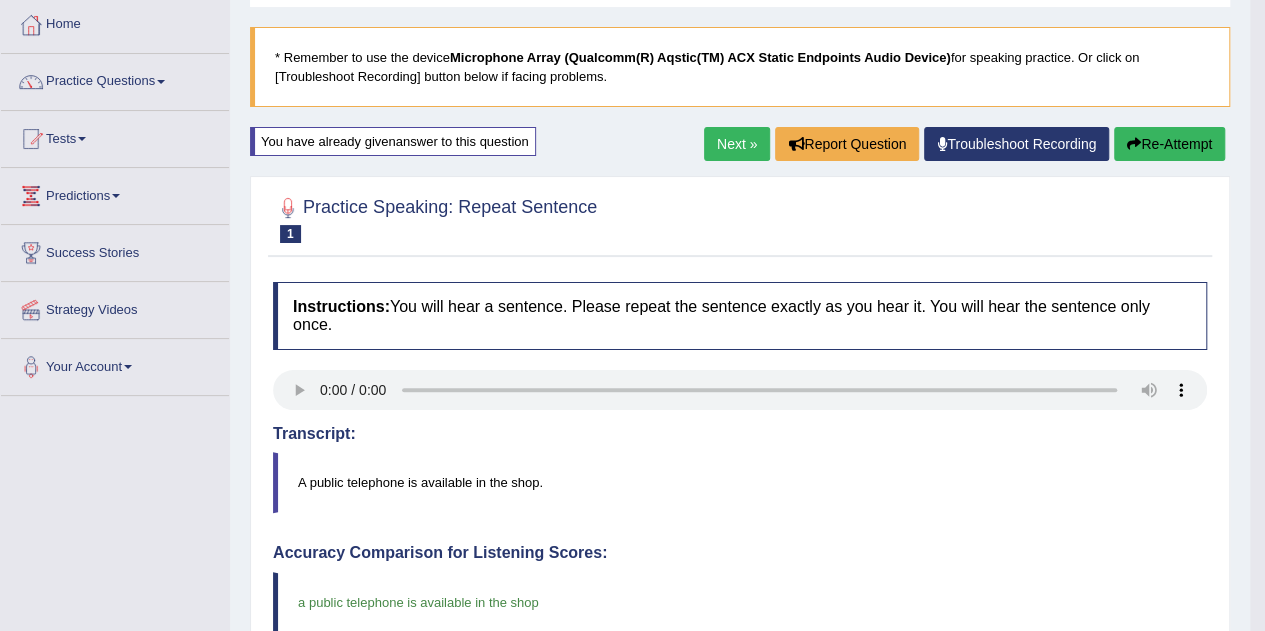 scroll, scrollTop: 0, scrollLeft: 0, axis: both 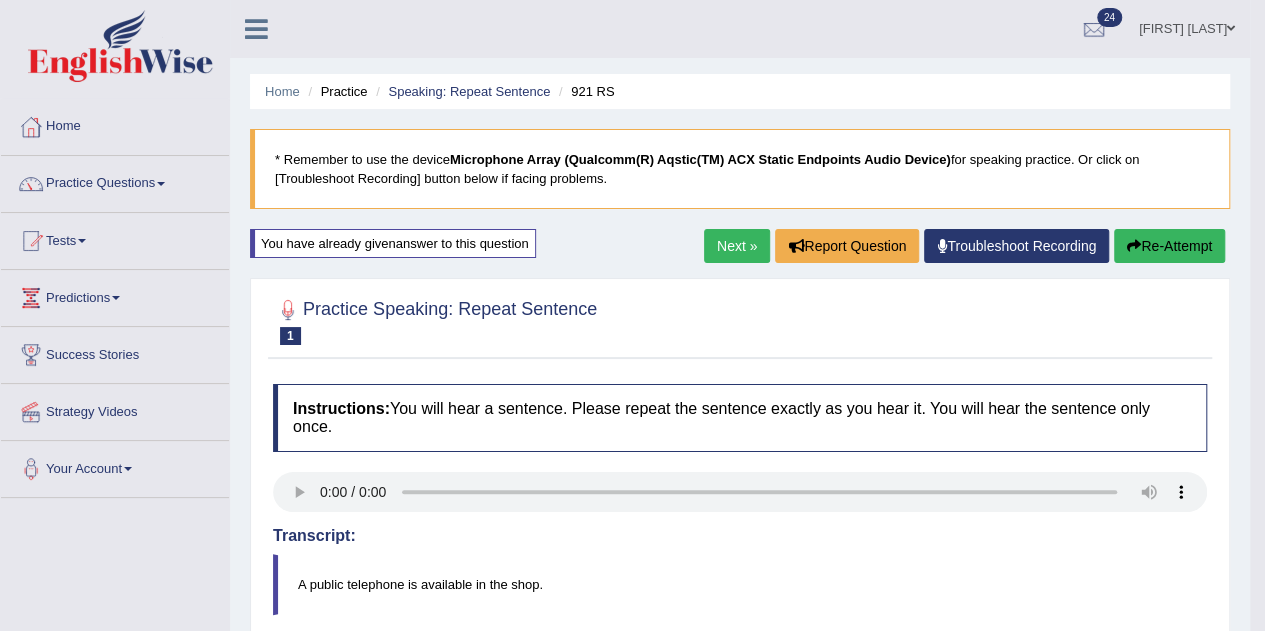 click on "Next »" at bounding box center (737, 246) 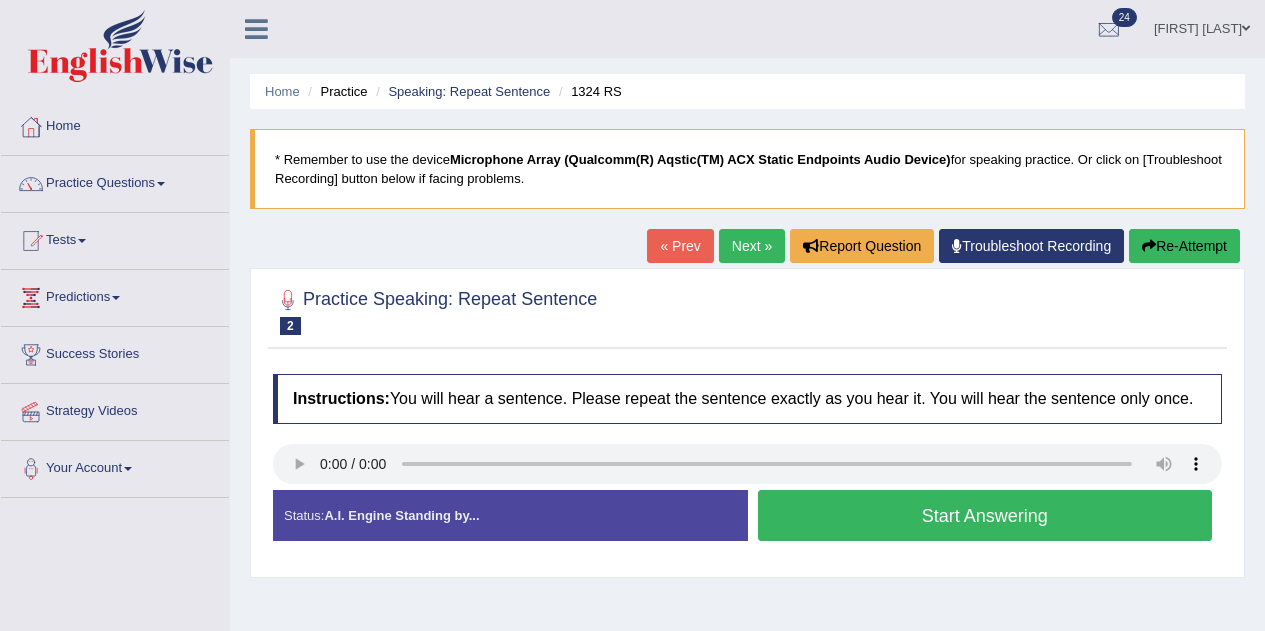 scroll, scrollTop: 0, scrollLeft: 0, axis: both 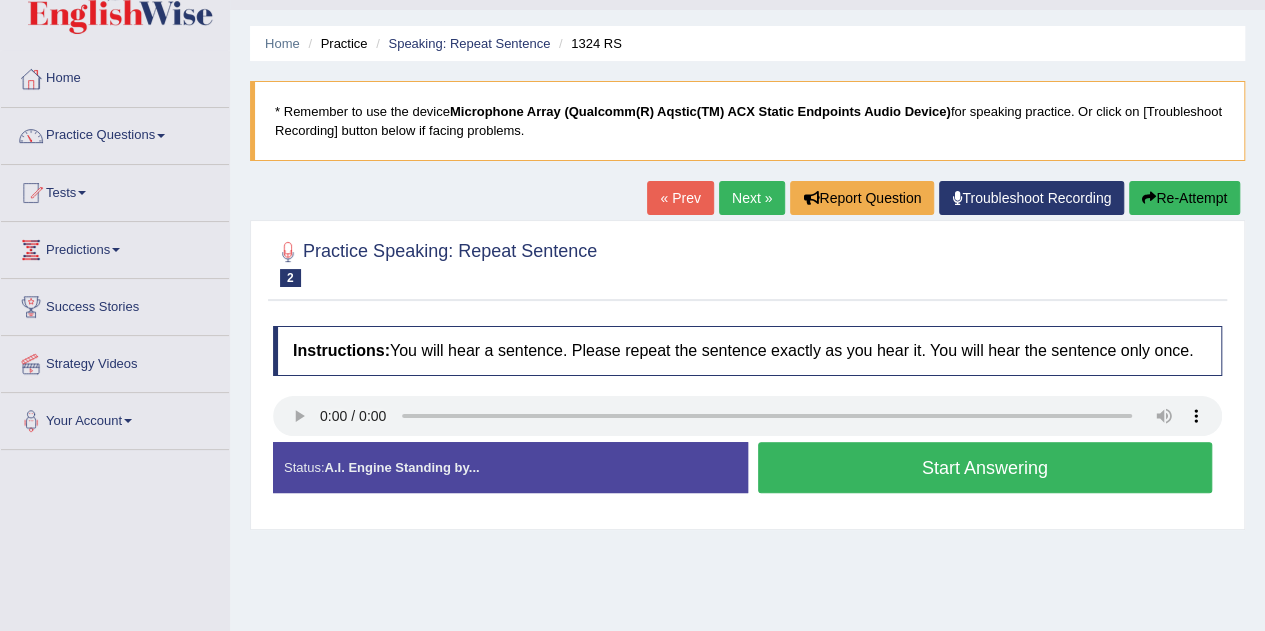 click on "Start Answering" at bounding box center [985, 467] 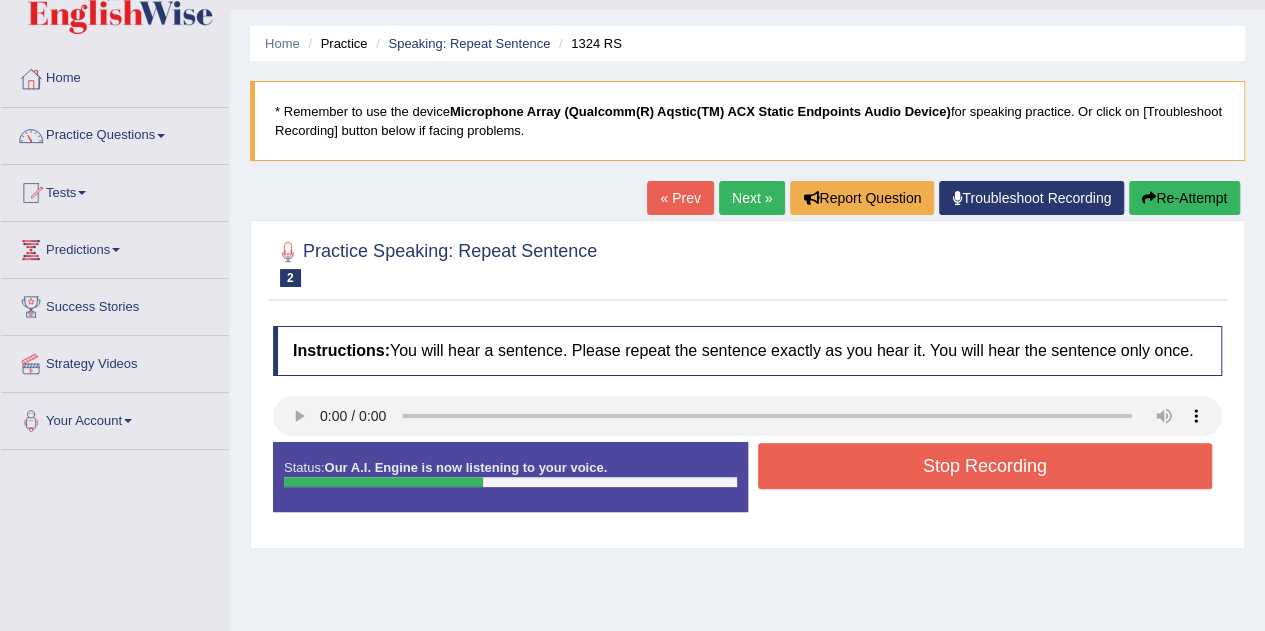 click on "Stop Recording" at bounding box center (985, 466) 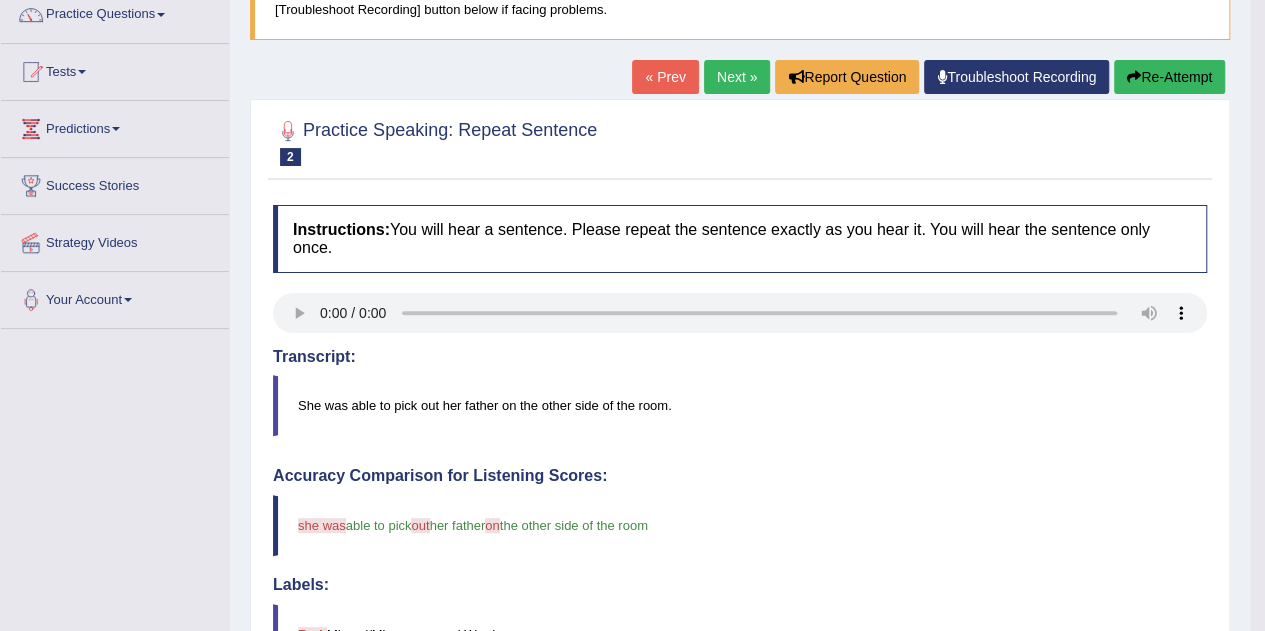 scroll, scrollTop: 165, scrollLeft: 0, axis: vertical 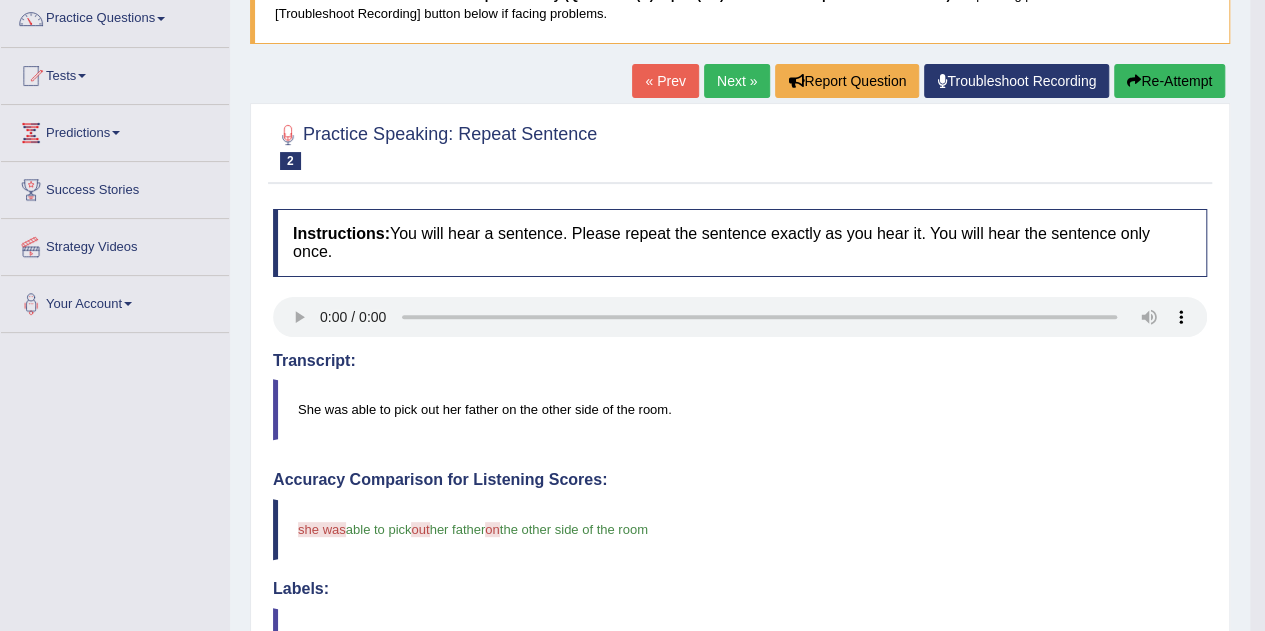 click on "Next »" at bounding box center [737, 81] 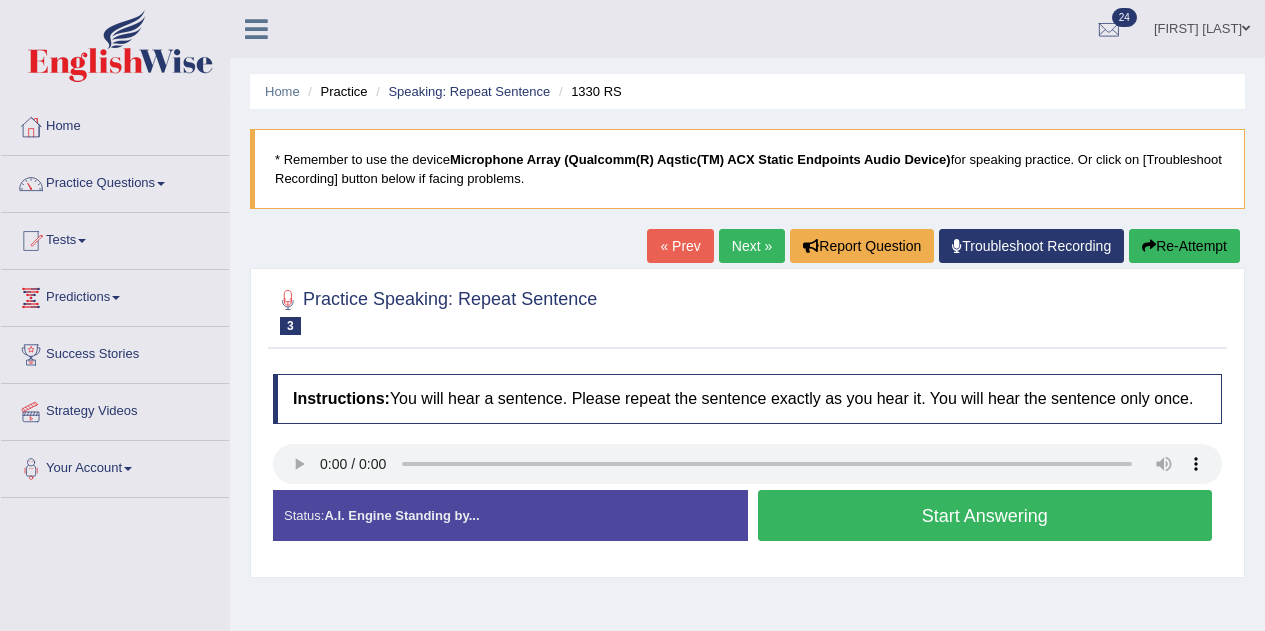 scroll, scrollTop: 0, scrollLeft: 0, axis: both 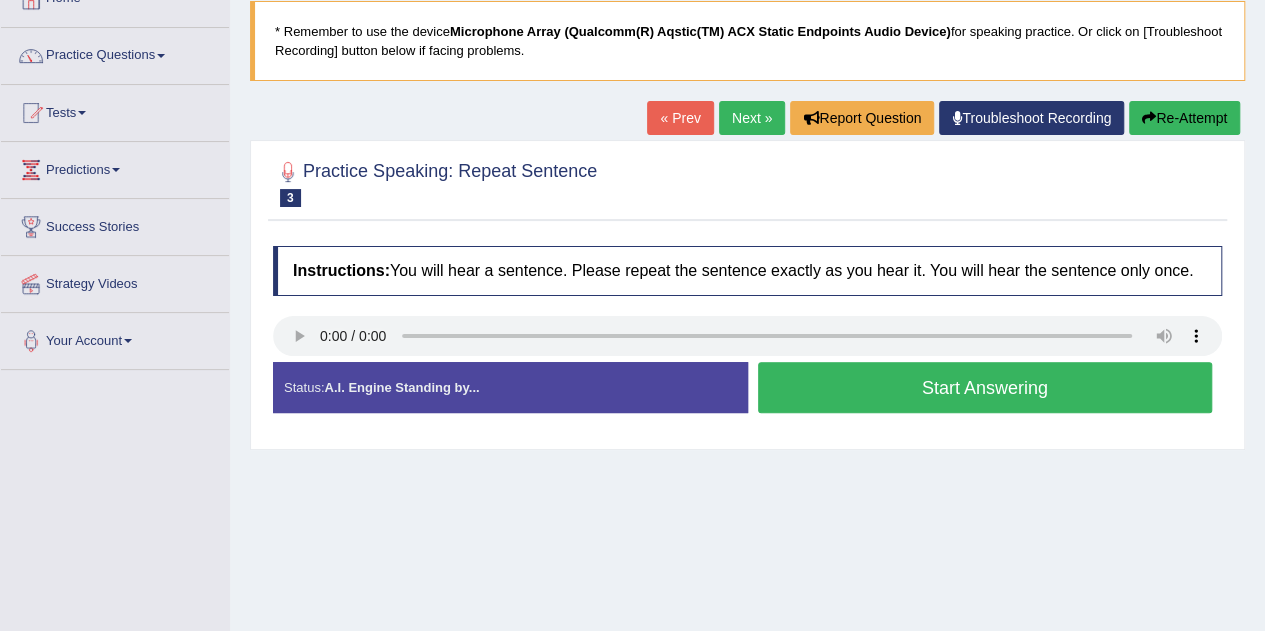 click on "Start Answering" at bounding box center (985, 387) 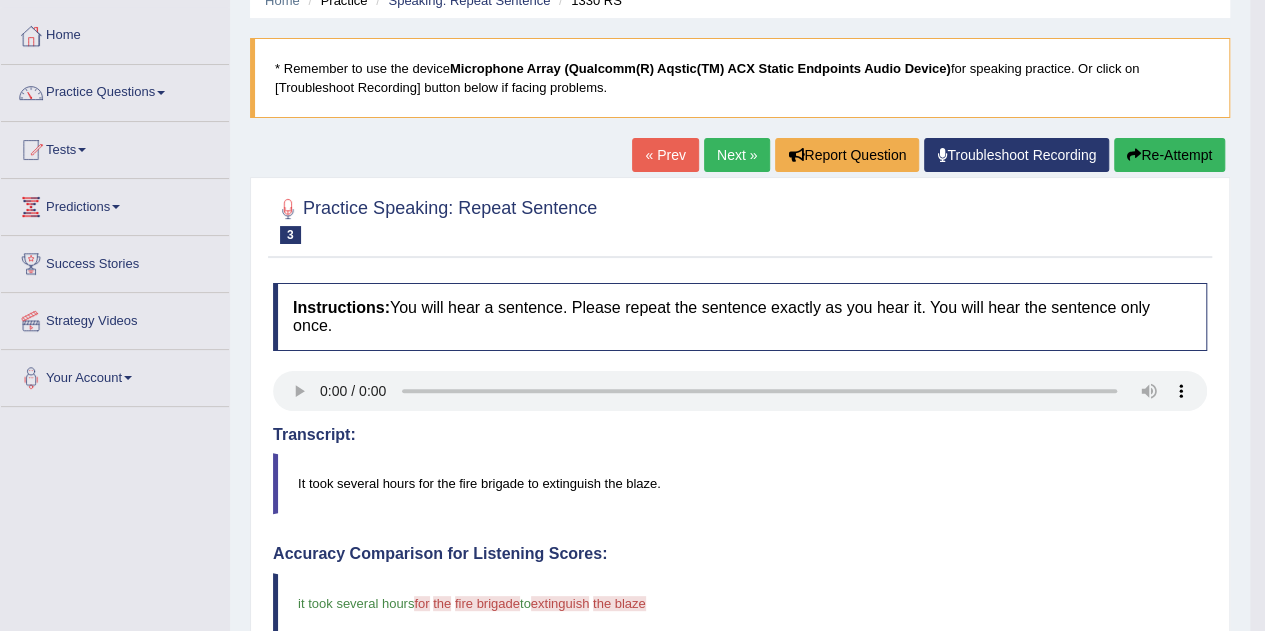 scroll, scrollTop: 86, scrollLeft: 0, axis: vertical 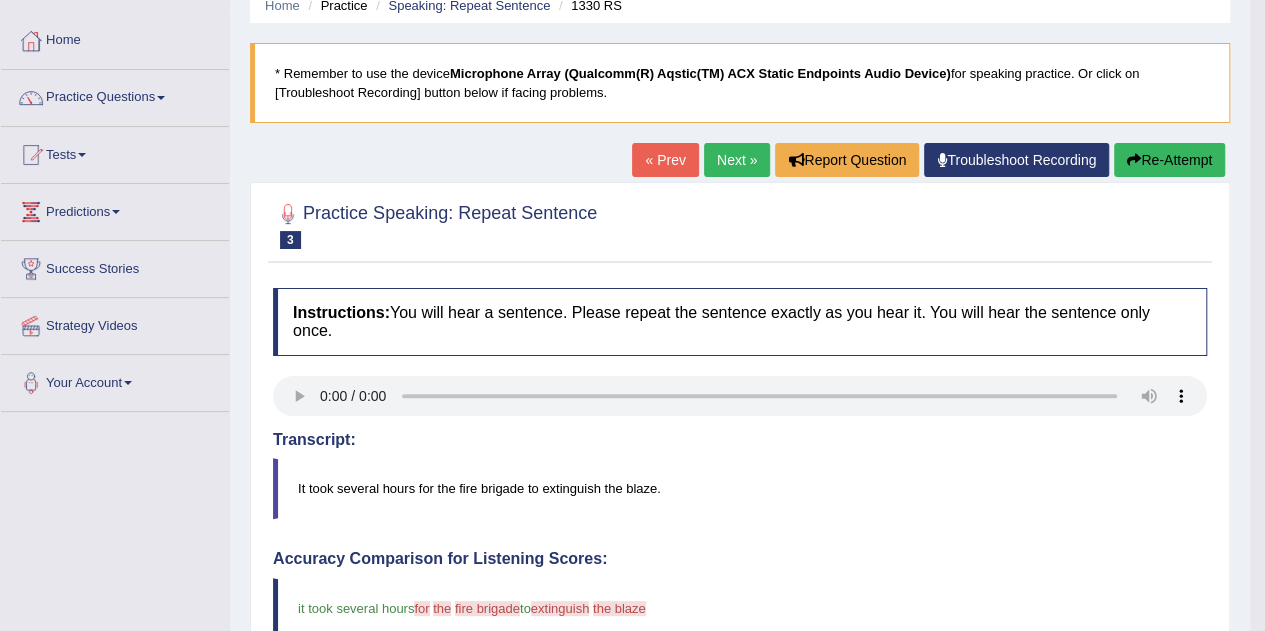 click on "Next »" at bounding box center (737, 160) 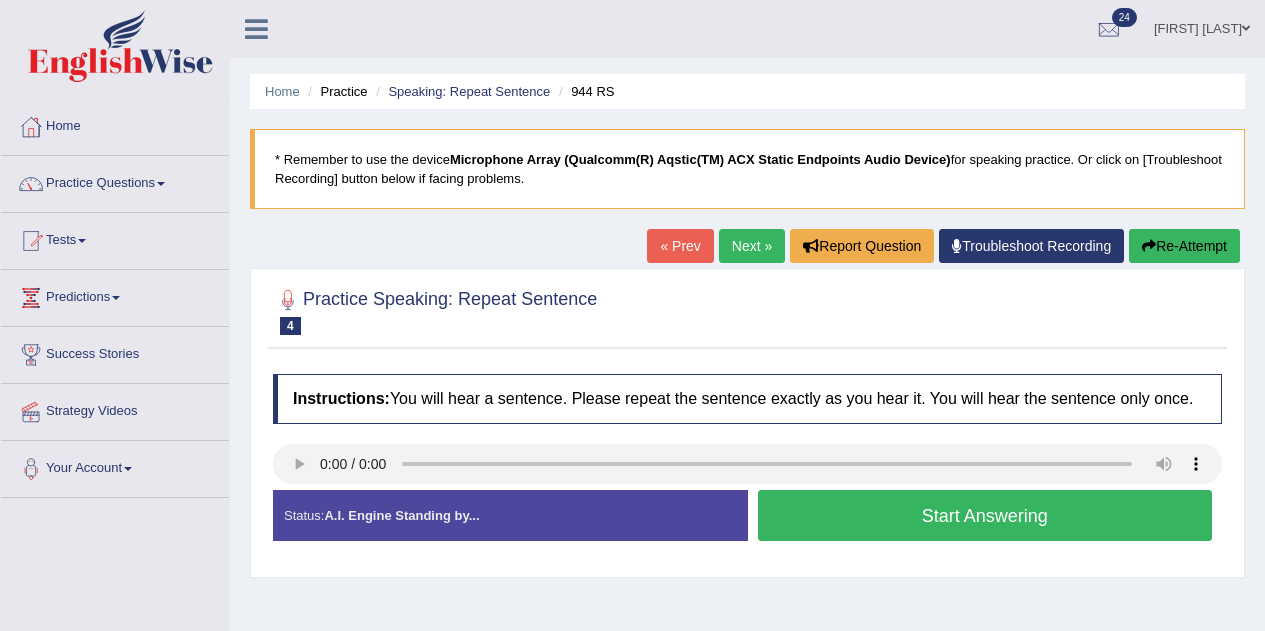 scroll, scrollTop: 0, scrollLeft: 0, axis: both 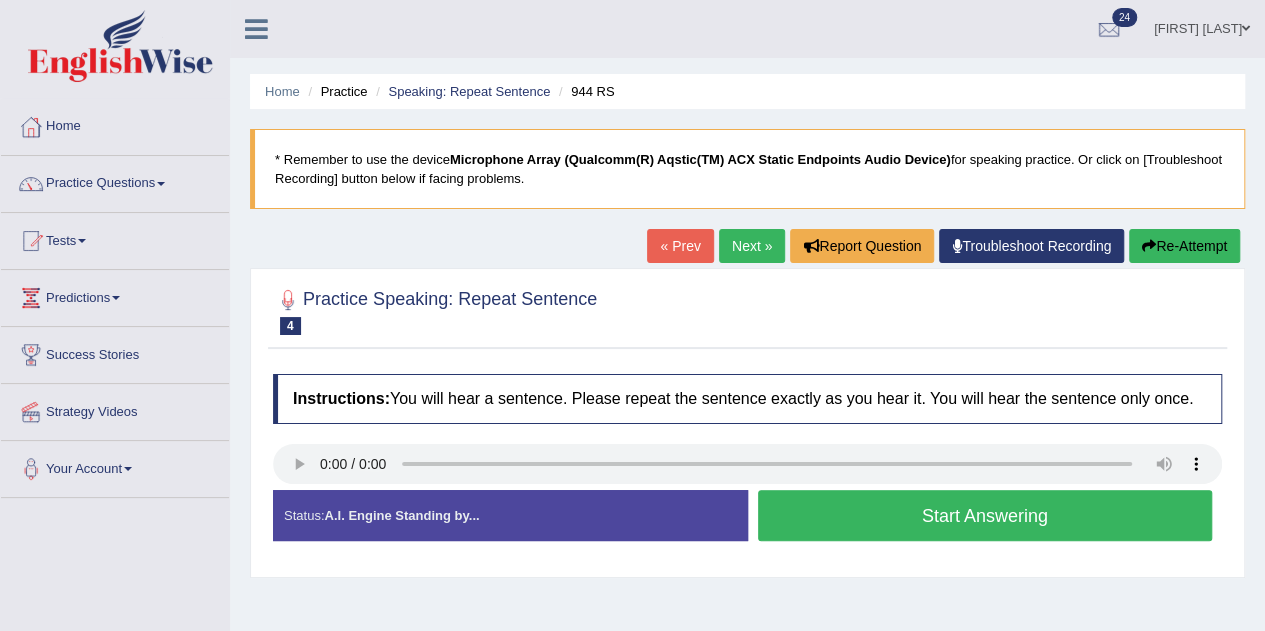 click on "Start Answering" at bounding box center (985, 515) 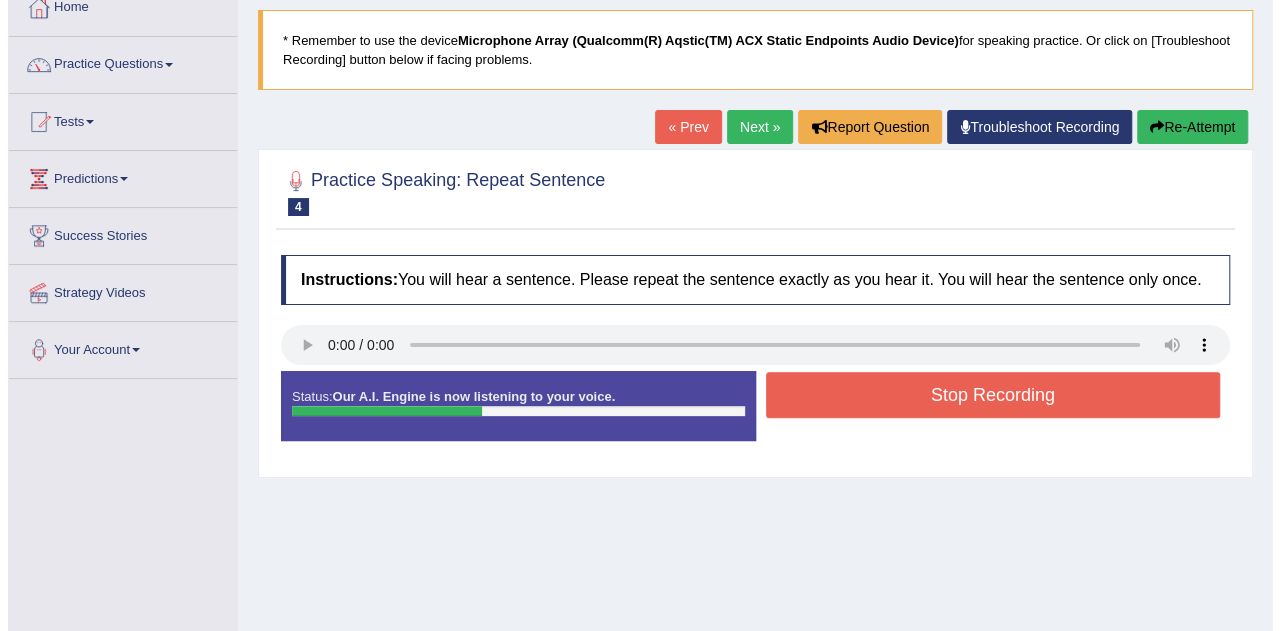 scroll, scrollTop: 120, scrollLeft: 0, axis: vertical 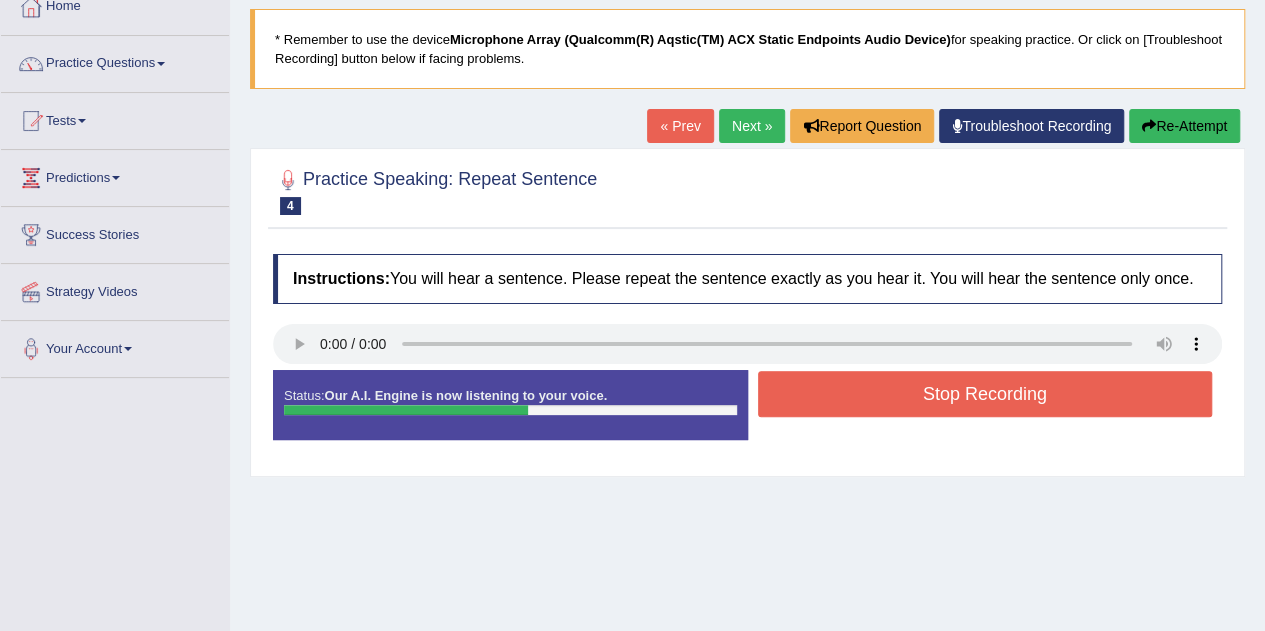 click on "Stop Recording" at bounding box center (985, 394) 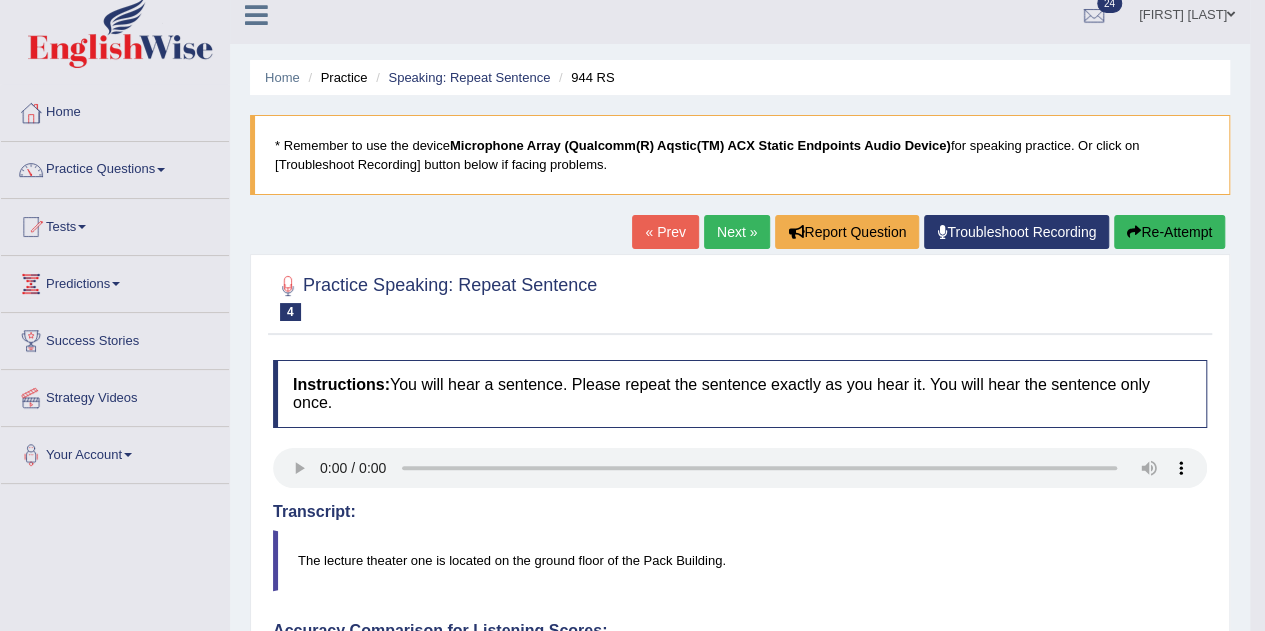 scroll, scrollTop: 9, scrollLeft: 0, axis: vertical 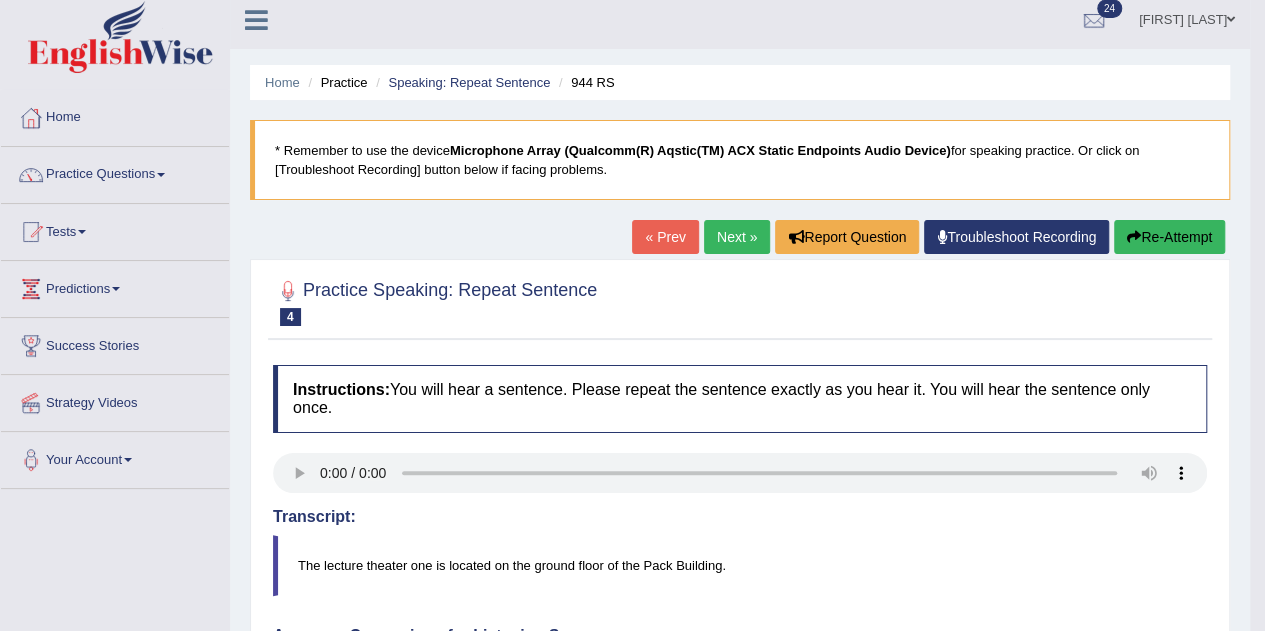 click on "Next »" at bounding box center (737, 237) 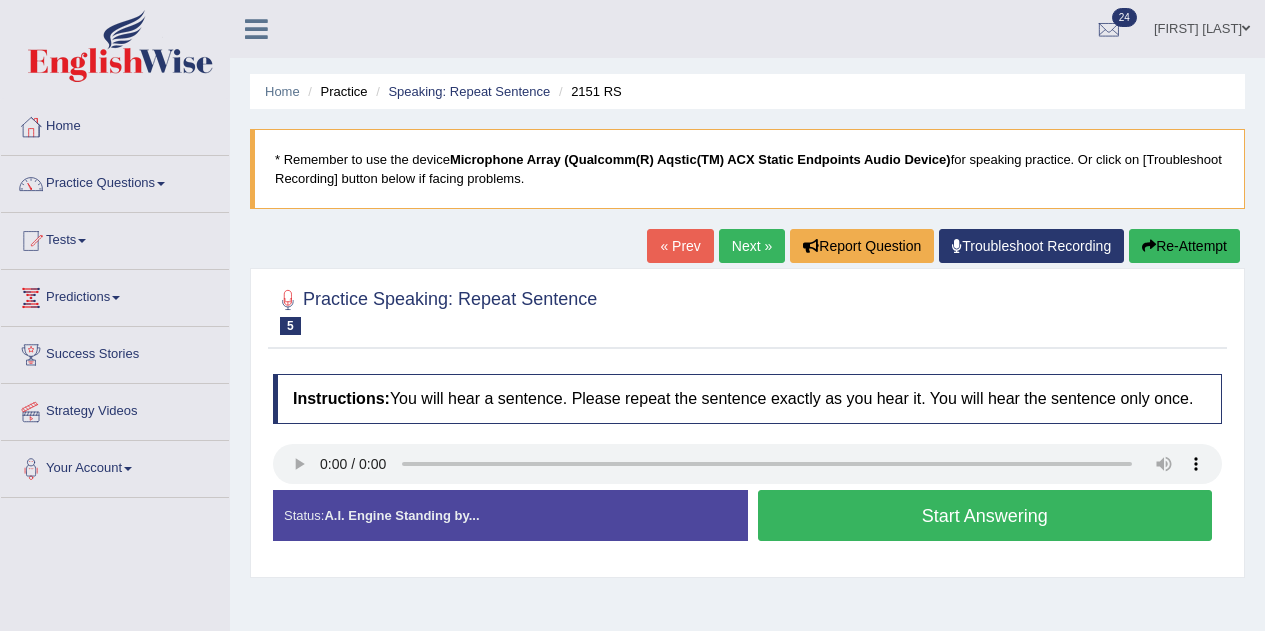 scroll, scrollTop: 0, scrollLeft: 0, axis: both 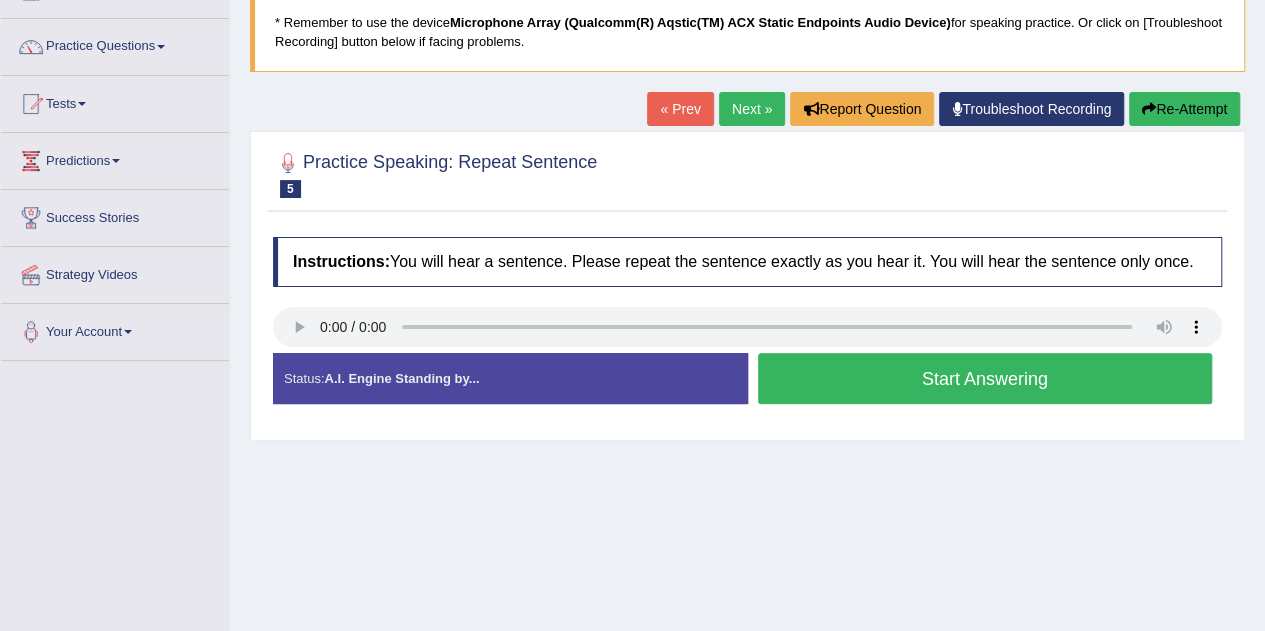 click on "Start Answering" at bounding box center [985, 378] 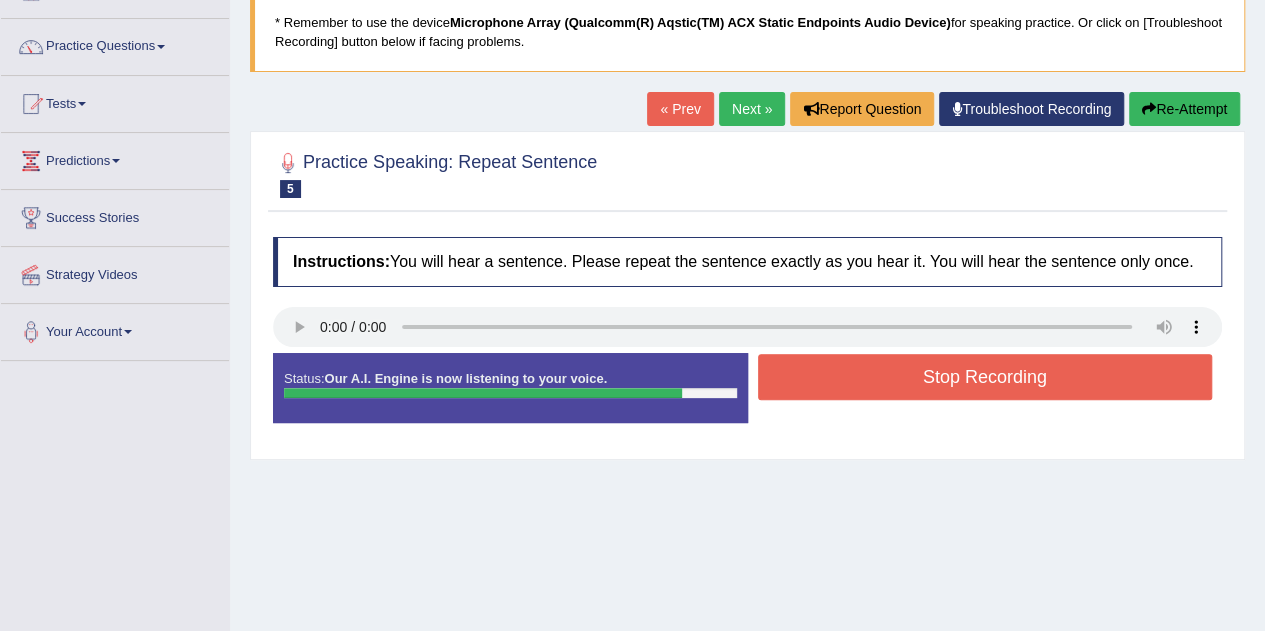click on "Stop Recording" at bounding box center (985, 377) 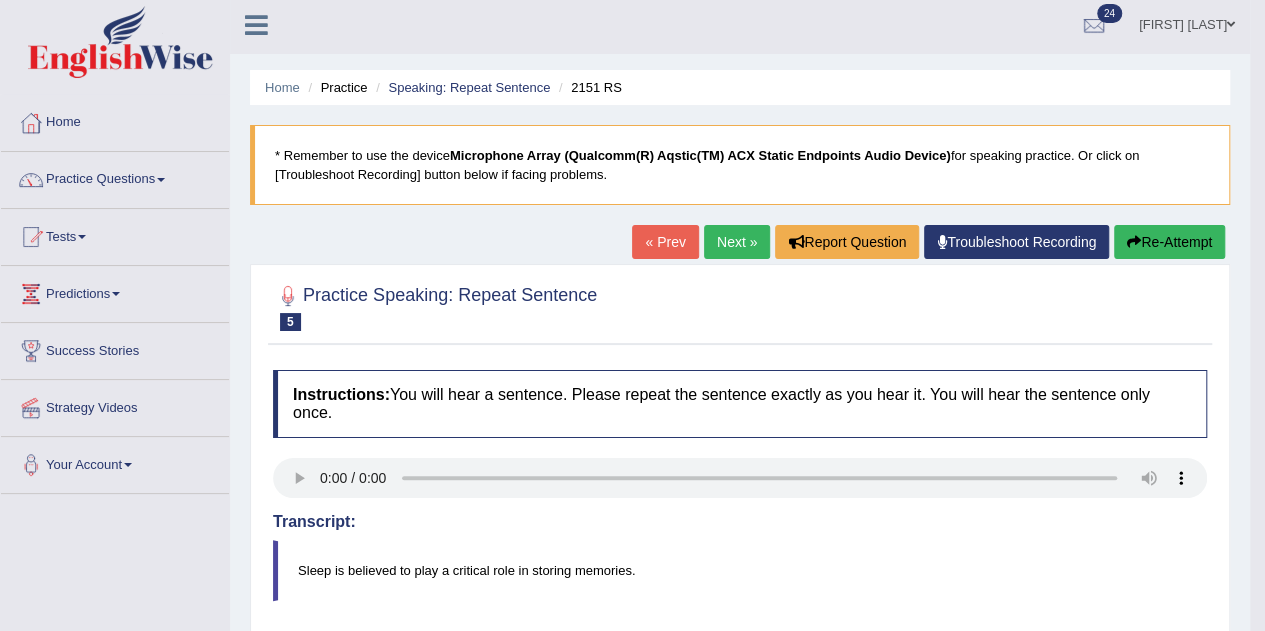 scroll, scrollTop: 0, scrollLeft: 0, axis: both 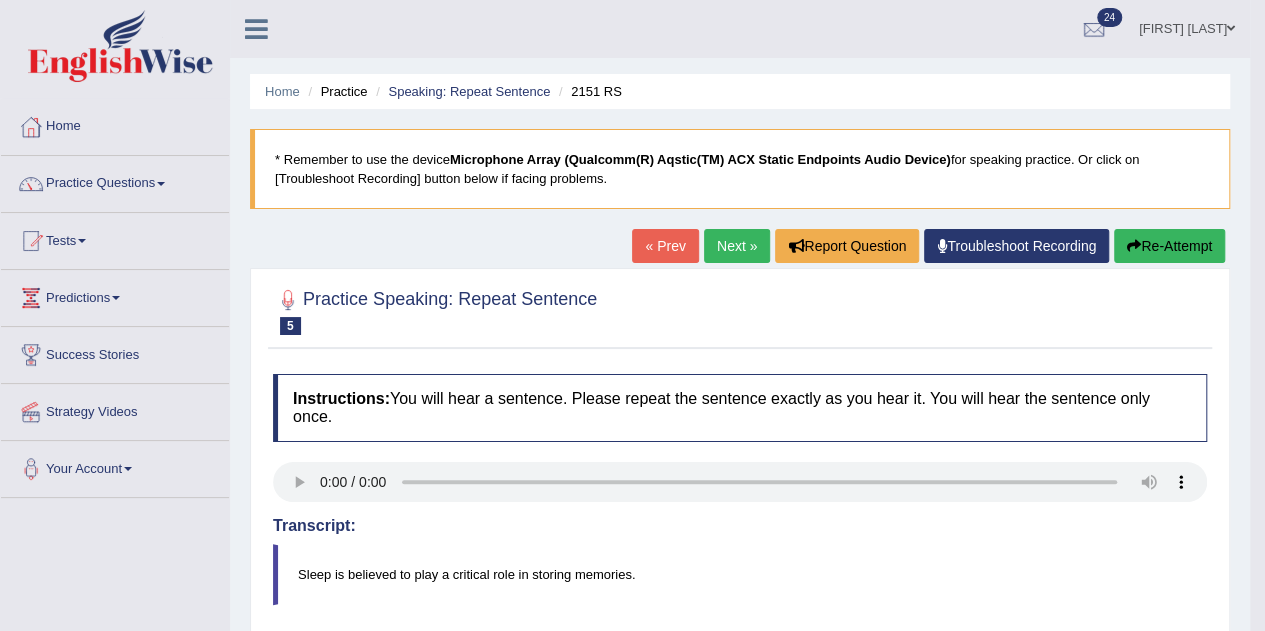click on "Next »" at bounding box center (737, 246) 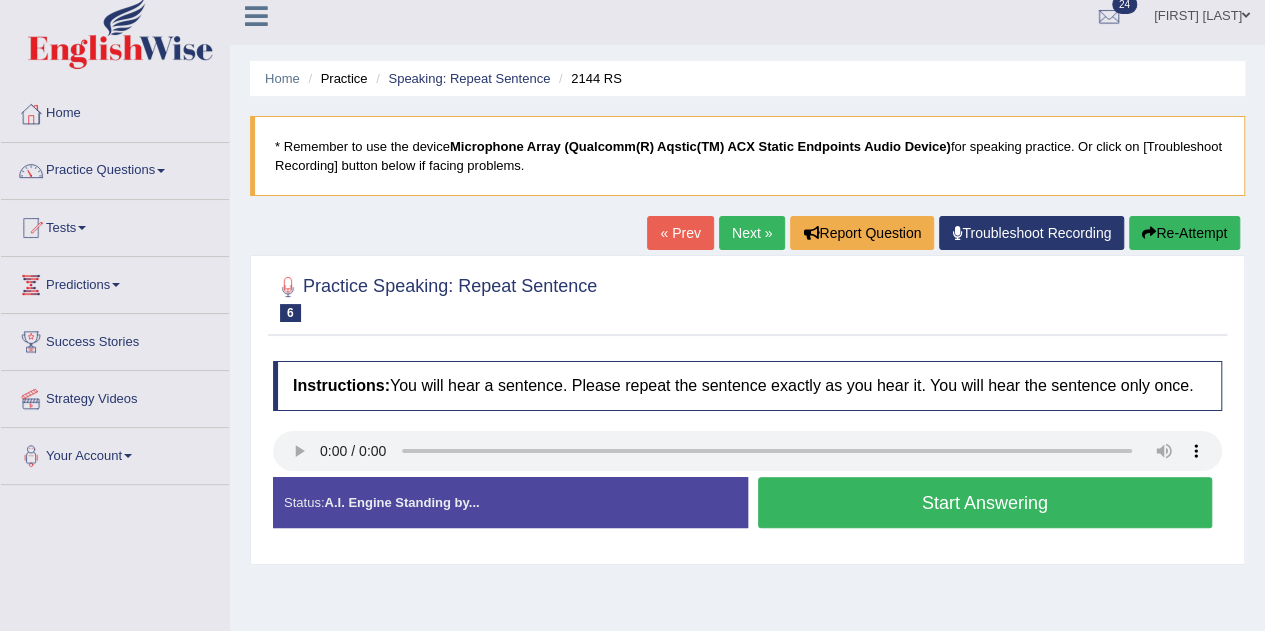 scroll, scrollTop: 0, scrollLeft: 0, axis: both 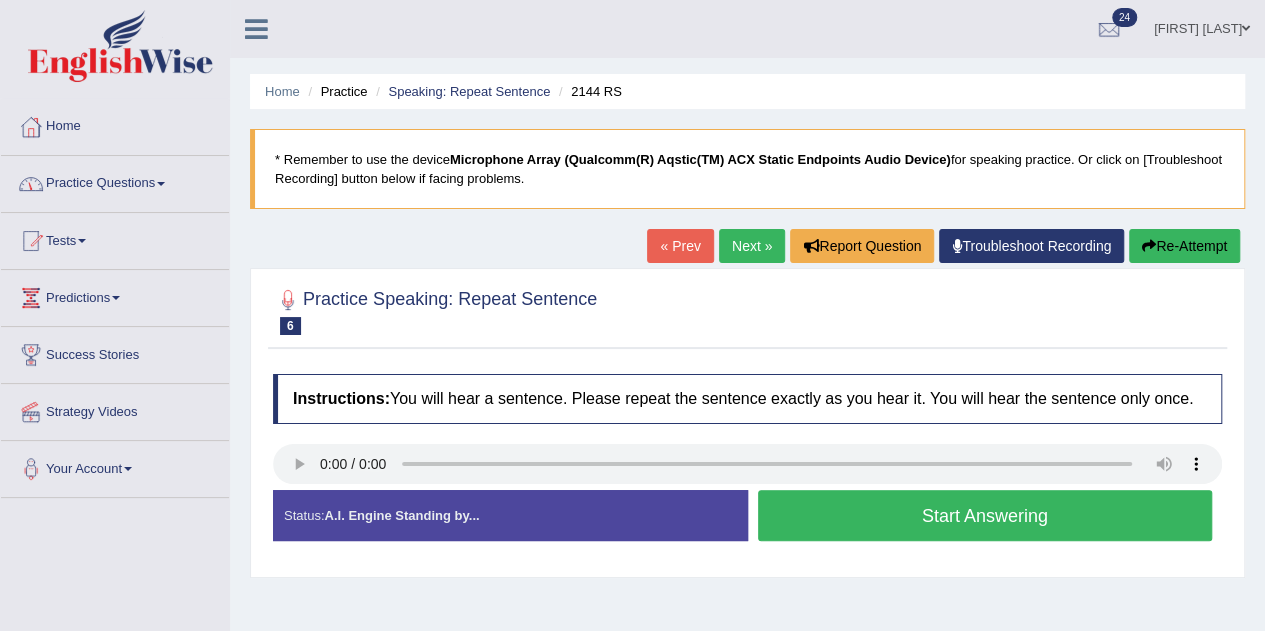 click on "Practice Questions" at bounding box center [115, 181] 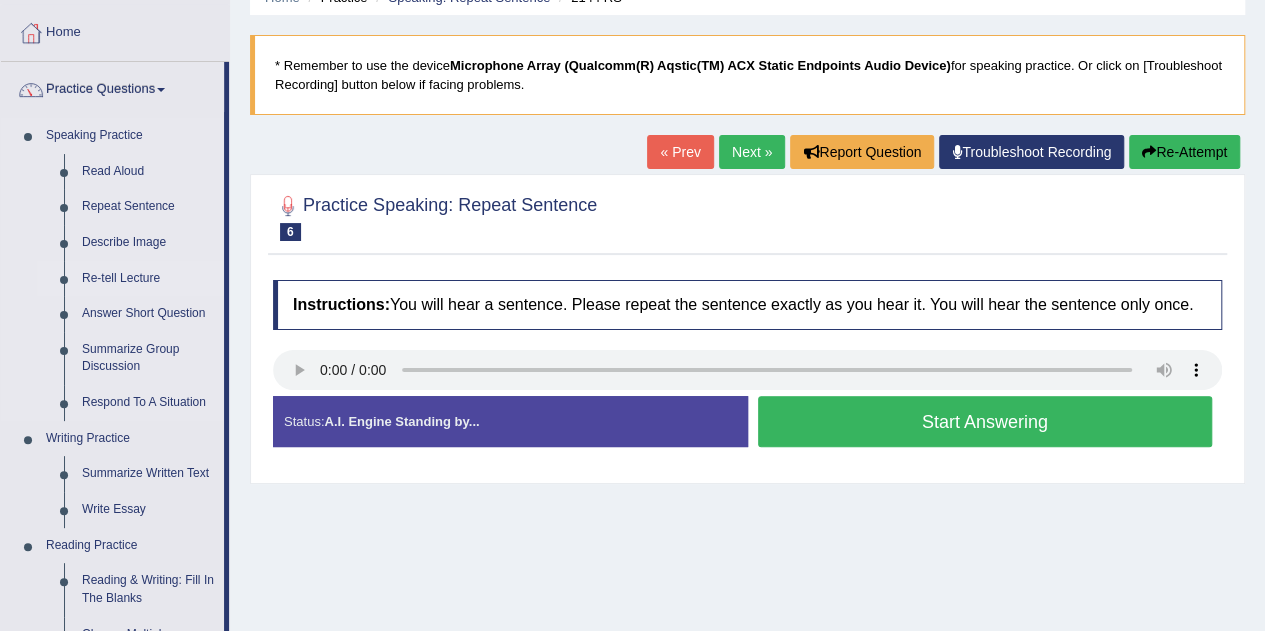 scroll, scrollTop: 0, scrollLeft: 0, axis: both 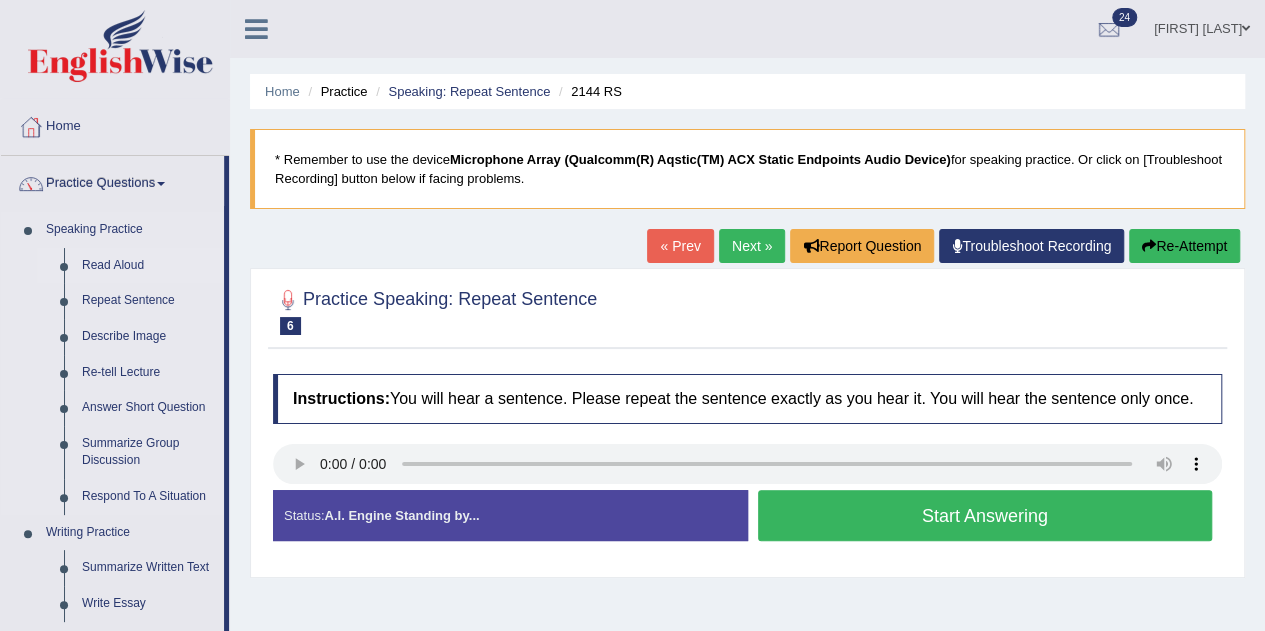 click on "Read Aloud" at bounding box center (148, 266) 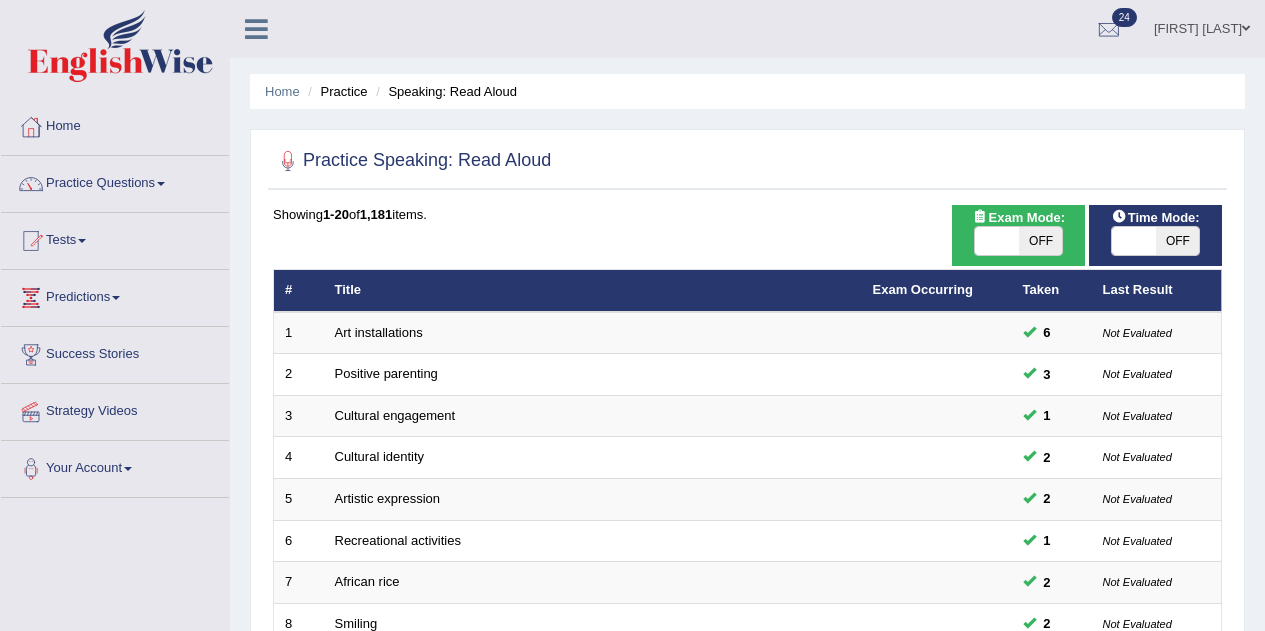 scroll, scrollTop: 0, scrollLeft: 0, axis: both 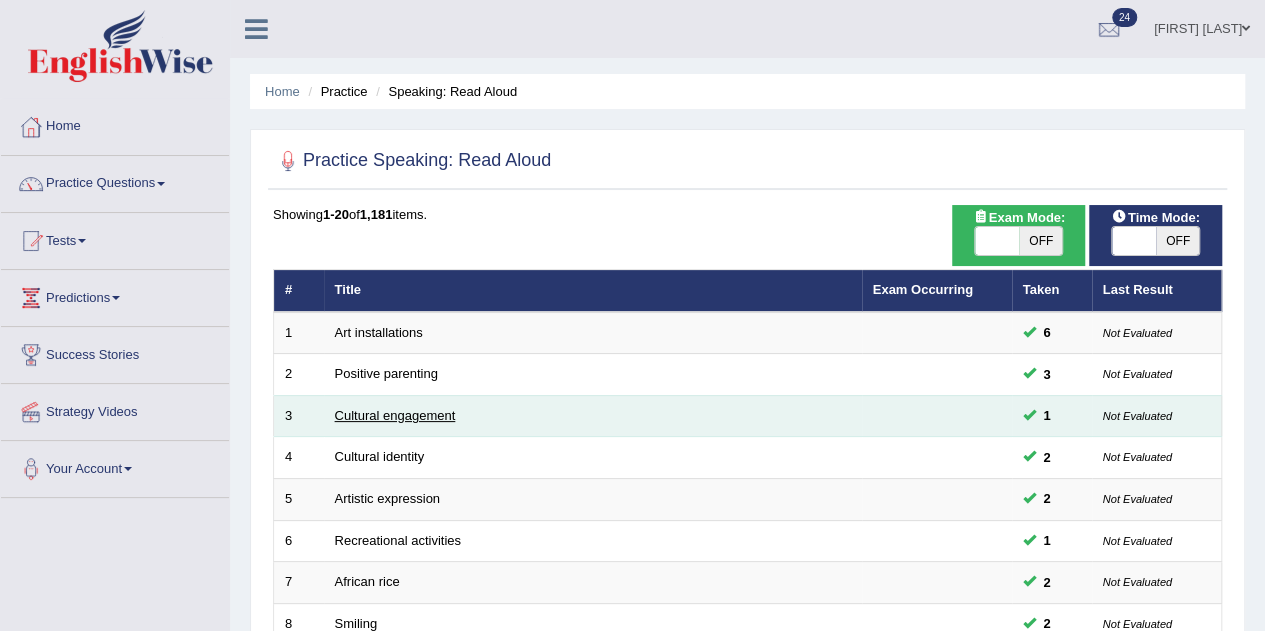 click on "Cultural engagement" at bounding box center (395, 415) 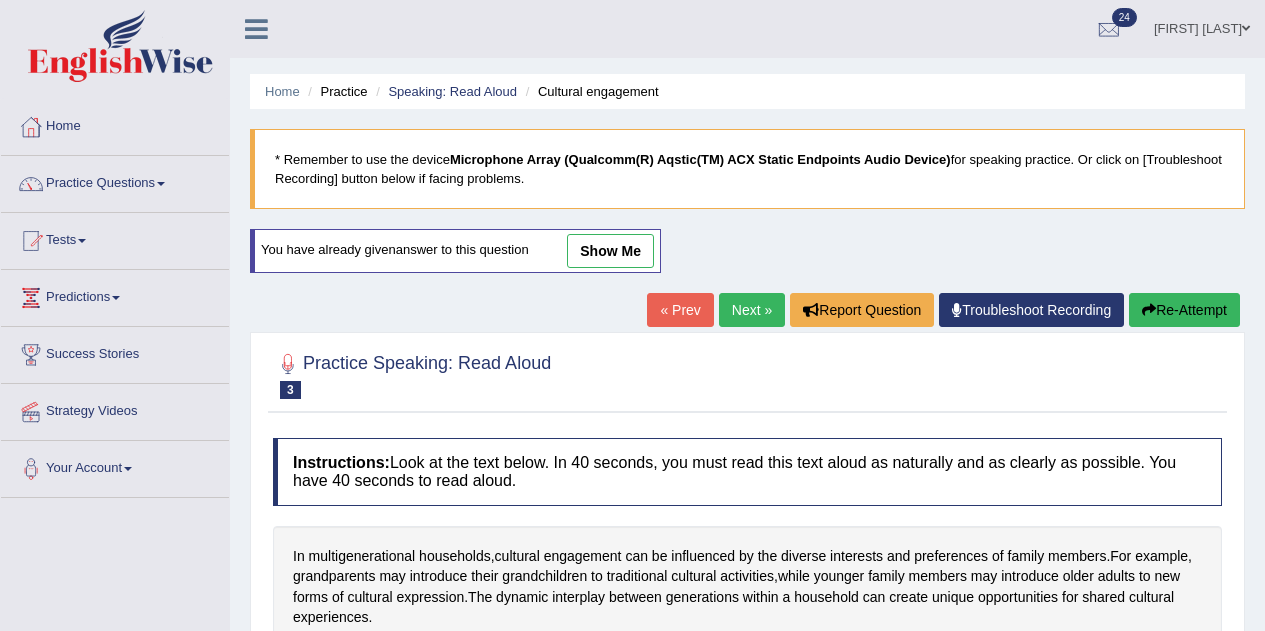 scroll, scrollTop: 0, scrollLeft: 0, axis: both 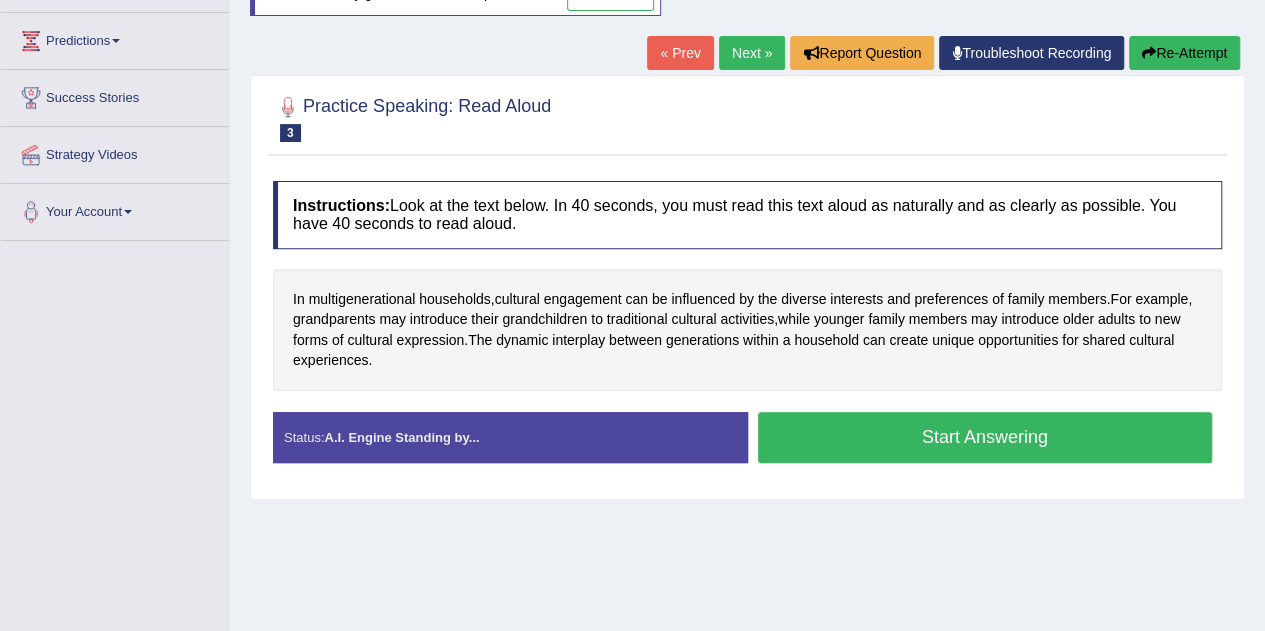 click on "Start Answering" at bounding box center [985, 437] 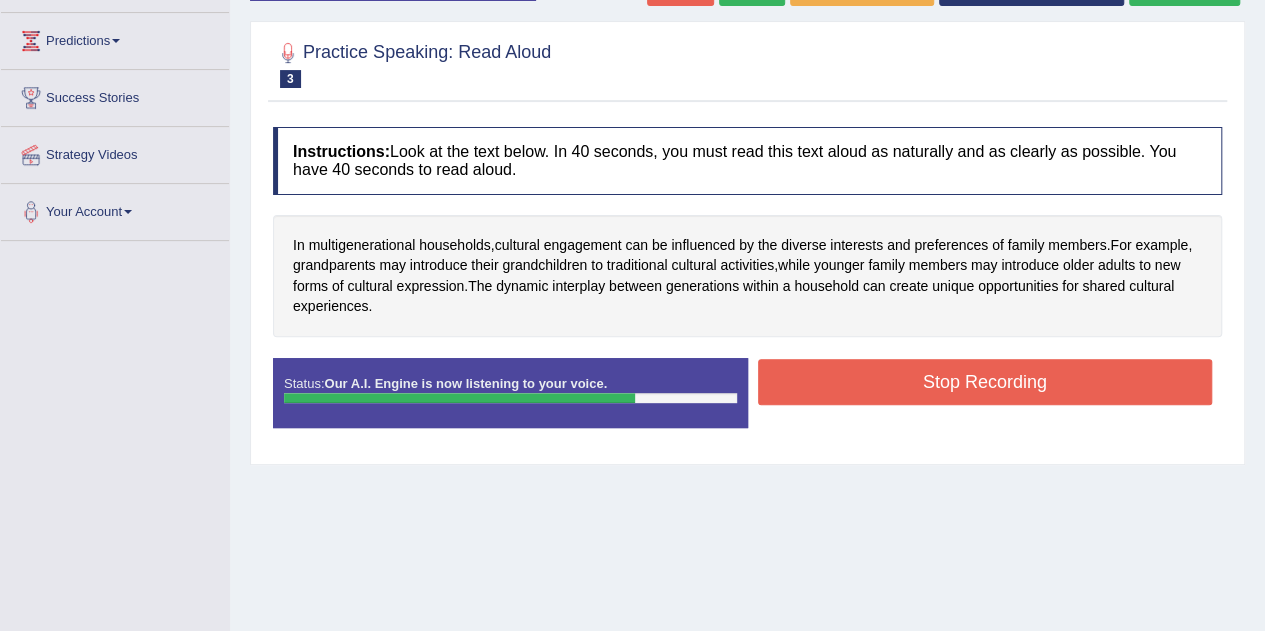 click on "Stop Recording" at bounding box center (985, 382) 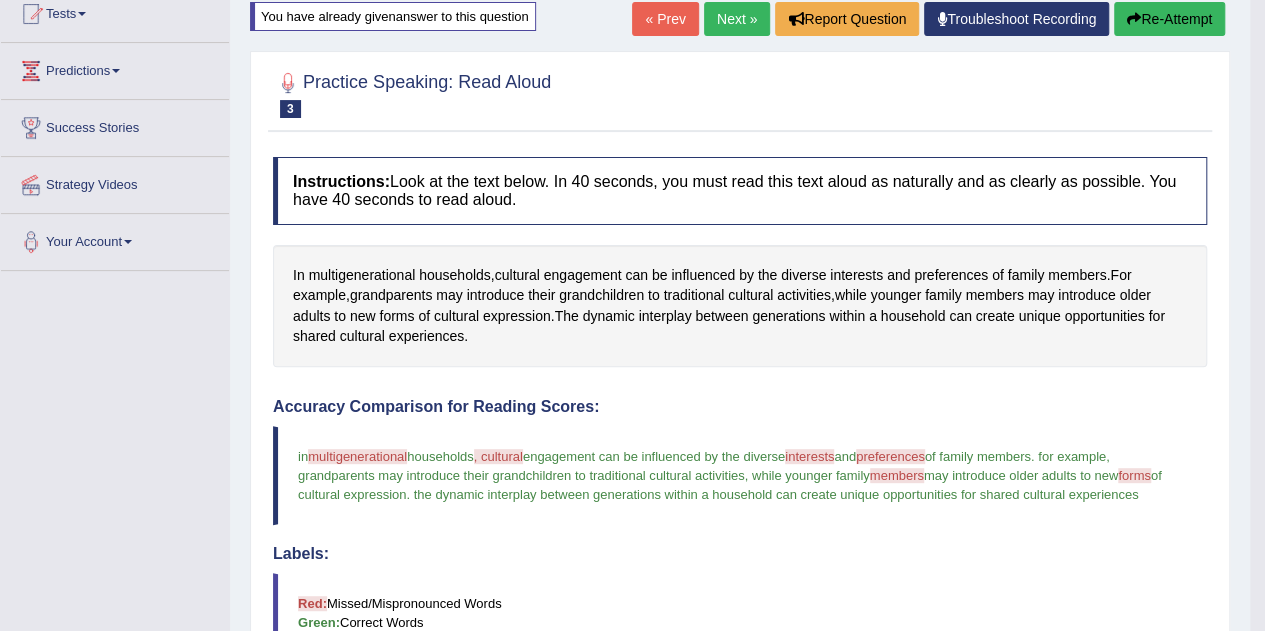 scroll, scrollTop: 219, scrollLeft: 0, axis: vertical 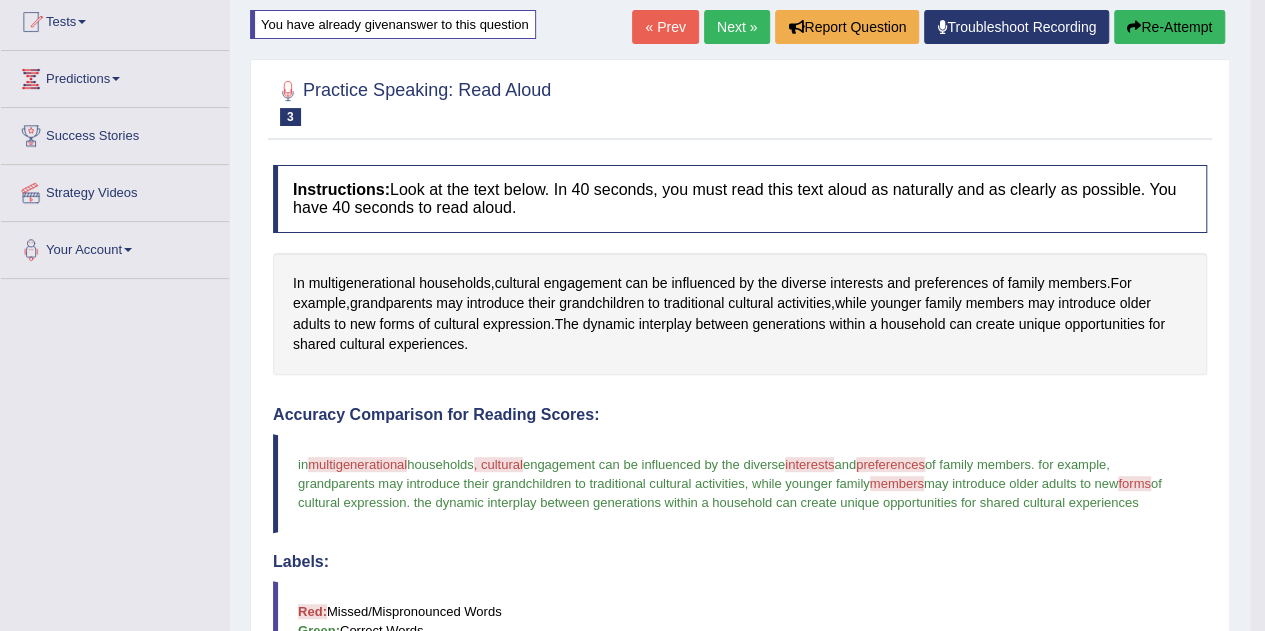 click on "Re-Attempt" at bounding box center [1169, 27] 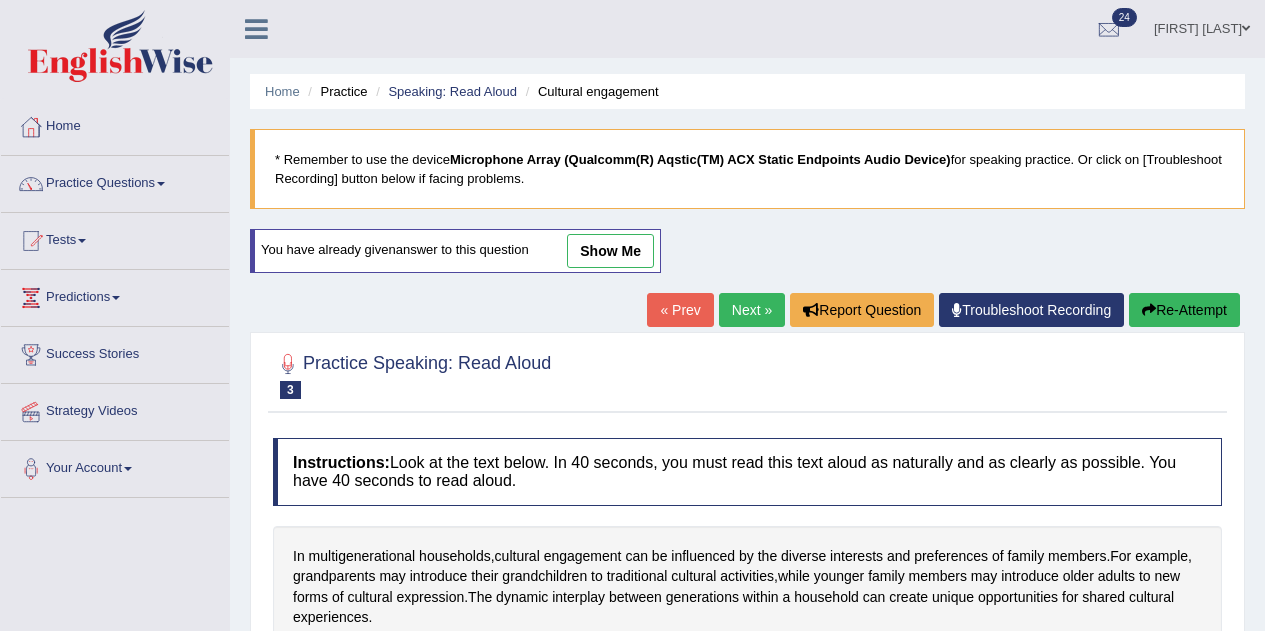 scroll, scrollTop: 225, scrollLeft: 0, axis: vertical 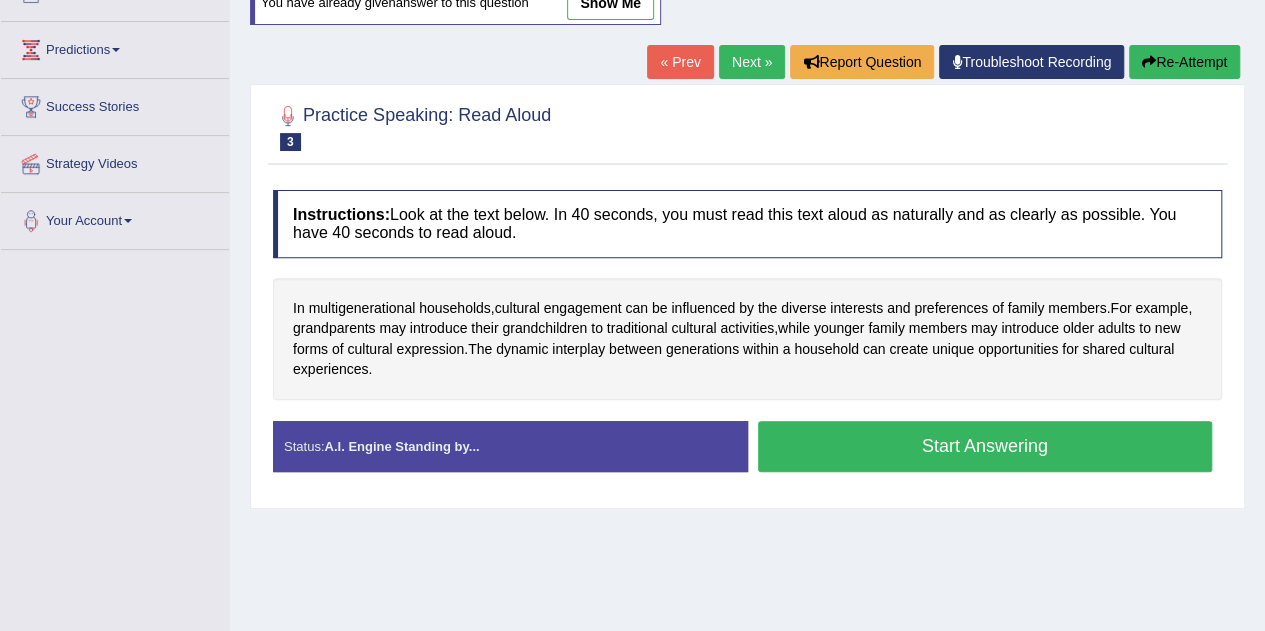click on "Start Answering" at bounding box center (985, 446) 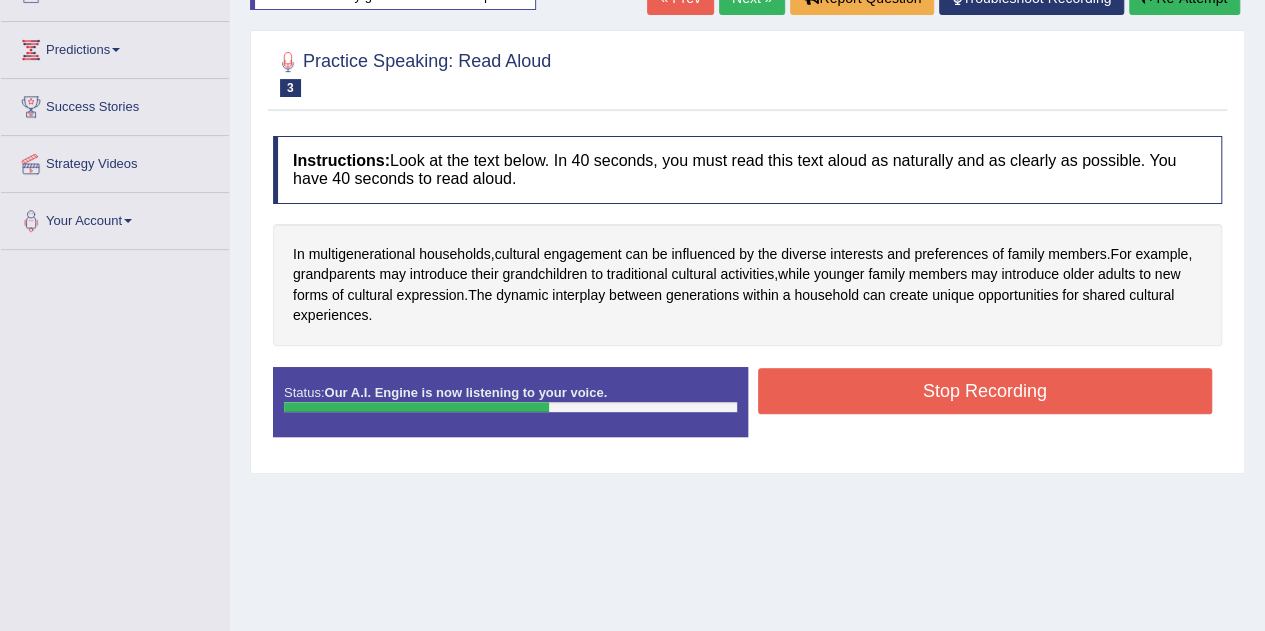click on "Stop Recording" at bounding box center (985, 391) 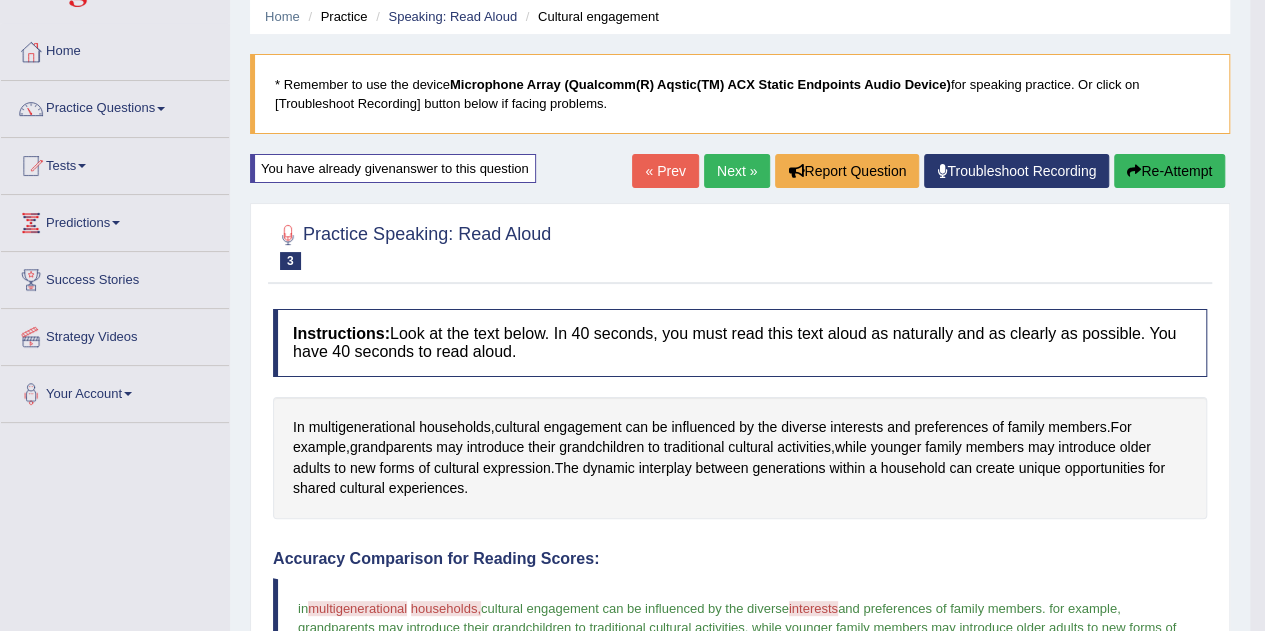 scroll, scrollTop: 67, scrollLeft: 0, axis: vertical 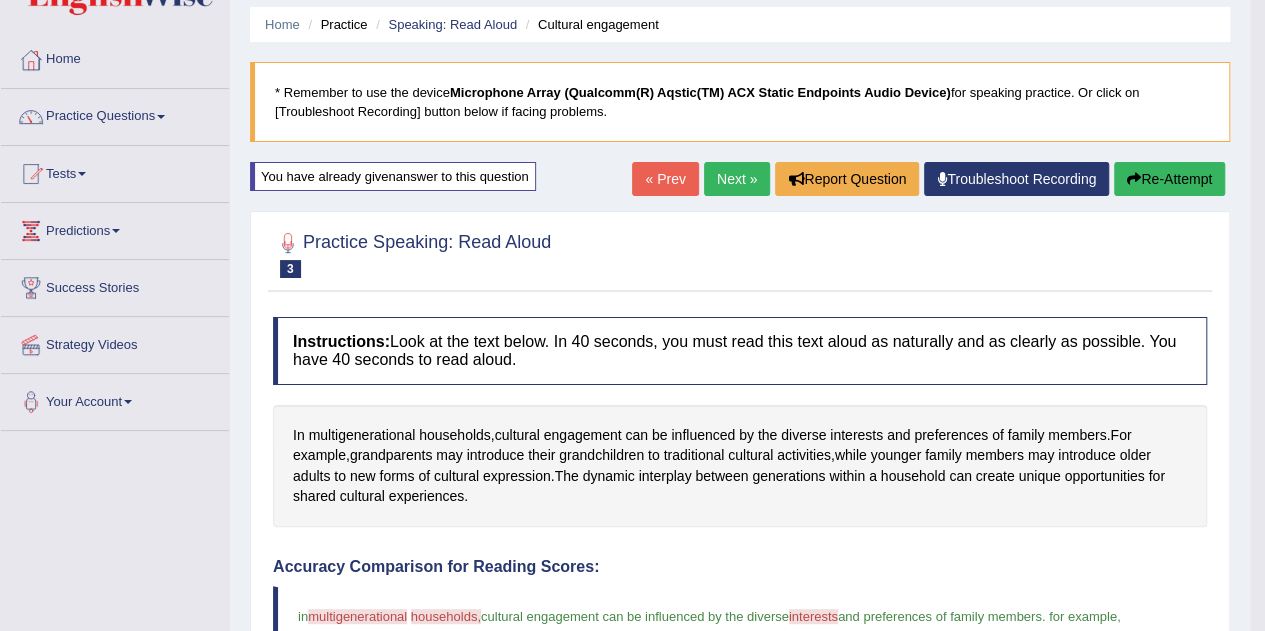 click on "Next »" at bounding box center (737, 179) 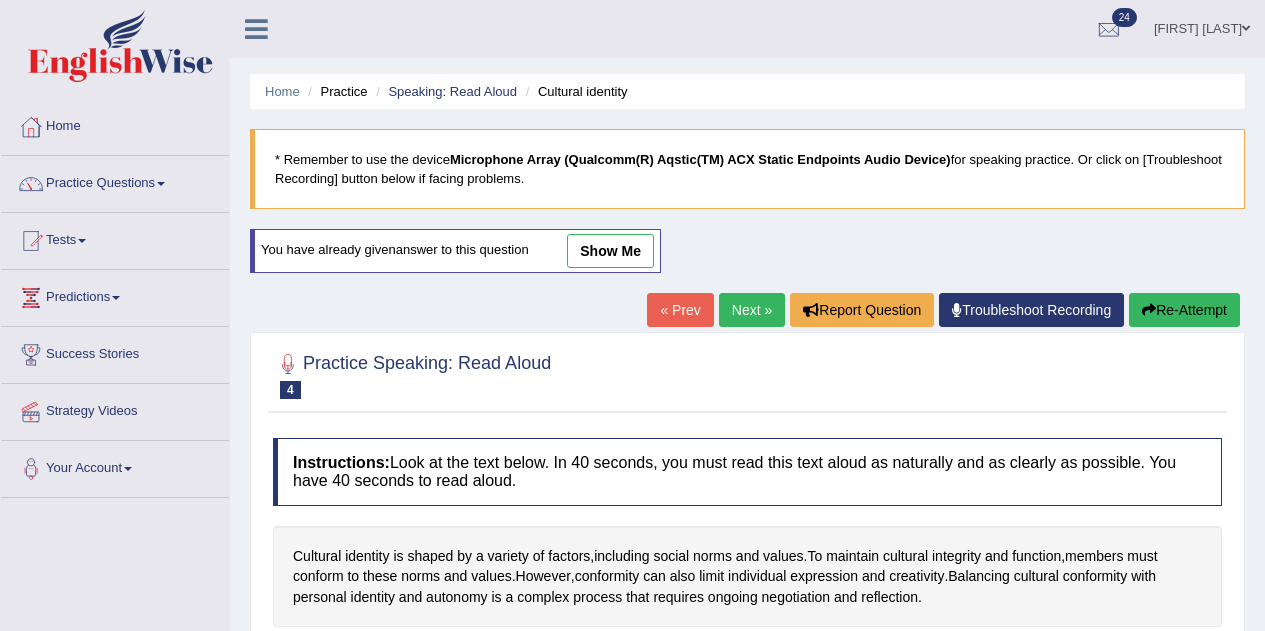 scroll, scrollTop: 0, scrollLeft: 0, axis: both 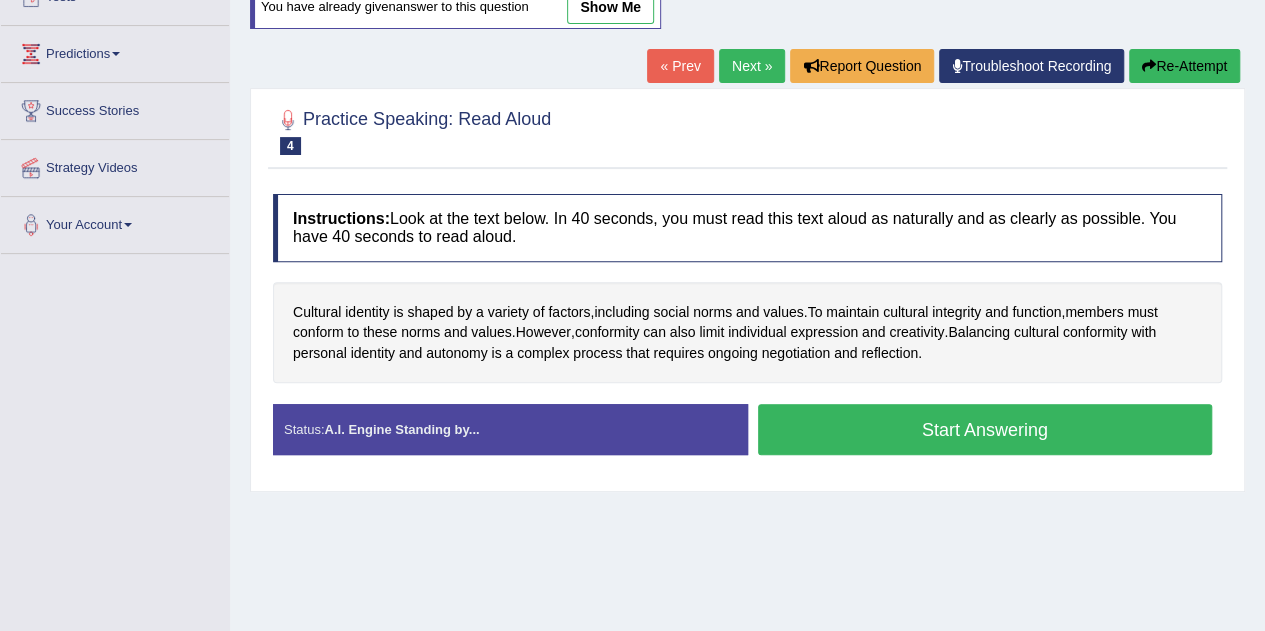 click on "Start Answering" at bounding box center (985, 429) 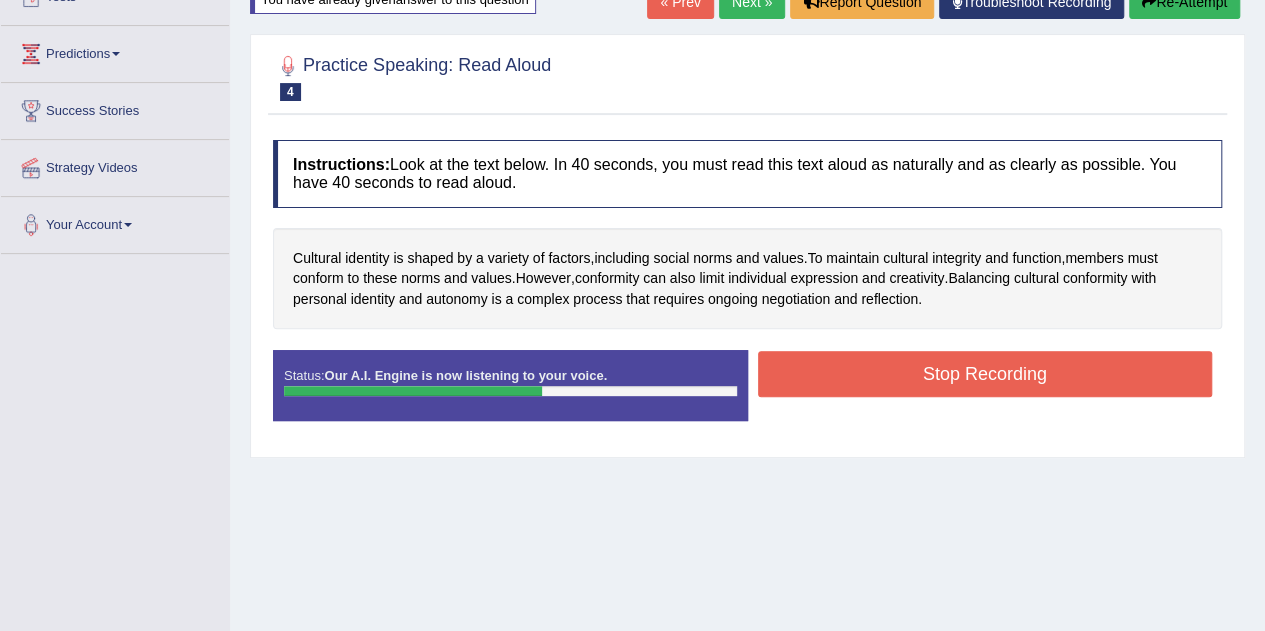 click on "Stop Recording" at bounding box center (985, 374) 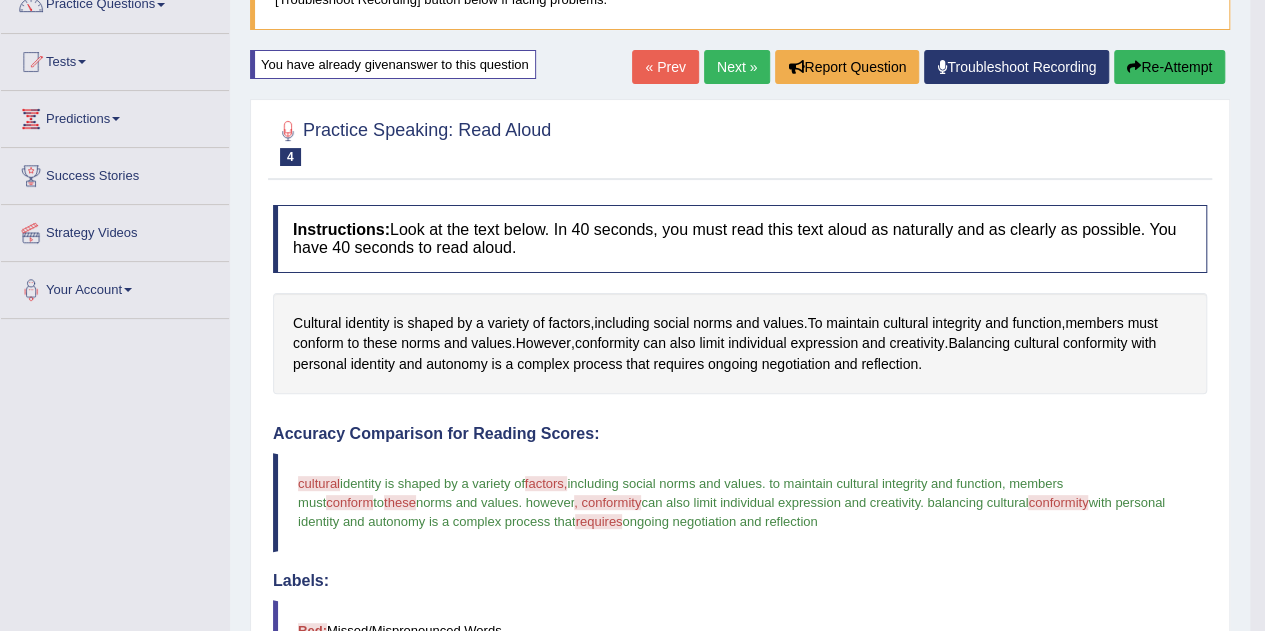 scroll, scrollTop: 178, scrollLeft: 0, axis: vertical 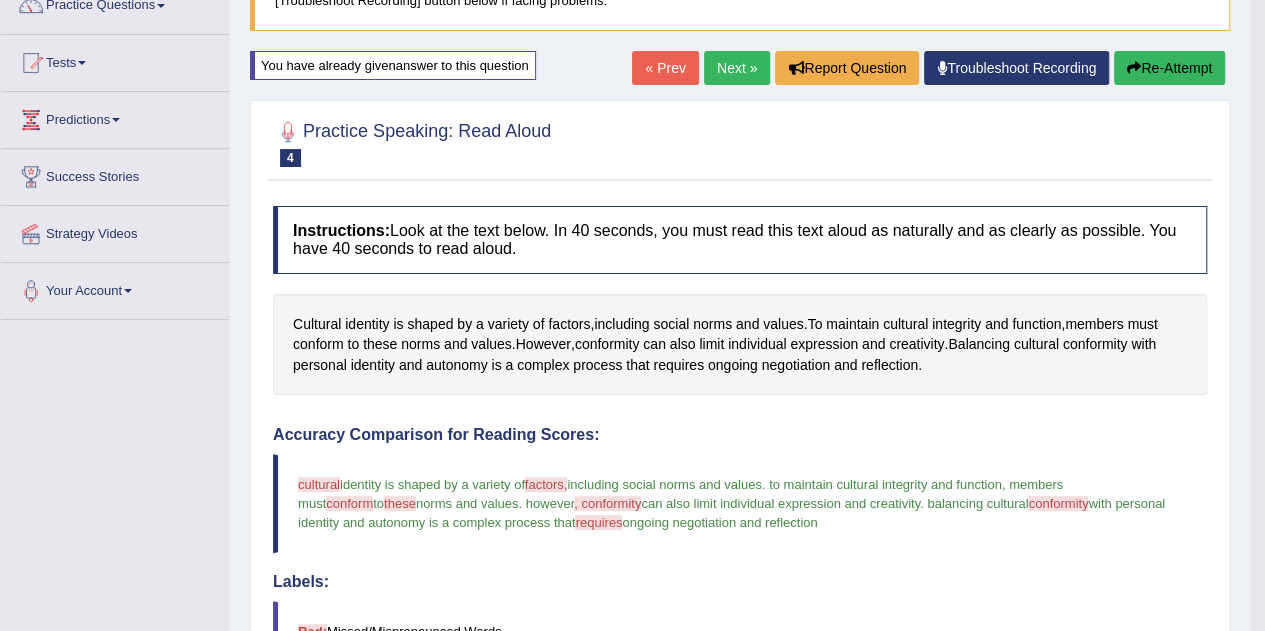 click on "Next »" at bounding box center (737, 68) 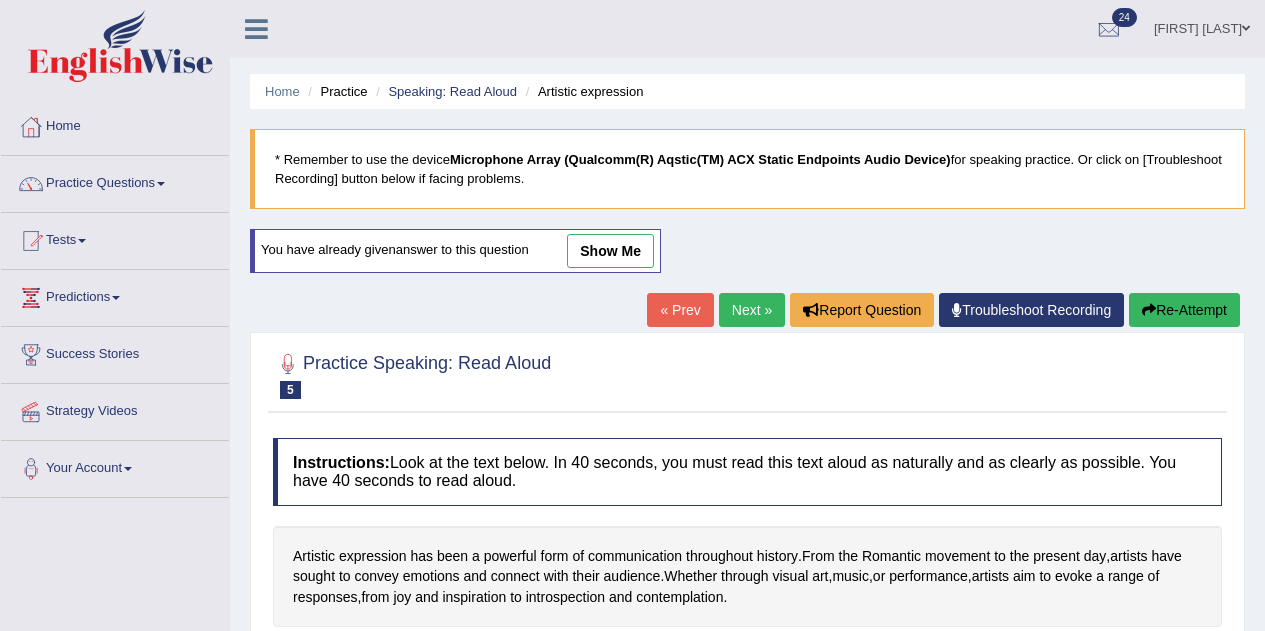 scroll, scrollTop: 0, scrollLeft: 0, axis: both 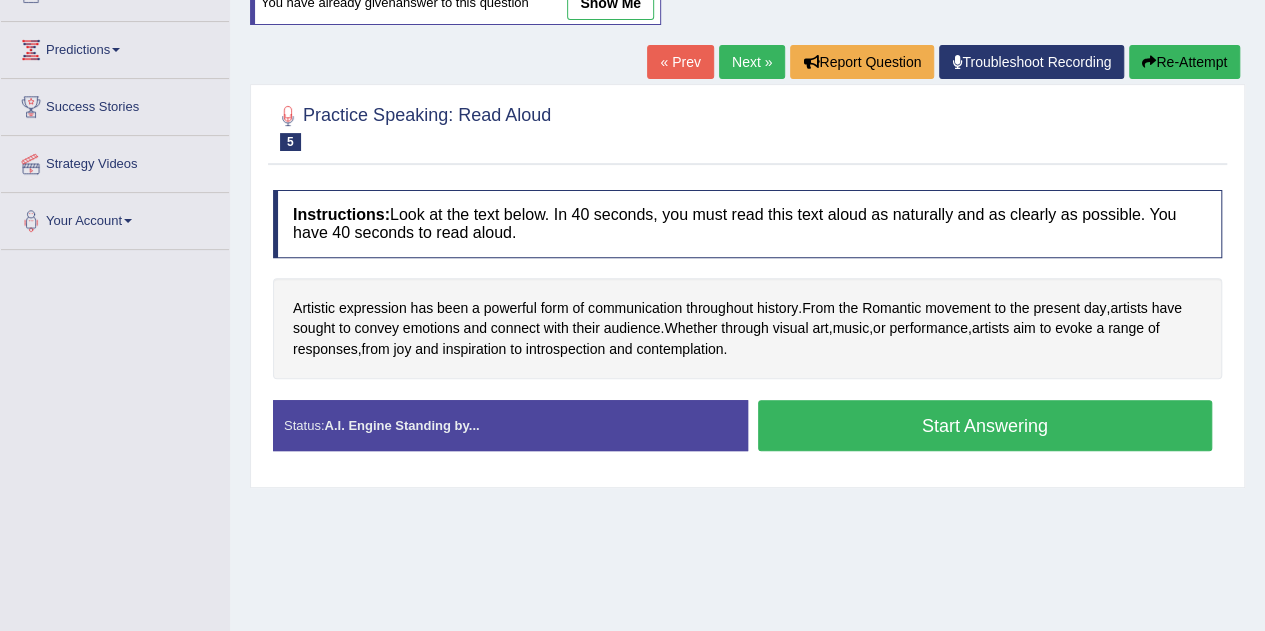 click on "Start Answering" at bounding box center [985, 425] 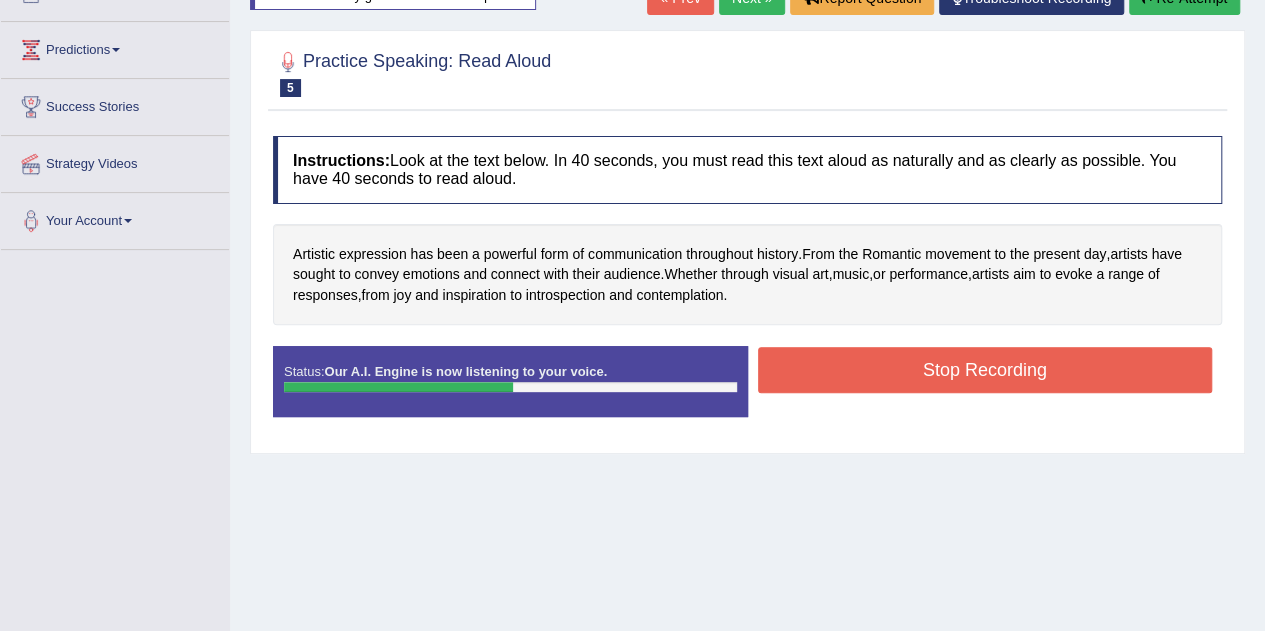 click on "Stop Recording" at bounding box center [985, 370] 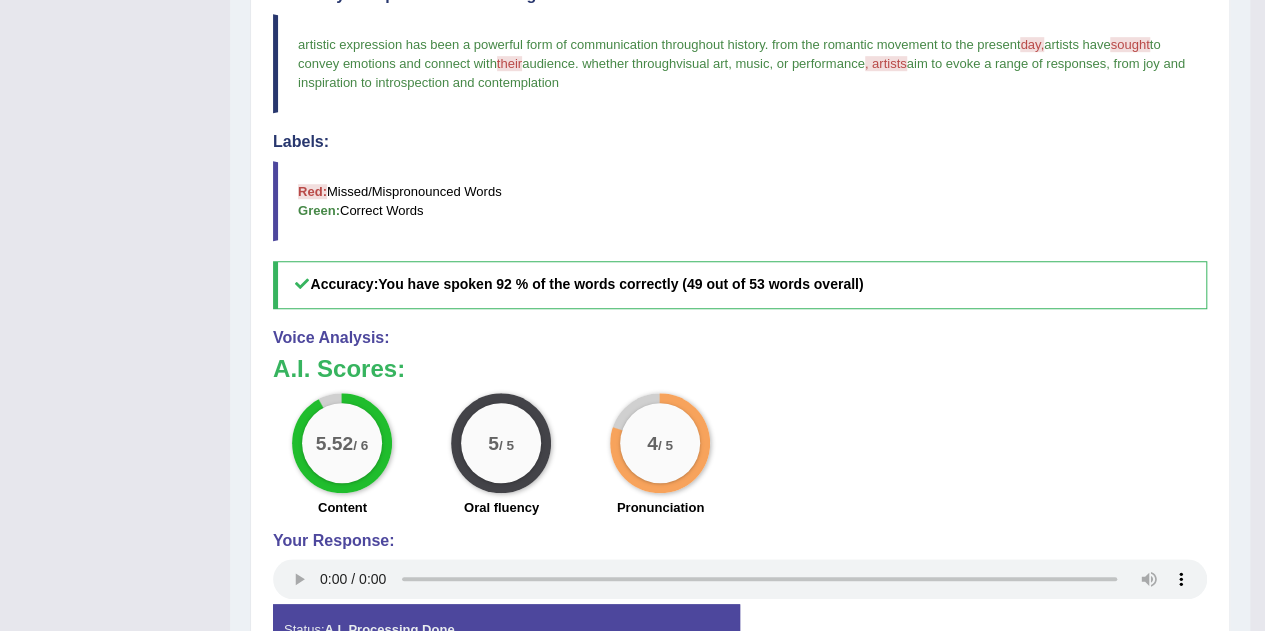scroll, scrollTop: 619, scrollLeft: 0, axis: vertical 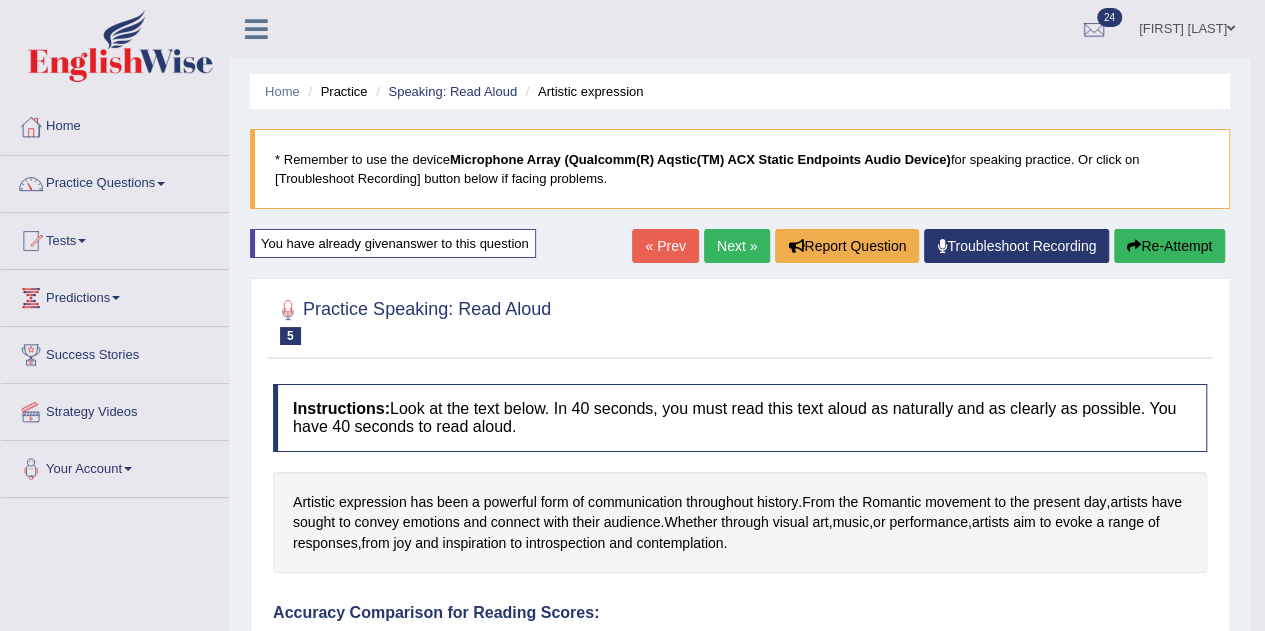 click on "Next »" at bounding box center (737, 246) 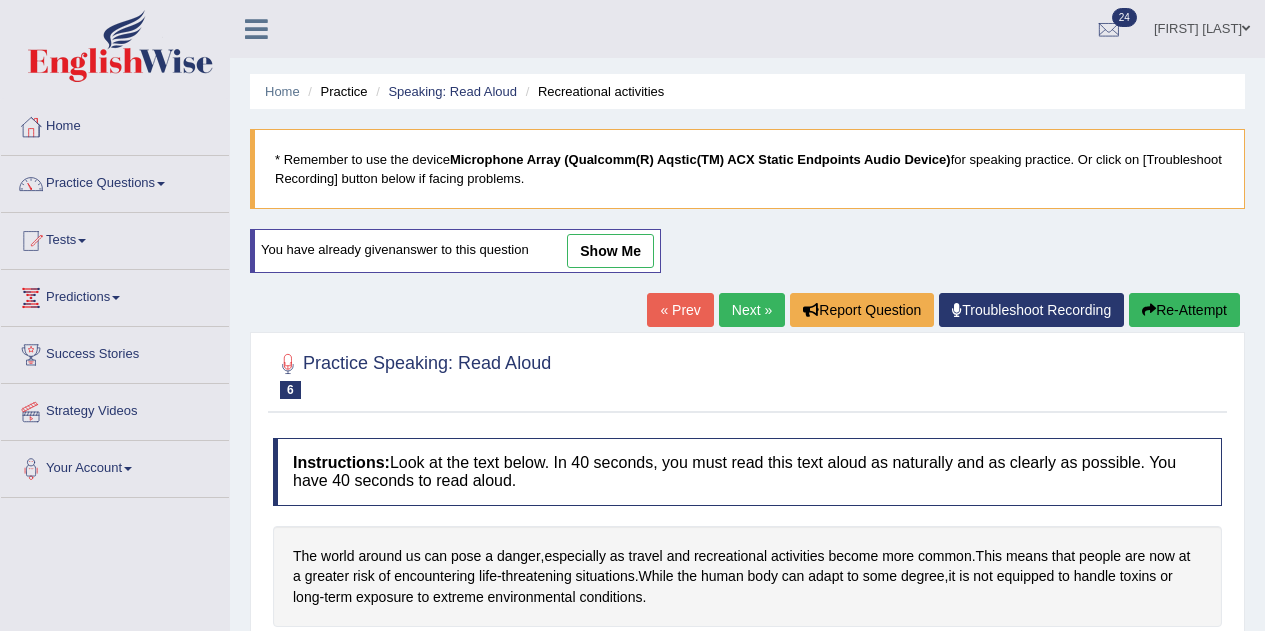 scroll, scrollTop: 0, scrollLeft: 0, axis: both 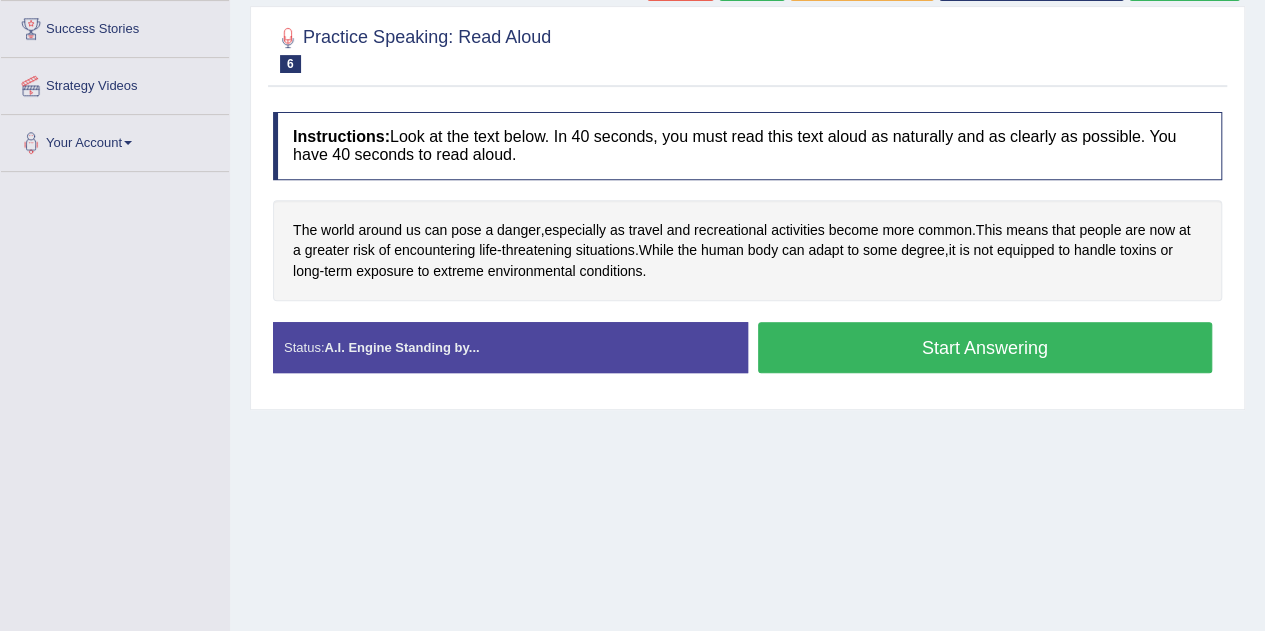 click on "Start Answering" at bounding box center (985, 347) 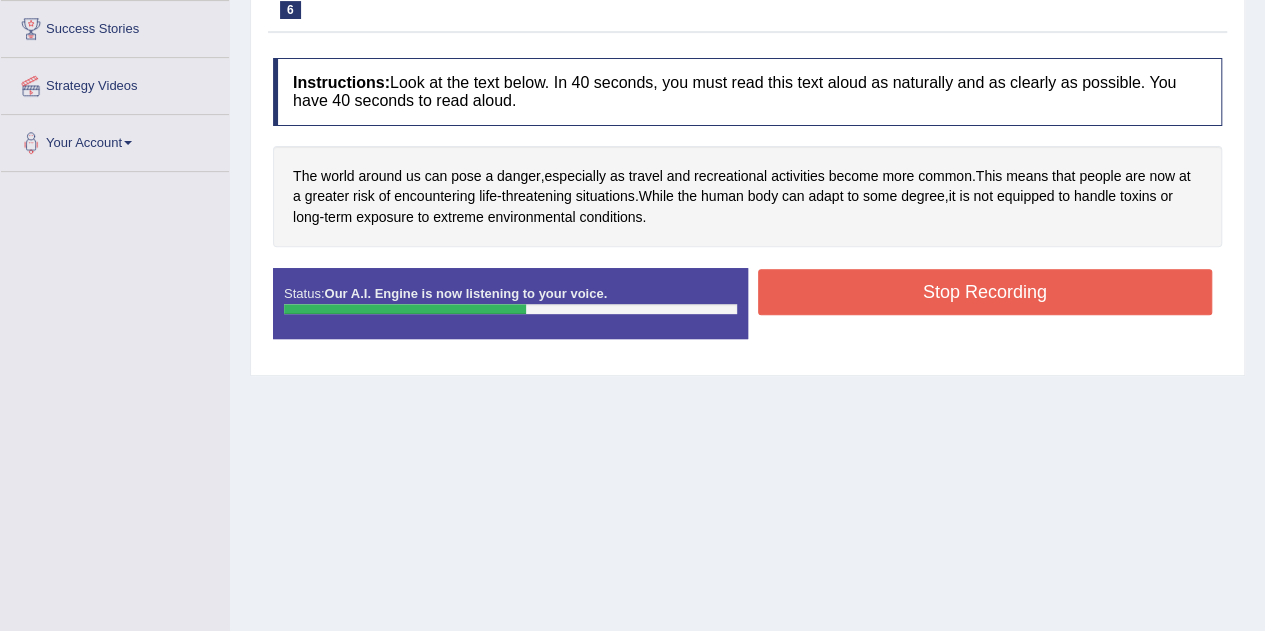 click on "Stop Recording" at bounding box center (985, 292) 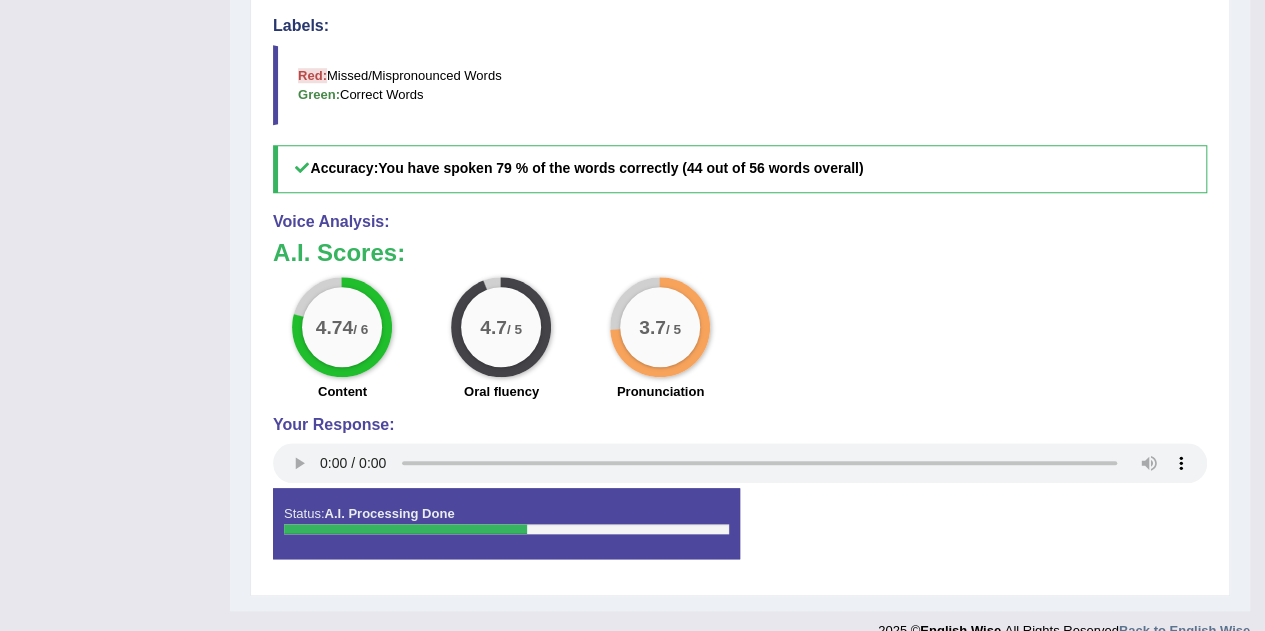 scroll, scrollTop: 0, scrollLeft: 0, axis: both 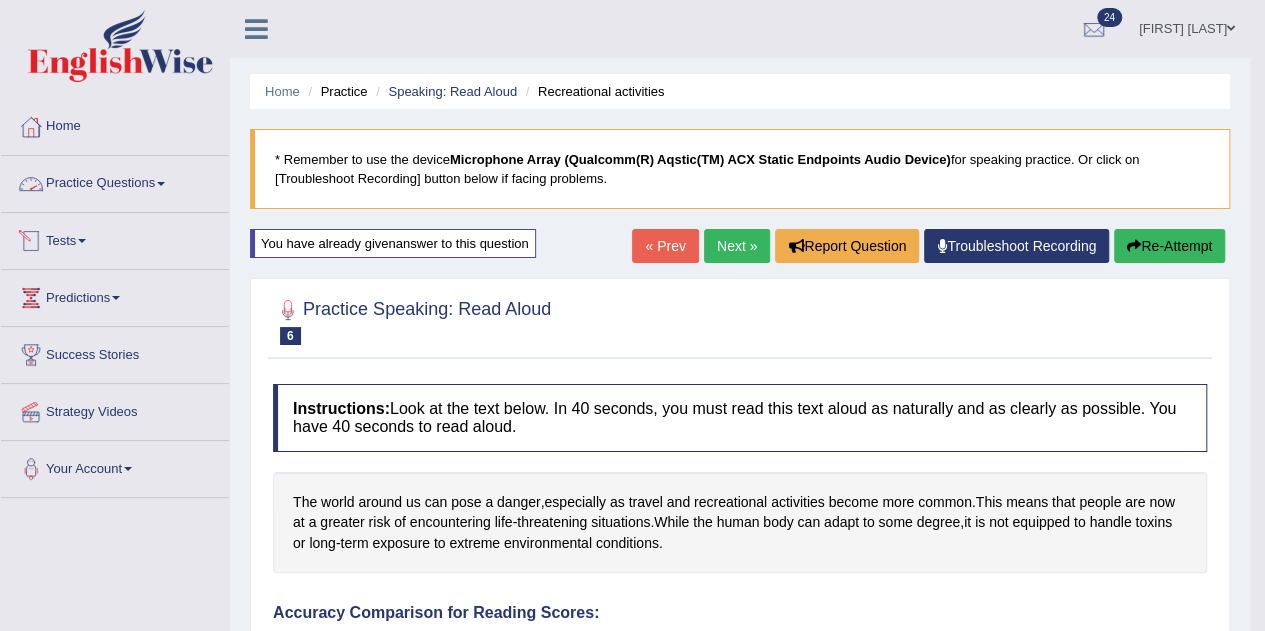 click on "Practice Questions" at bounding box center (115, 181) 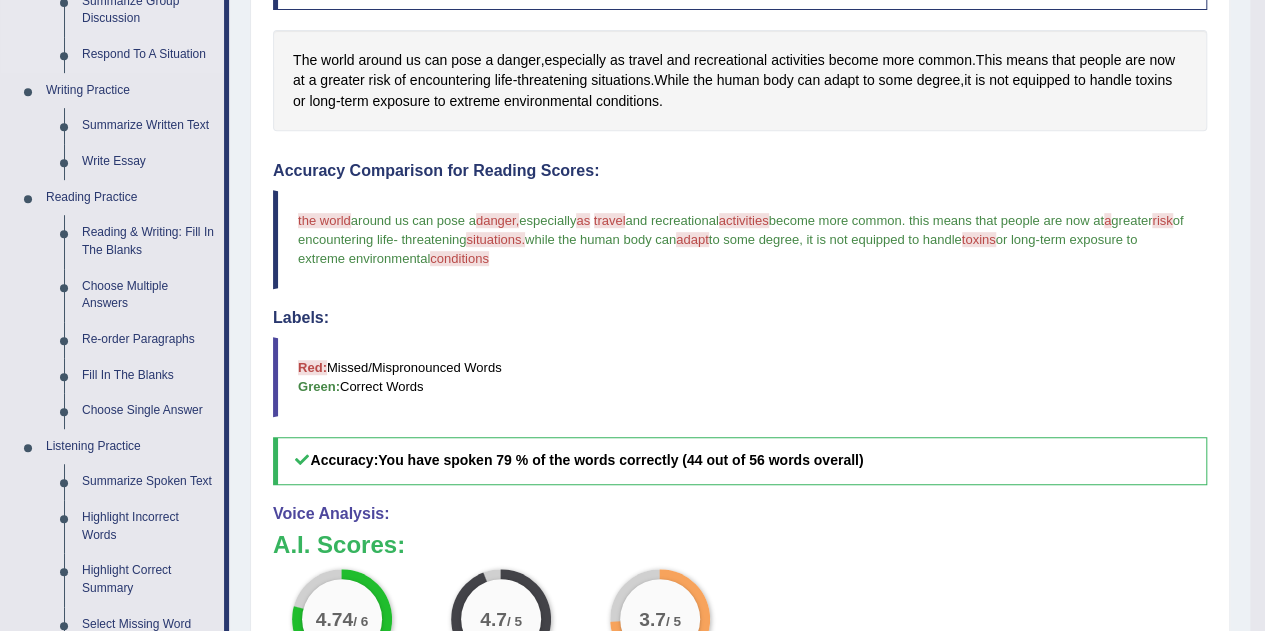 scroll, scrollTop: 449, scrollLeft: 0, axis: vertical 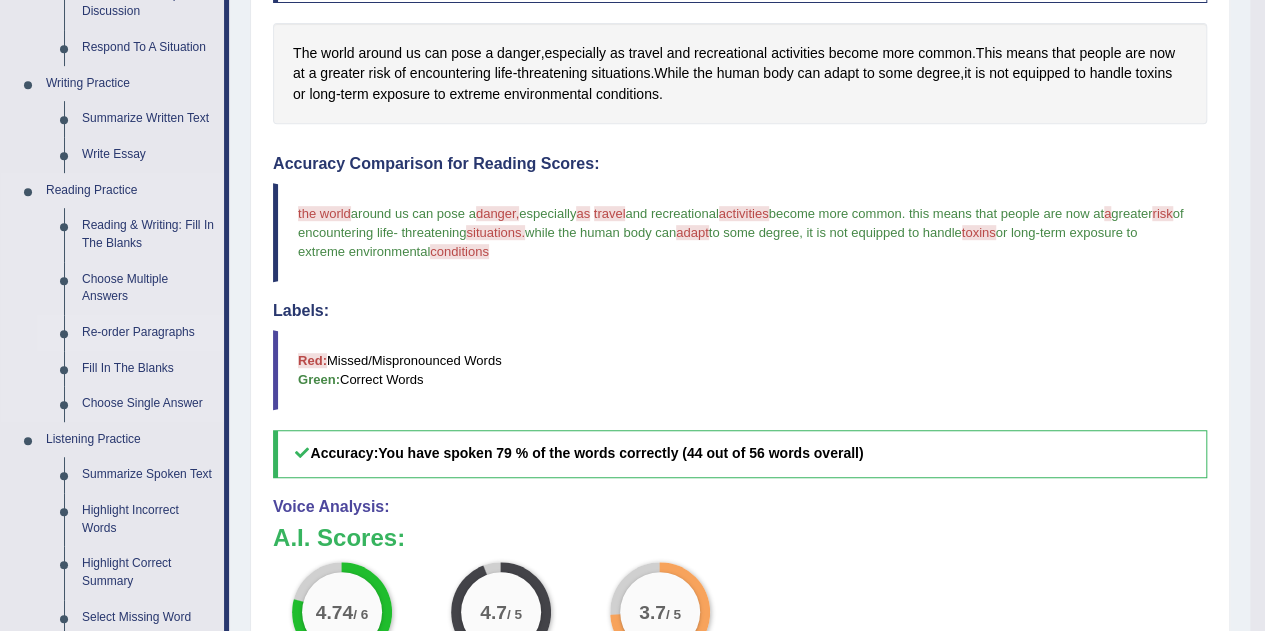 click on "Re-order Paragraphs" at bounding box center [148, 333] 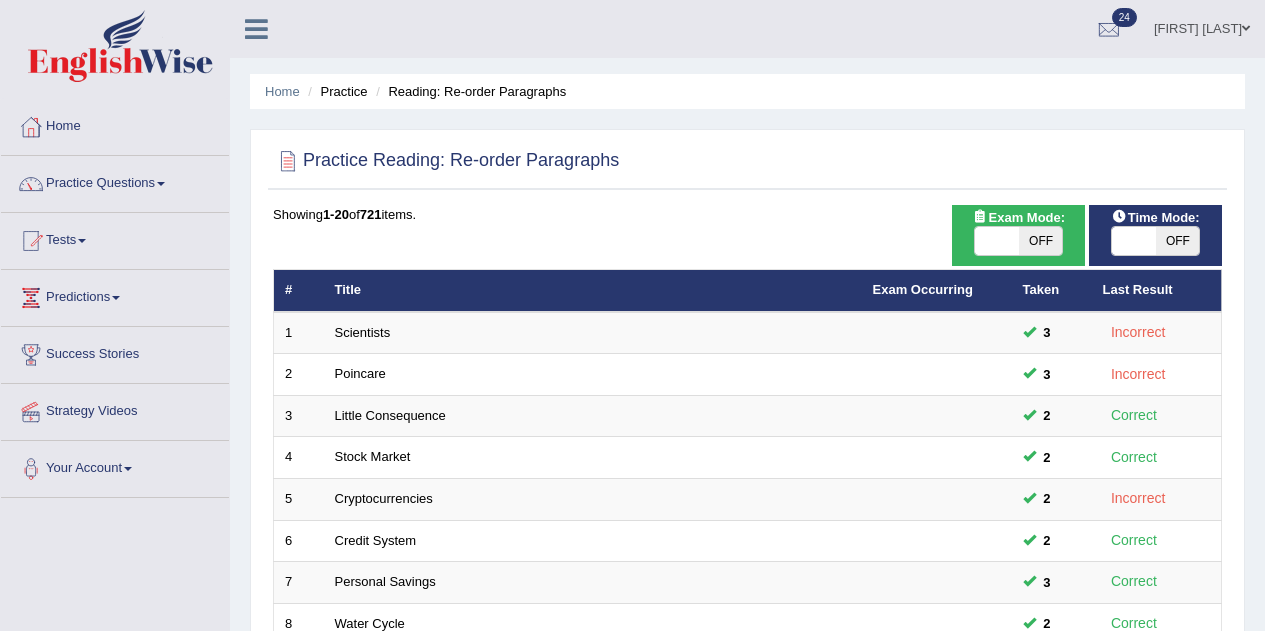 scroll, scrollTop: 0, scrollLeft: 0, axis: both 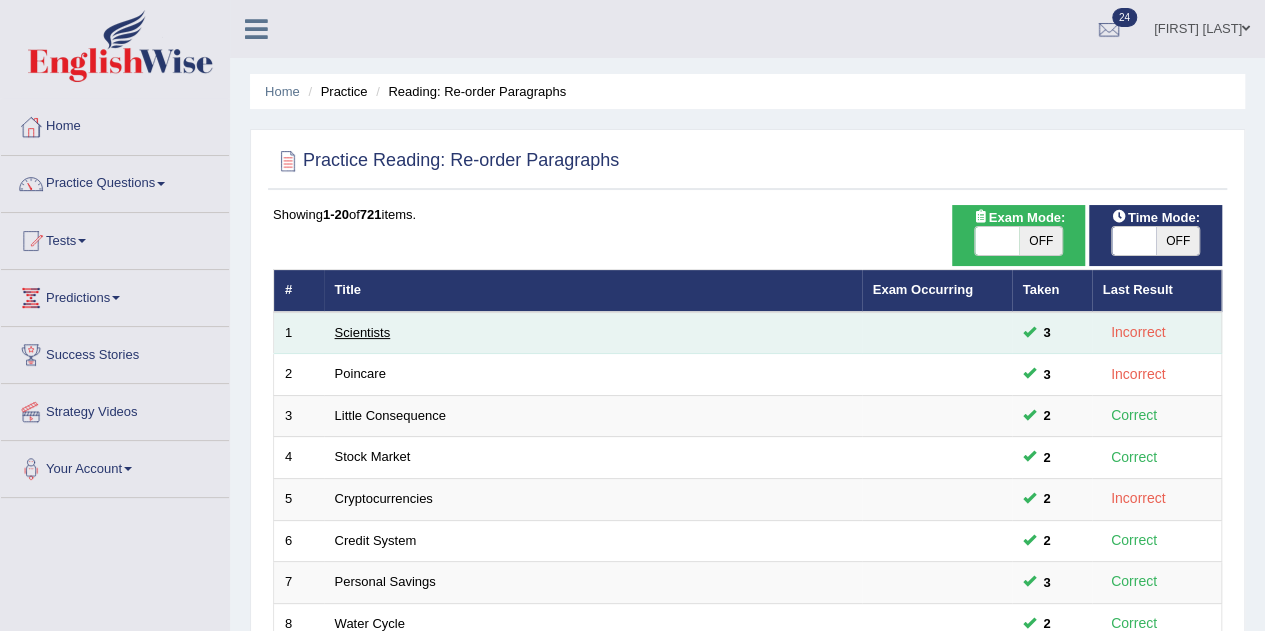 click on "Scientists" at bounding box center [363, 332] 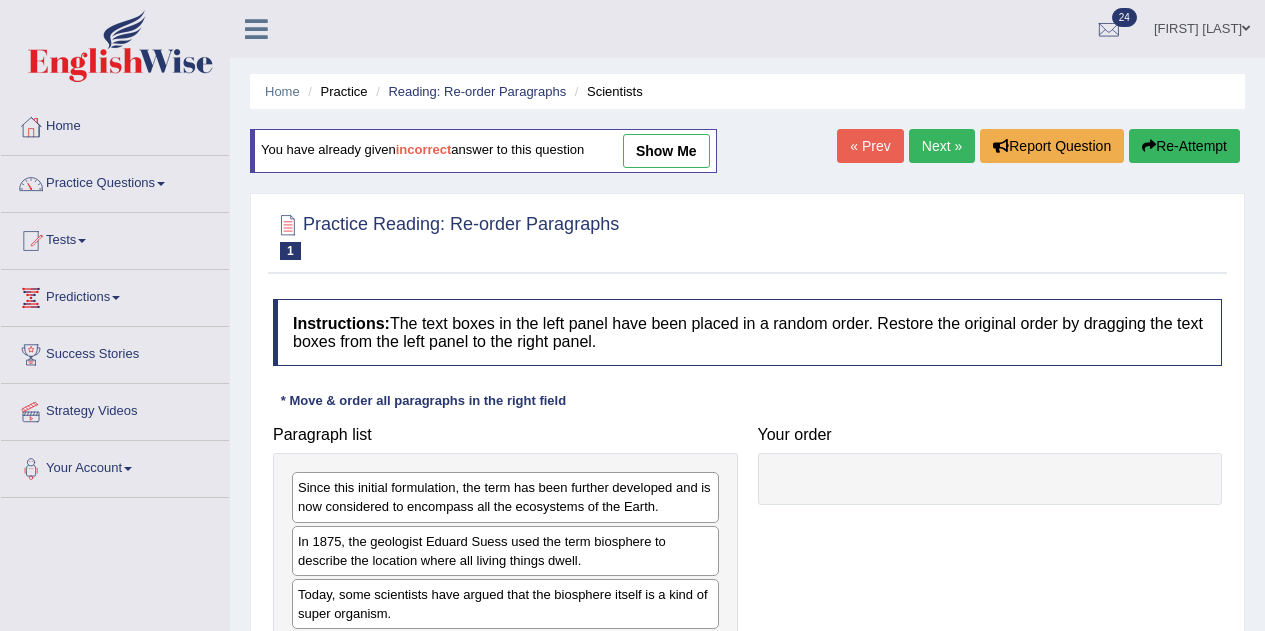 scroll, scrollTop: 0, scrollLeft: 0, axis: both 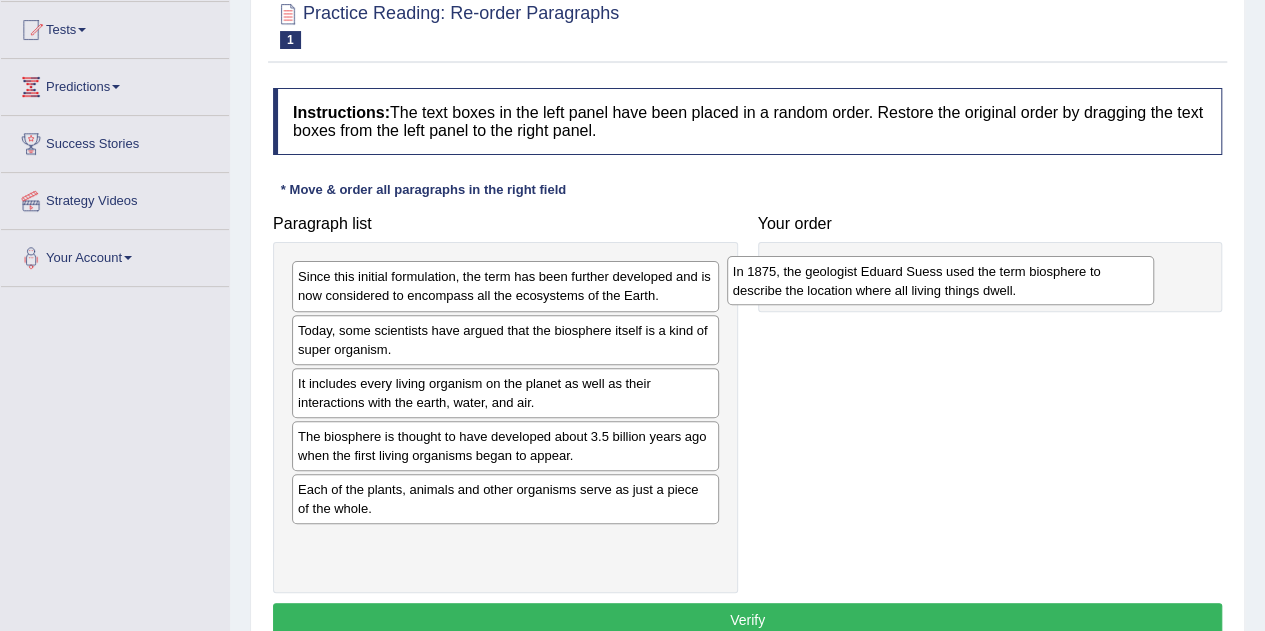 drag, startPoint x: 438, startPoint y: 339, endPoint x: 883, endPoint y: 282, distance: 448.6357 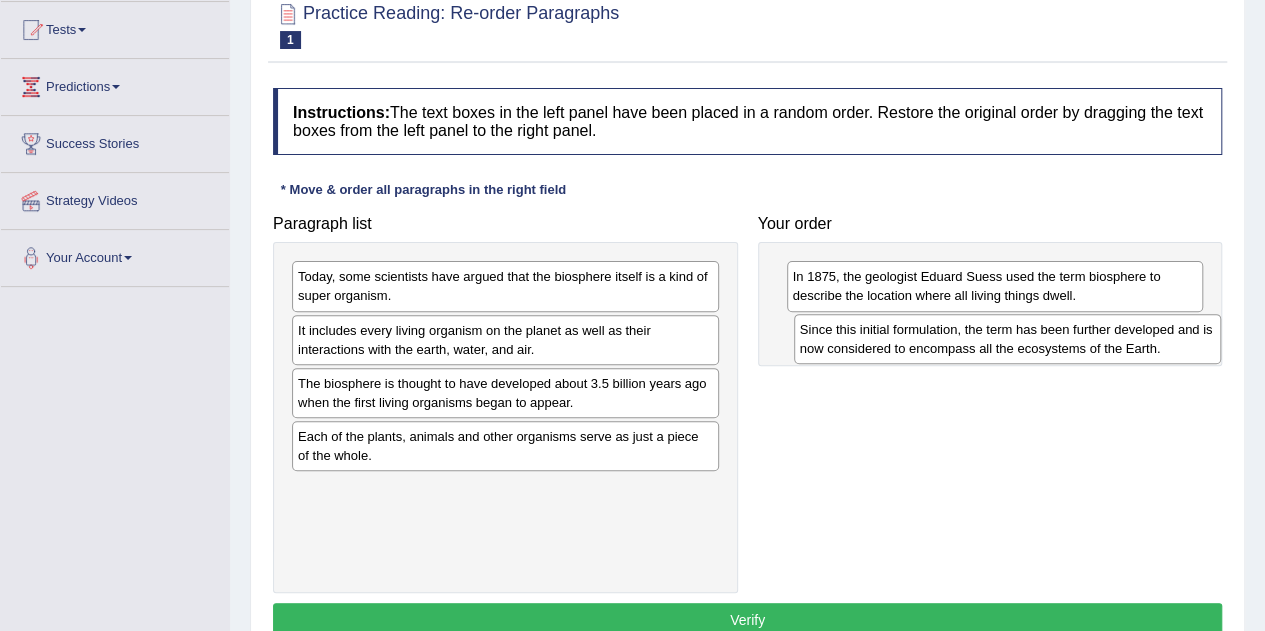 drag, startPoint x: 496, startPoint y: 293, endPoint x: 998, endPoint y: 346, distance: 504.79007 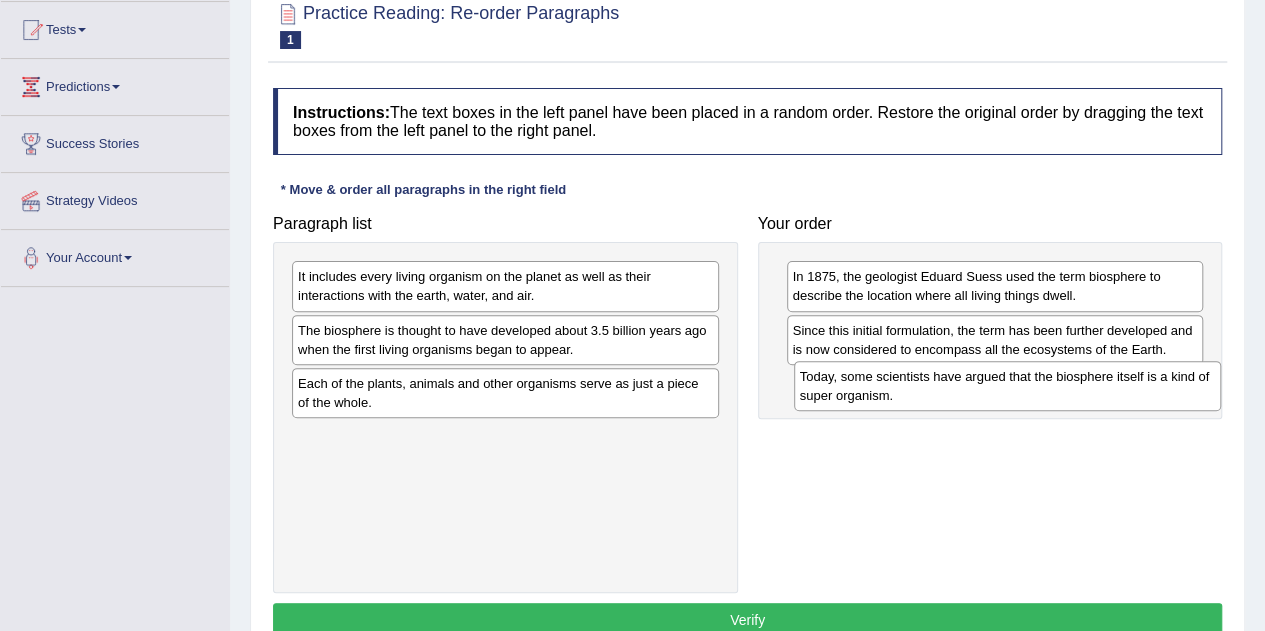 drag, startPoint x: 496, startPoint y: 291, endPoint x: 999, endPoint y: 391, distance: 512.84406 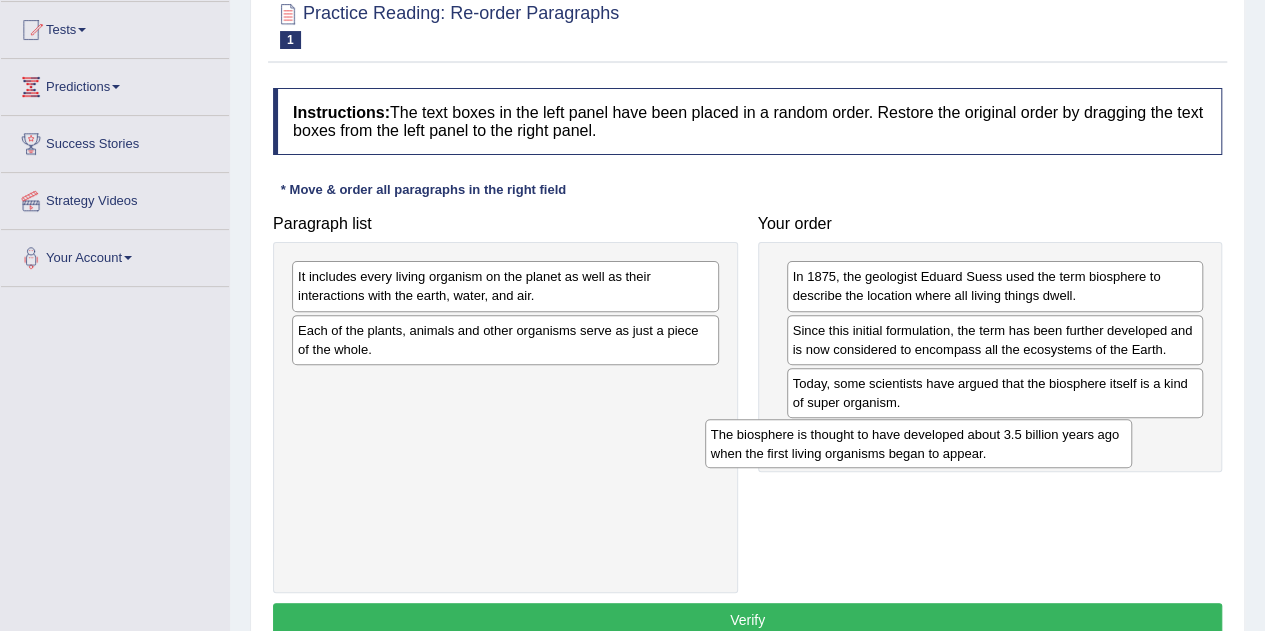 drag, startPoint x: 578, startPoint y: 339, endPoint x: 994, endPoint y: 443, distance: 428.80298 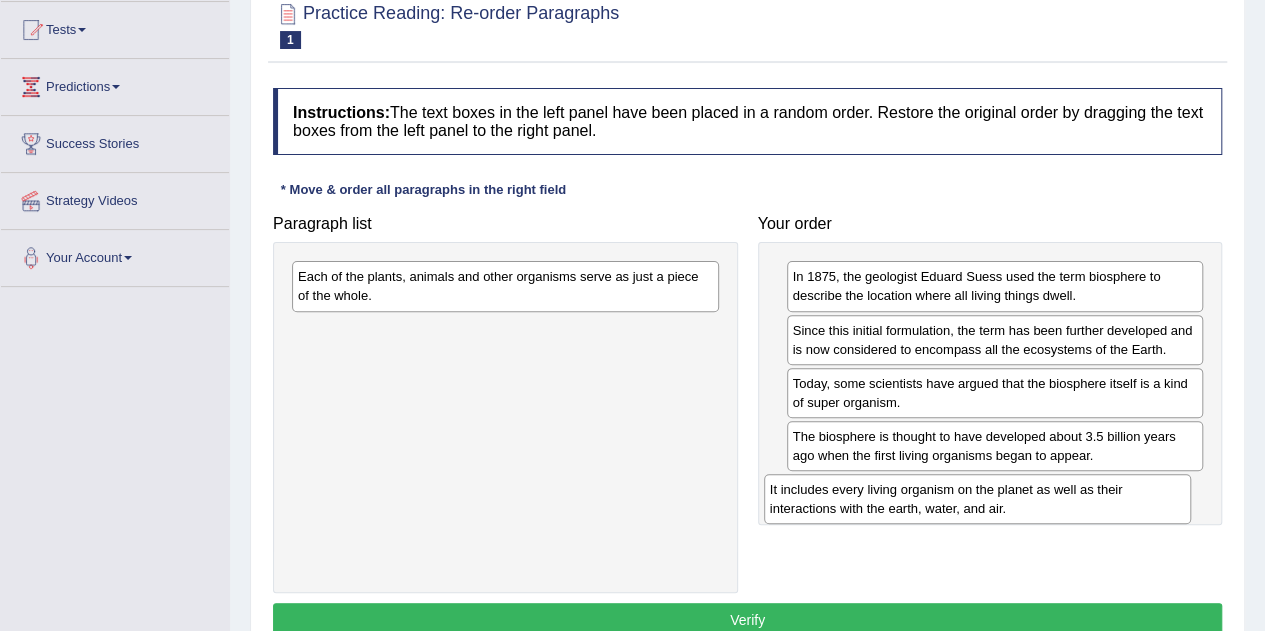 drag, startPoint x: 664, startPoint y: 303, endPoint x: 1136, endPoint y: 517, distance: 518.2471 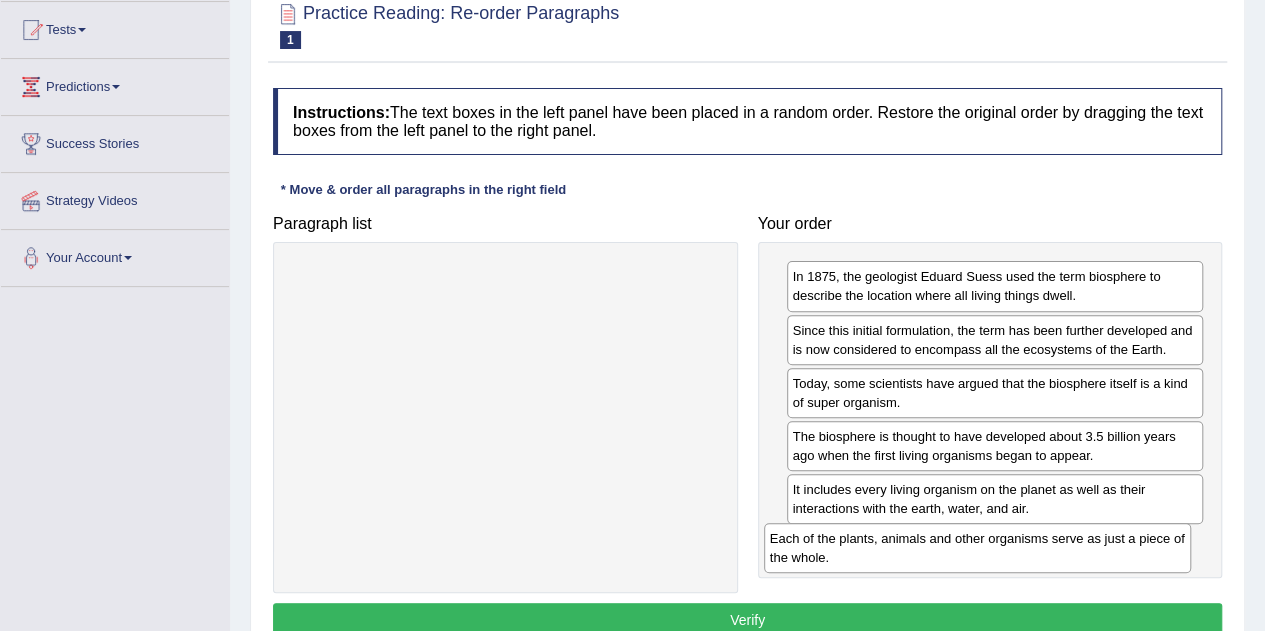 drag, startPoint x: 653, startPoint y: 299, endPoint x: 1128, endPoint y: 557, distance: 540.5451 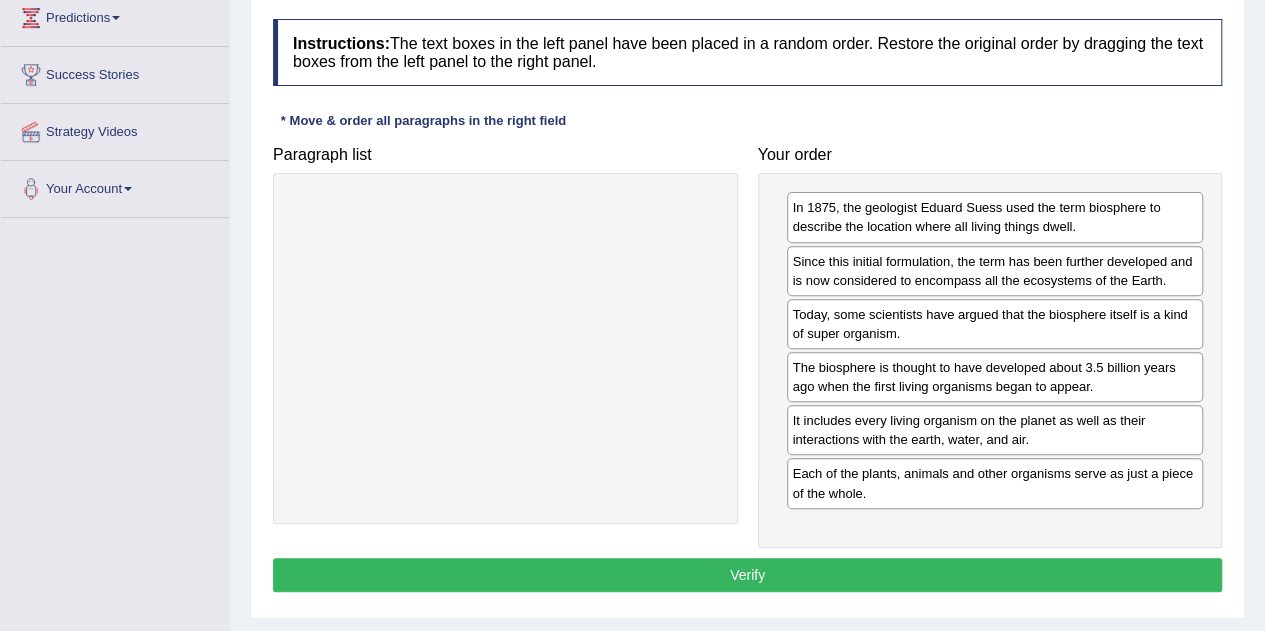 scroll, scrollTop: 283, scrollLeft: 0, axis: vertical 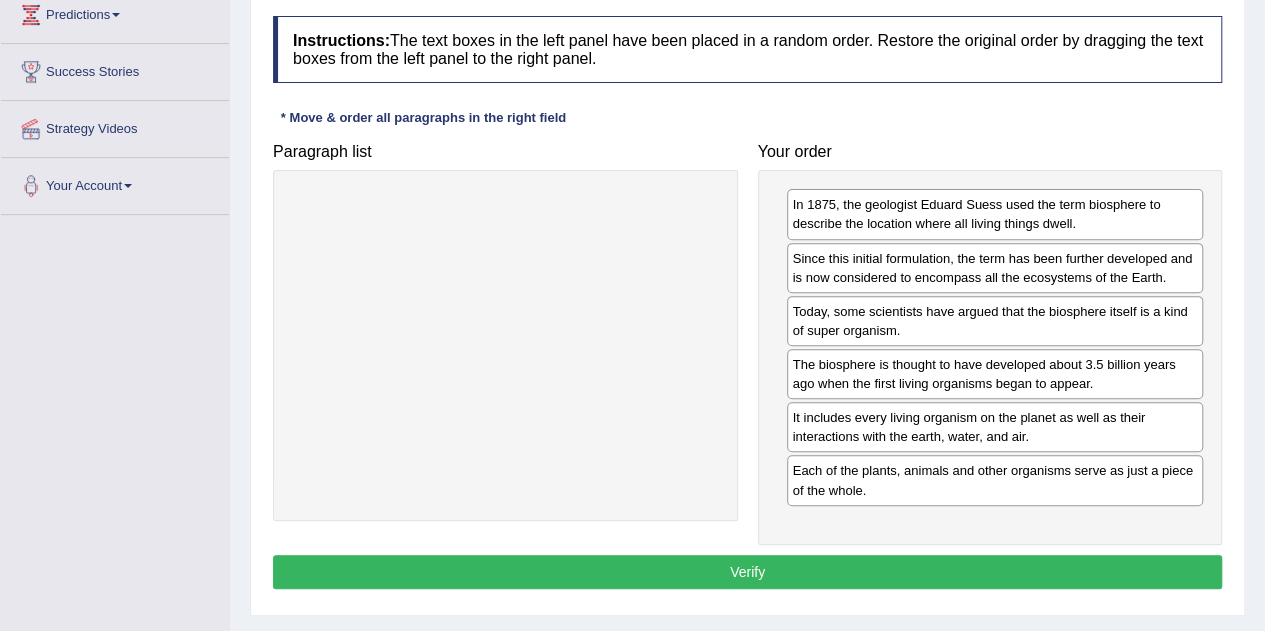 click on "Verify" at bounding box center [747, 572] 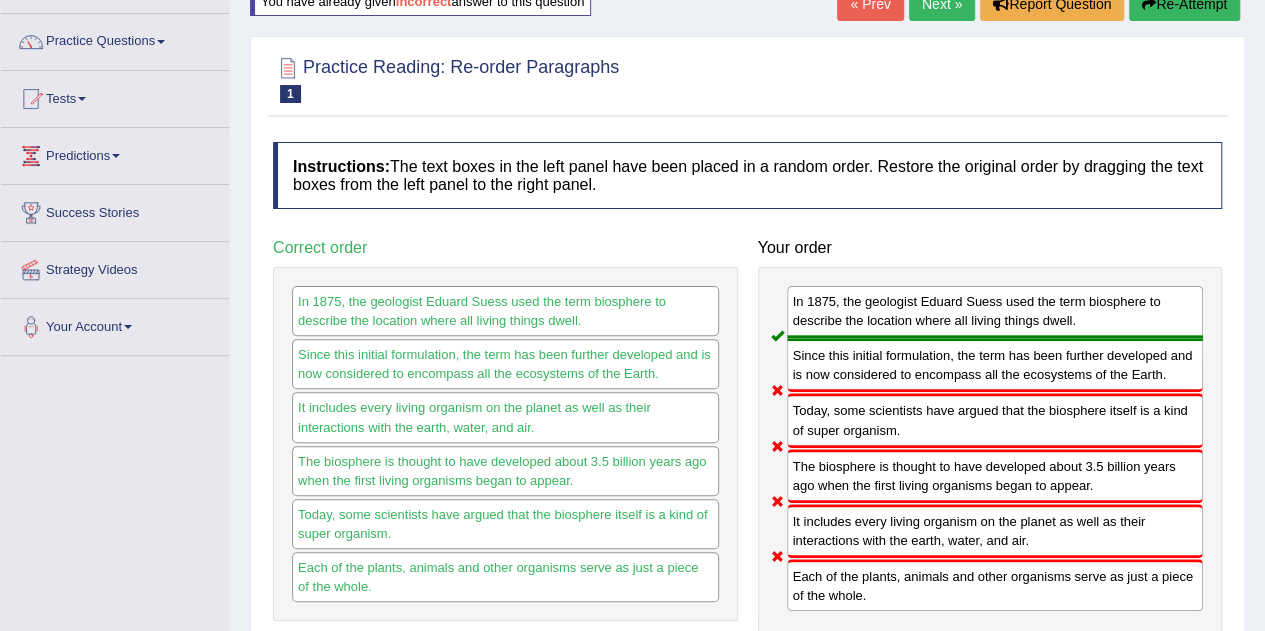 scroll, scrollTop: 131, scrollLeft: 0, axis: vertical 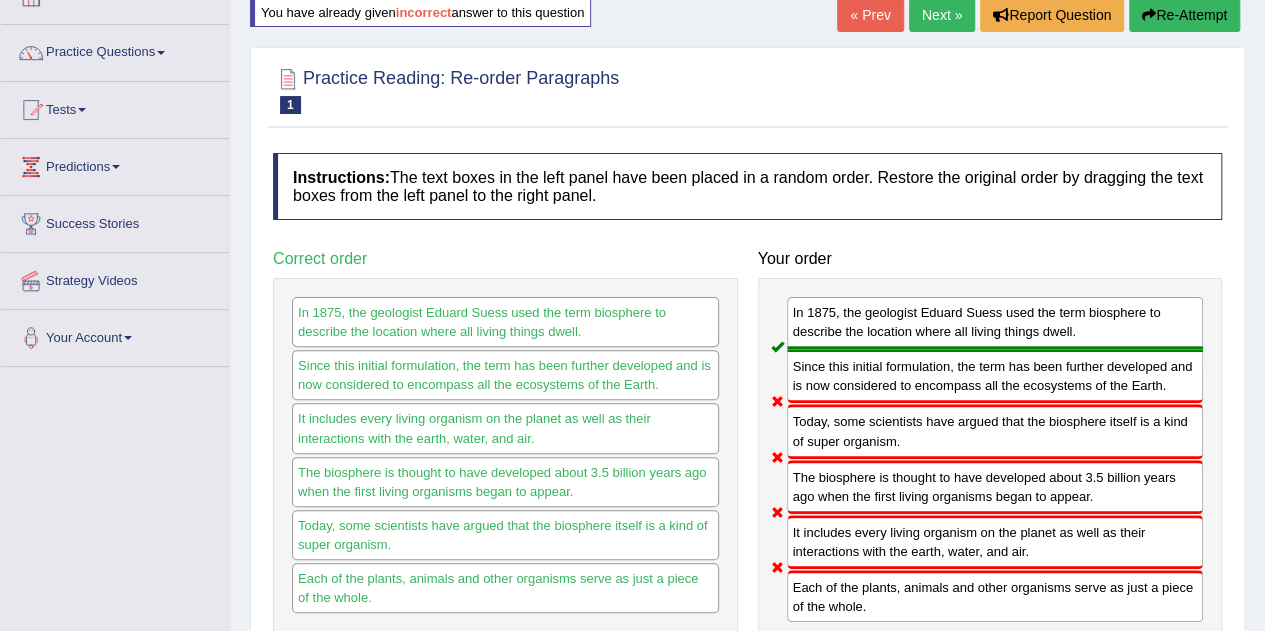 click on "Next »" at bounding box center [942, 15] 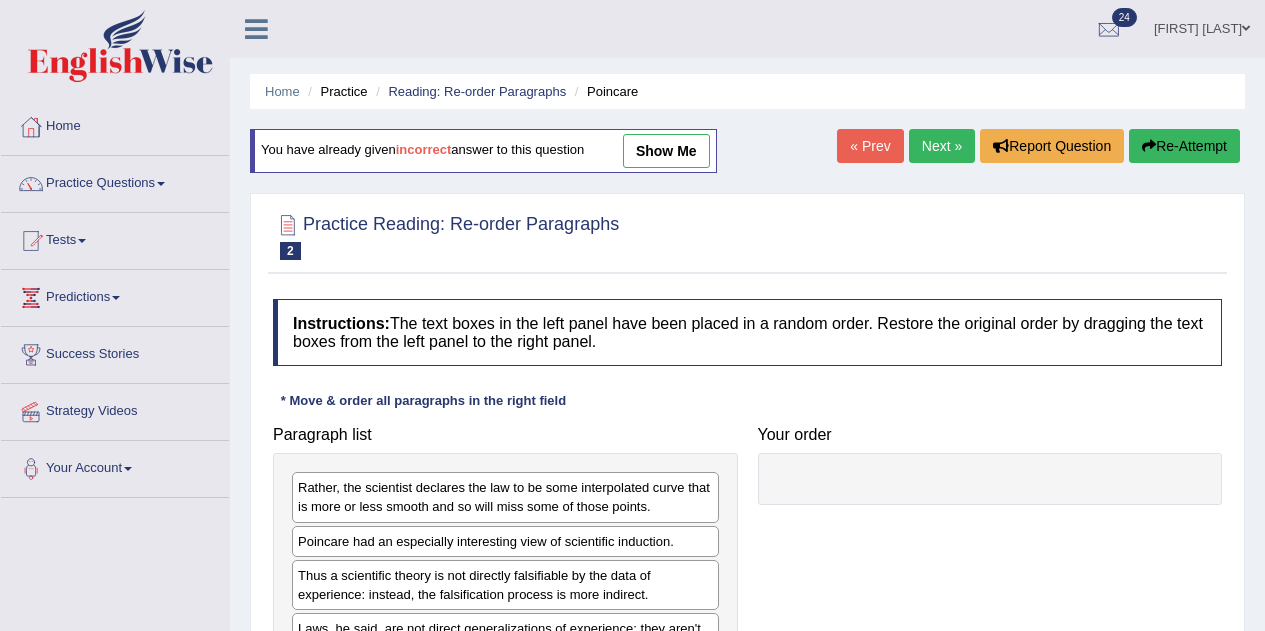 scroll, scrollTop: 0, scrollLeft: 0, axis: both 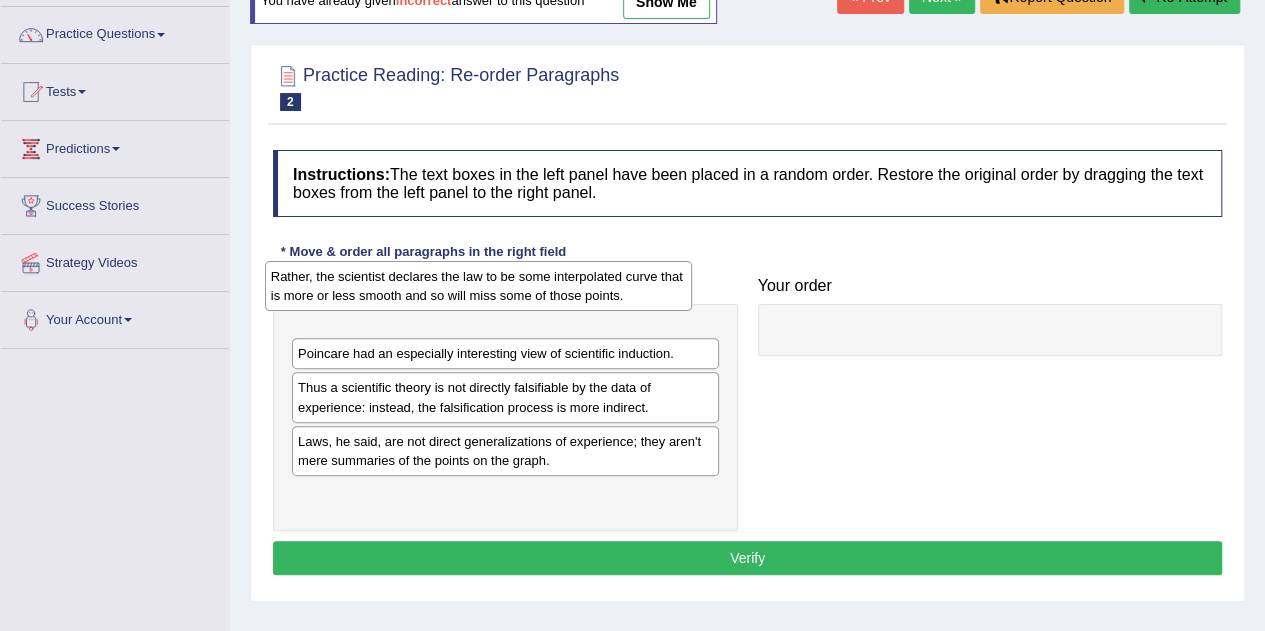 drag, startPoint x: 470, startPoint y: 347, endPoint x: 470, endPoint y: 257, distance: 90 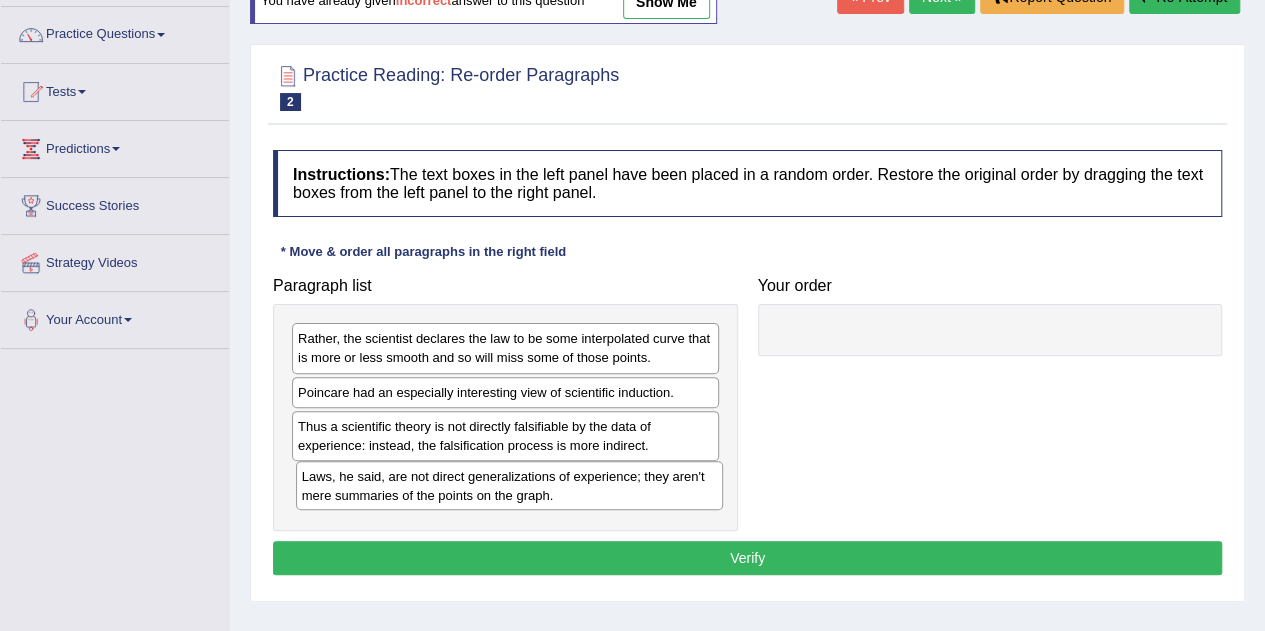 click on "Laws, he said, are not direct generalizations of experience; they aren't mere summaries of the points on the graph." at bounding box center [509, 486] 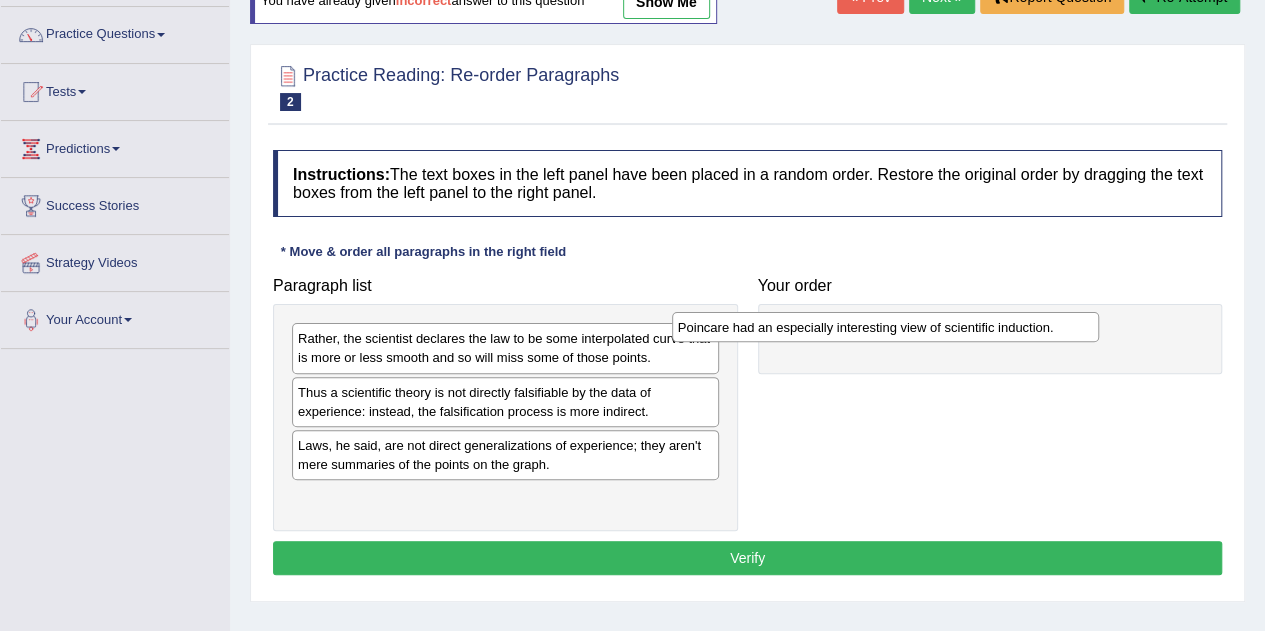 drag, startPoint x: 402, startPoint y: 397, endPoint x: 790, endPoint y: 334, distance: 393.08142 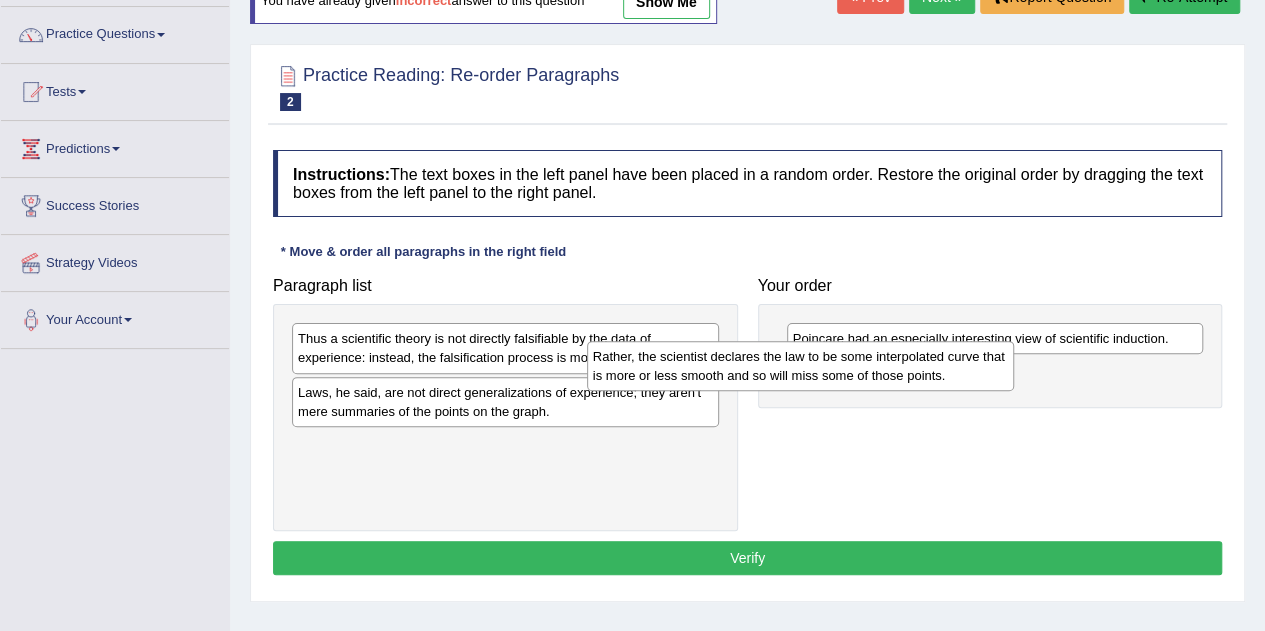drag, startPoint x: 514, startPoint y: 357, endPoint x: 906, endPoint y: 390, distance: 393.38657 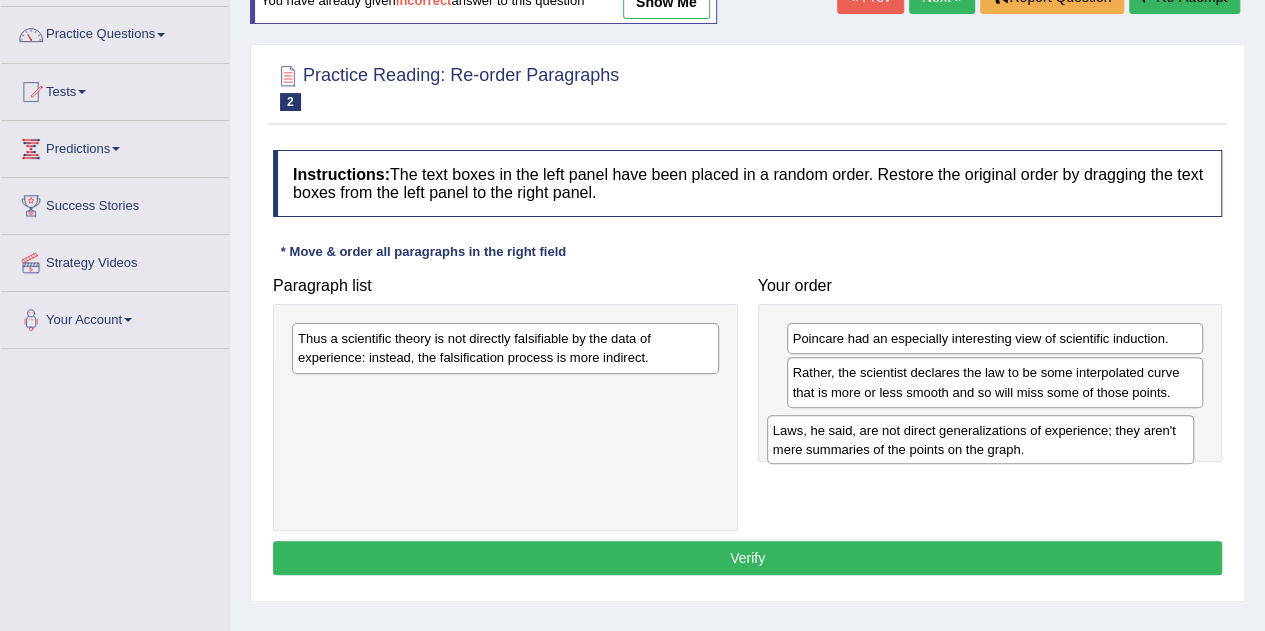drag, startPoint x: 534, startPoint y: 399, endPoint x: 1009, endPoint y: 437, distance: 476.51758 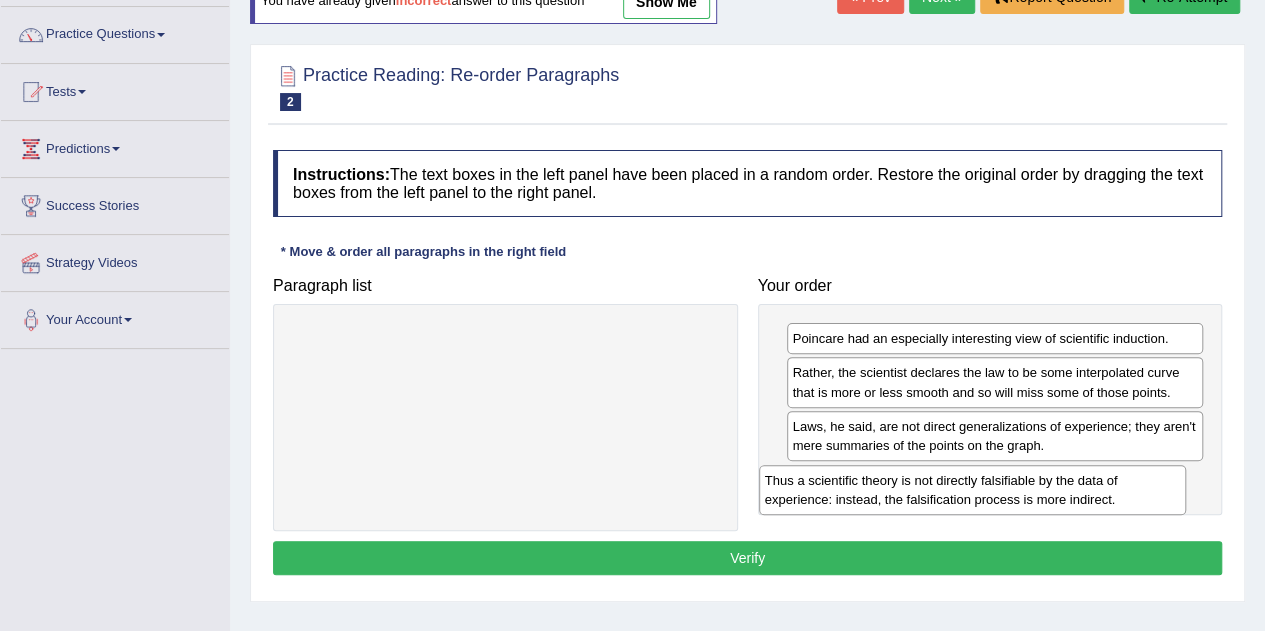 drag, startPoint x: 568, startPoint y: 338, endPoint x: 1066, endPoint y: 484, distance: 518.9605 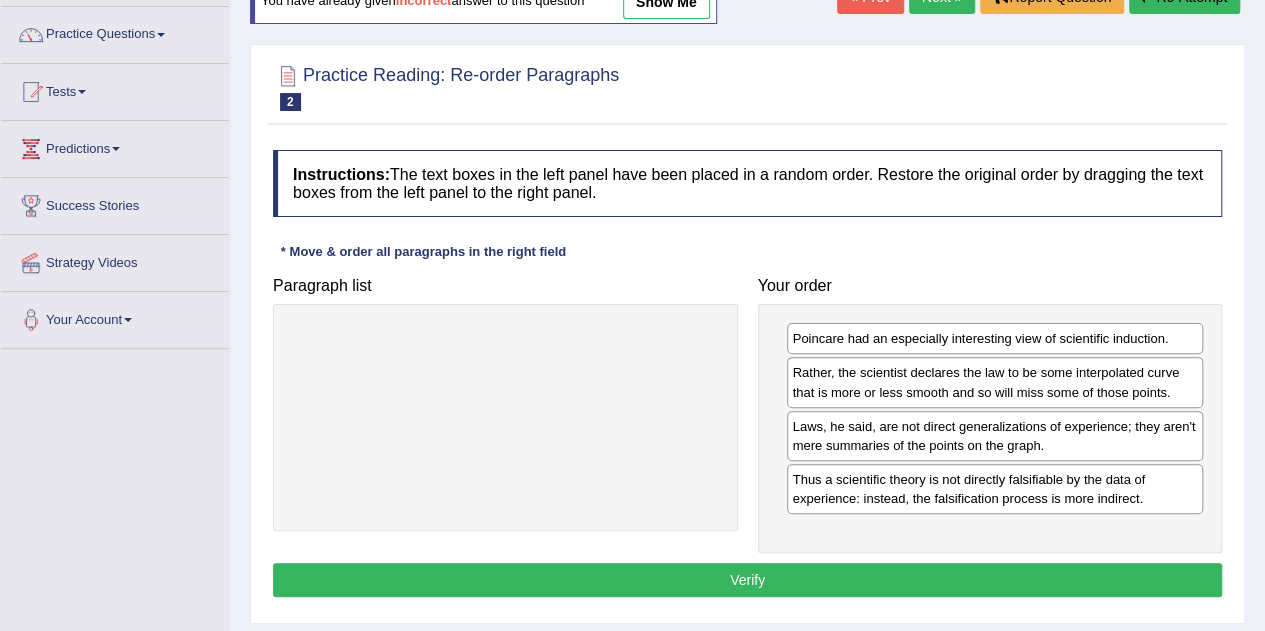 click on "Verify" at bounding box center [747, 580] 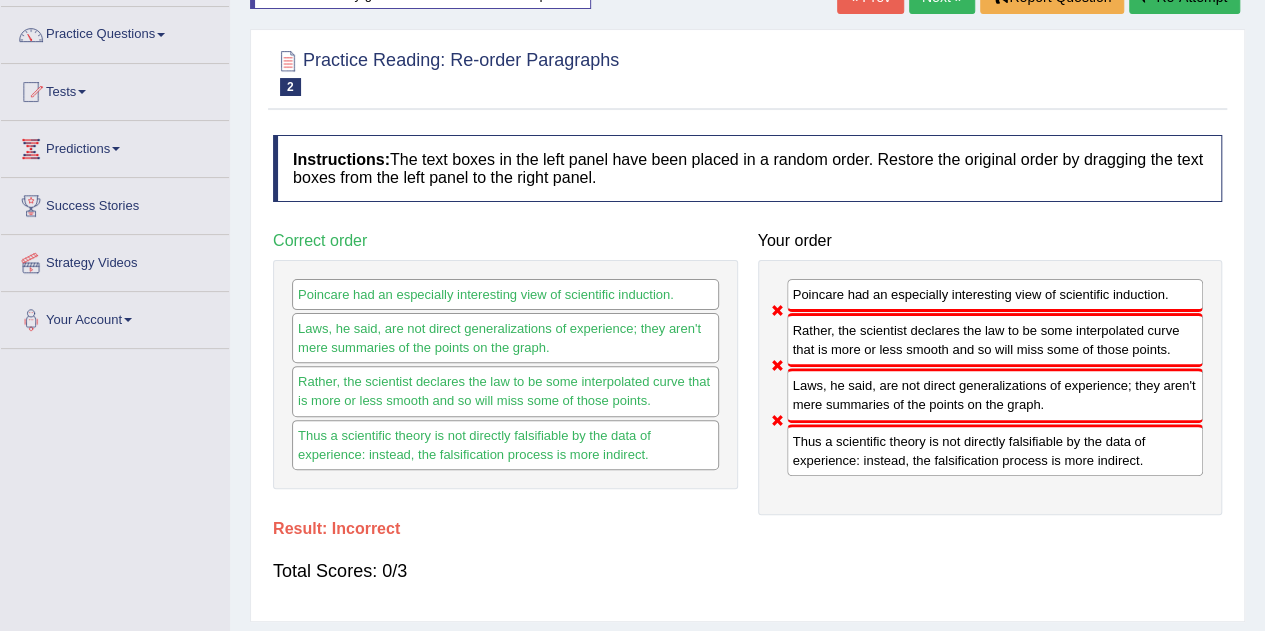 click on "Laws, he said, are not direct generalizations of experience; they aren't mere summaries of the points on the graph." at bounding box center (995, 395) 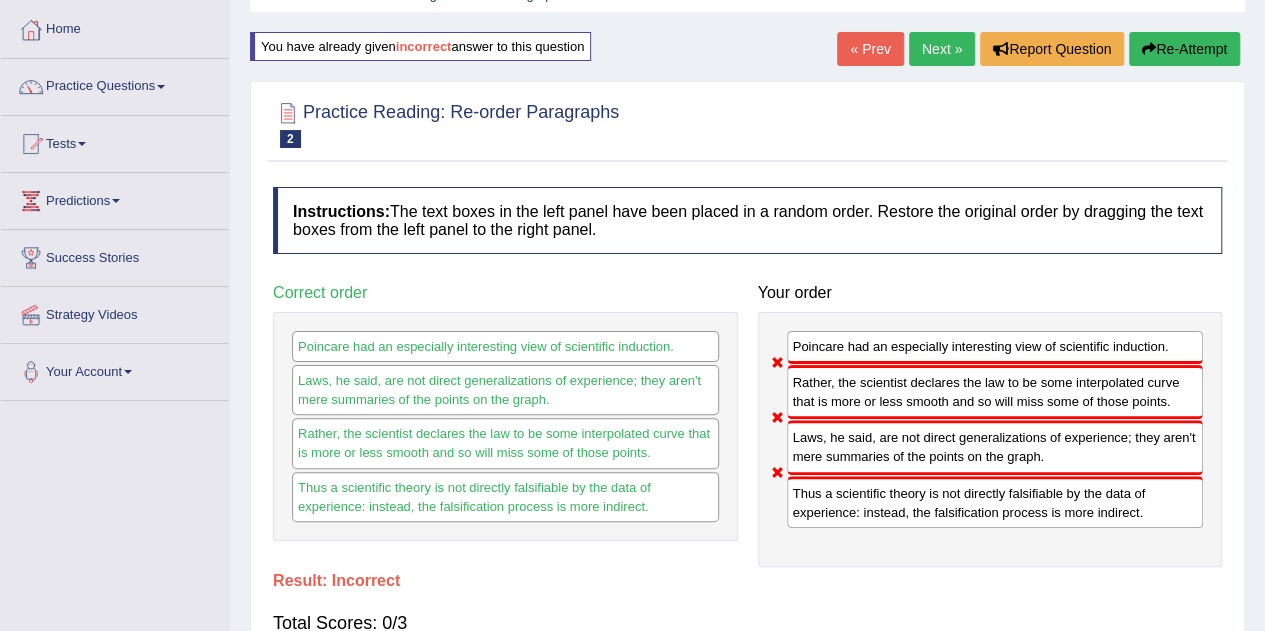 scroll, scrollTop: 94, scrollLeft: 0, axis: vertical 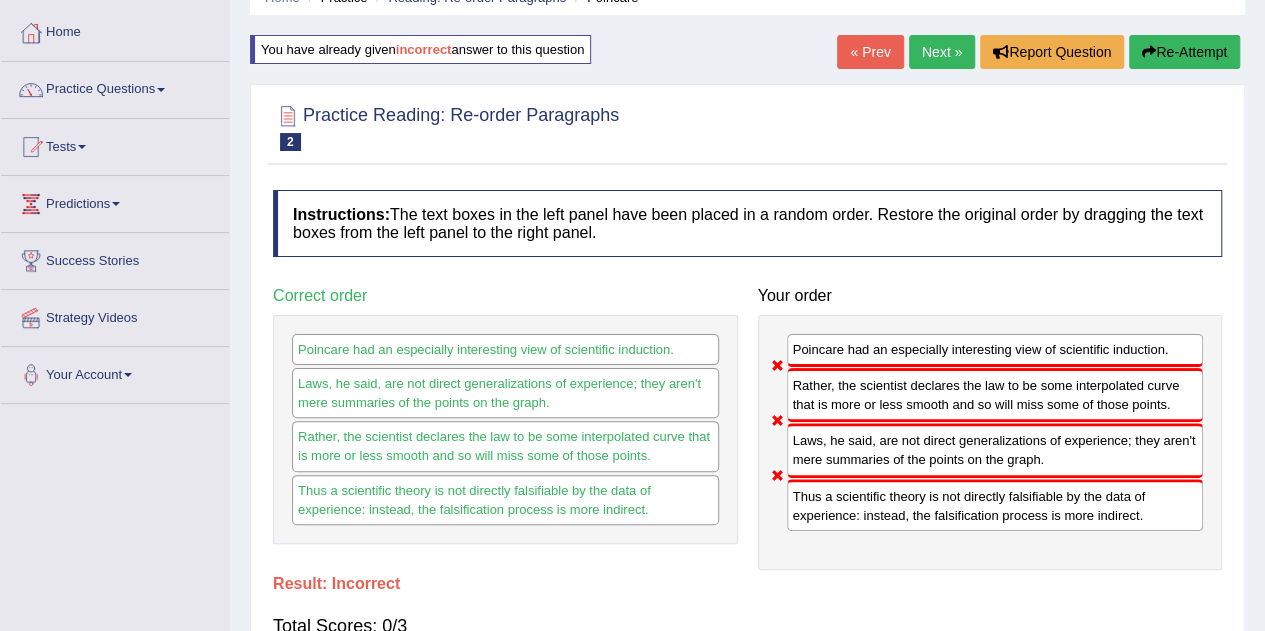 click on "Next »" at bounding box center (942, 52) 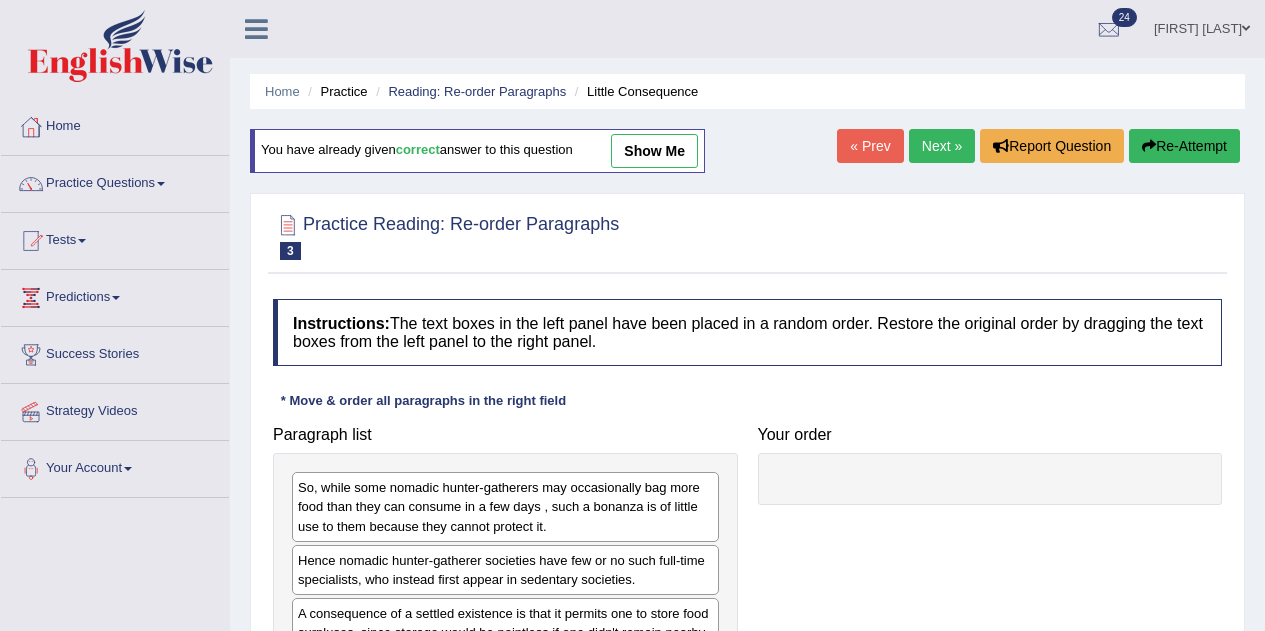 scroll, scrollTop: 0, scrollLeft: 0, axis: both 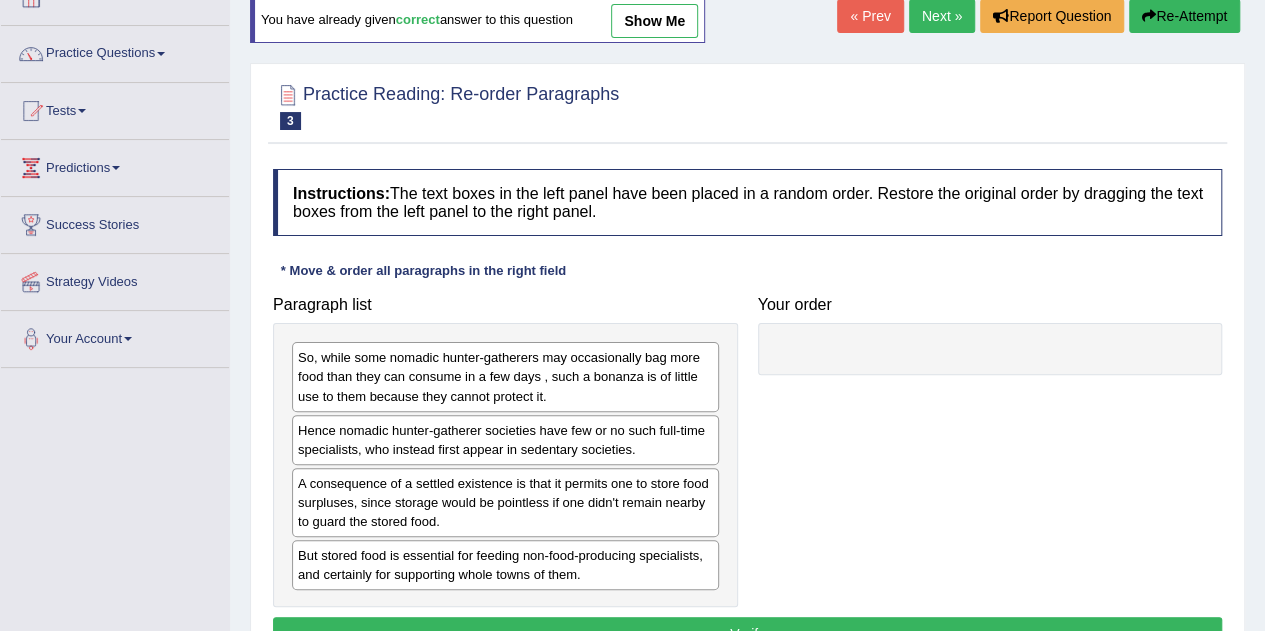 click on "So, while some nomadic hunter-gatherers may occasionally bag more food than they can consume in a few days
, such a bonanza is of little use to them because they cannot protect it." at bounding box center [505, 376] 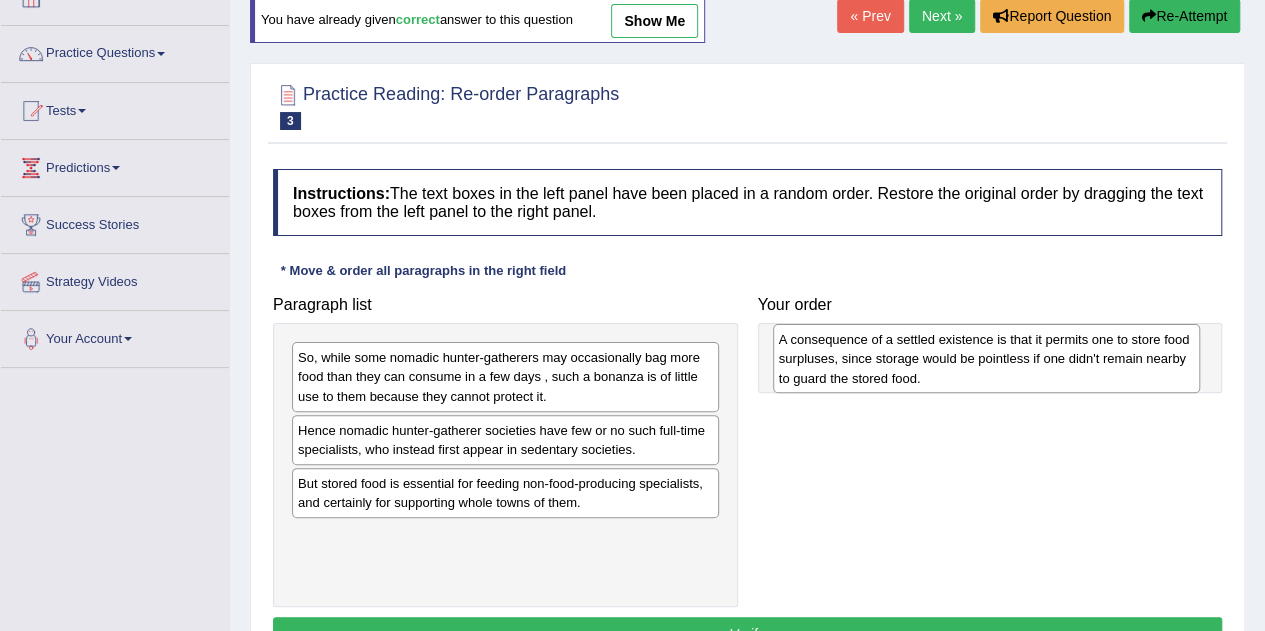 drag, startPoint x: 548, startPoint y: 503, endPoint x: 1028, endPoint y: 362, distance: 500.2809 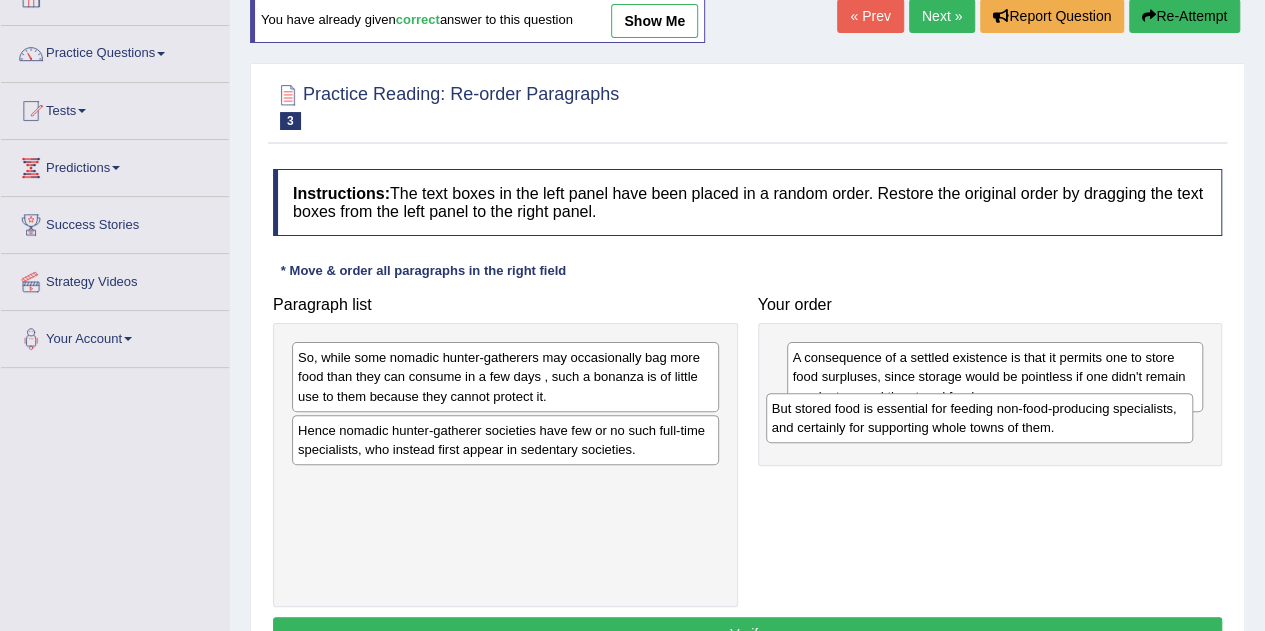 drag, startPoint x: 446, startPoint y: 499, endPoint x: 922, endPoint y: 426, distance: 481.56516 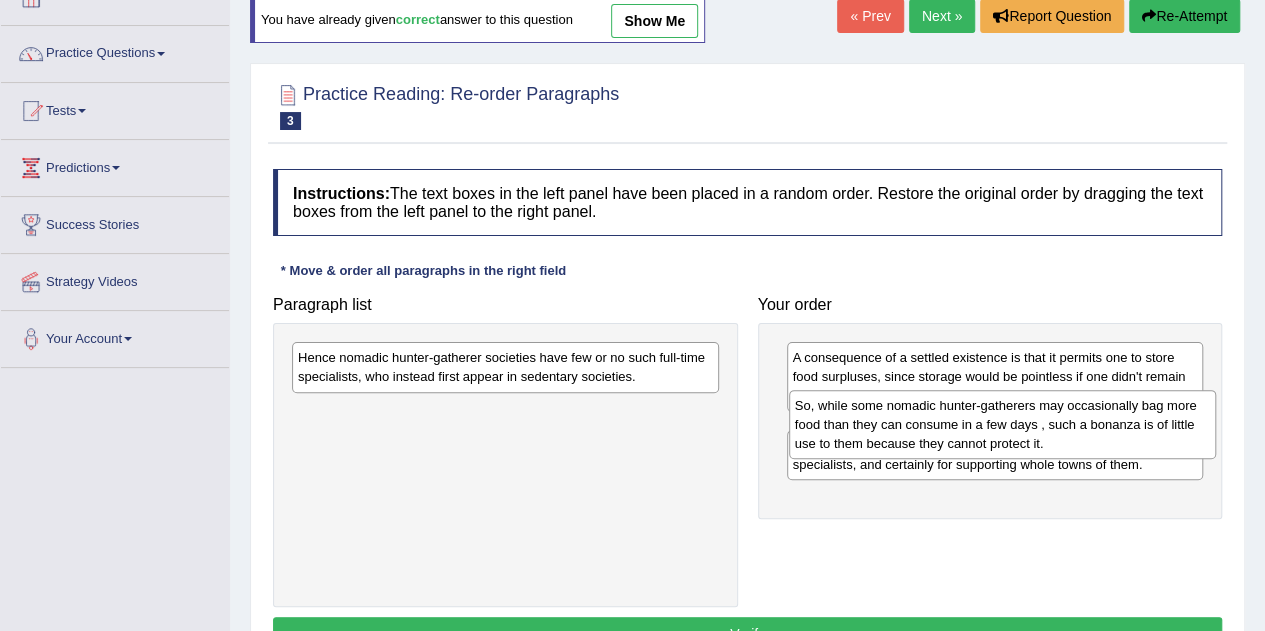 drag, startPoint x: 625, startPoint y: 383, endPoint x: 1120, endPoint y: 431, distance: 497.32184 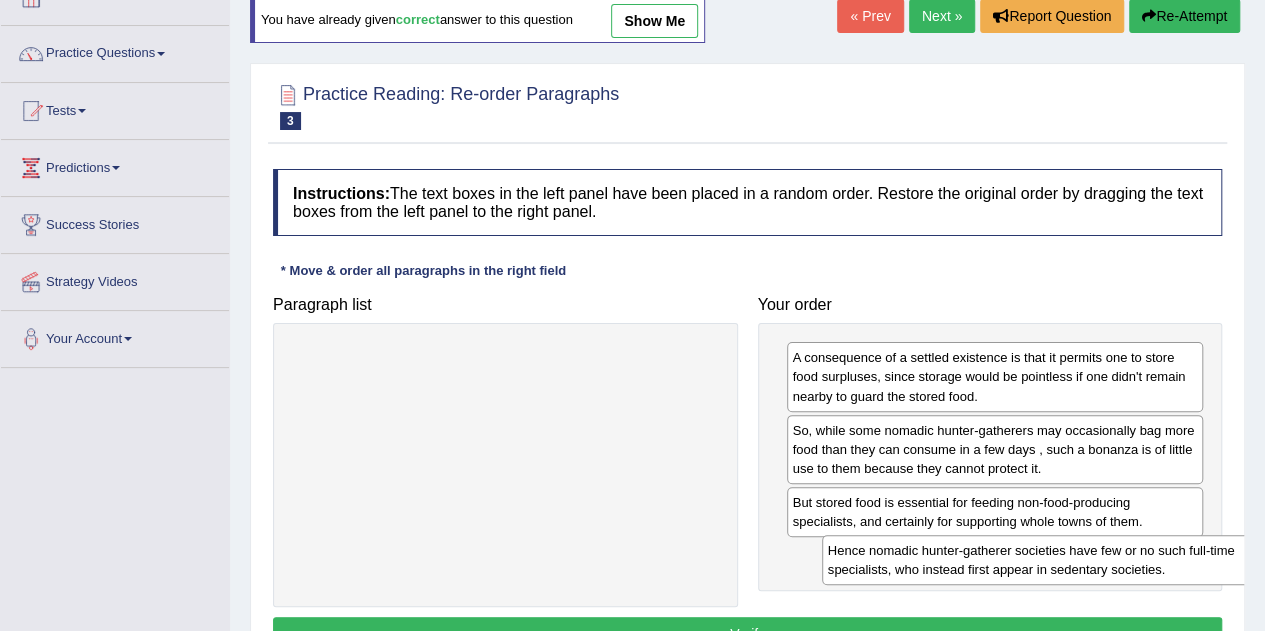 drag, startPoint x: 542, startPoint y: 382, endPoint x: 1065, endPoint y: 575, distance: 557.4747 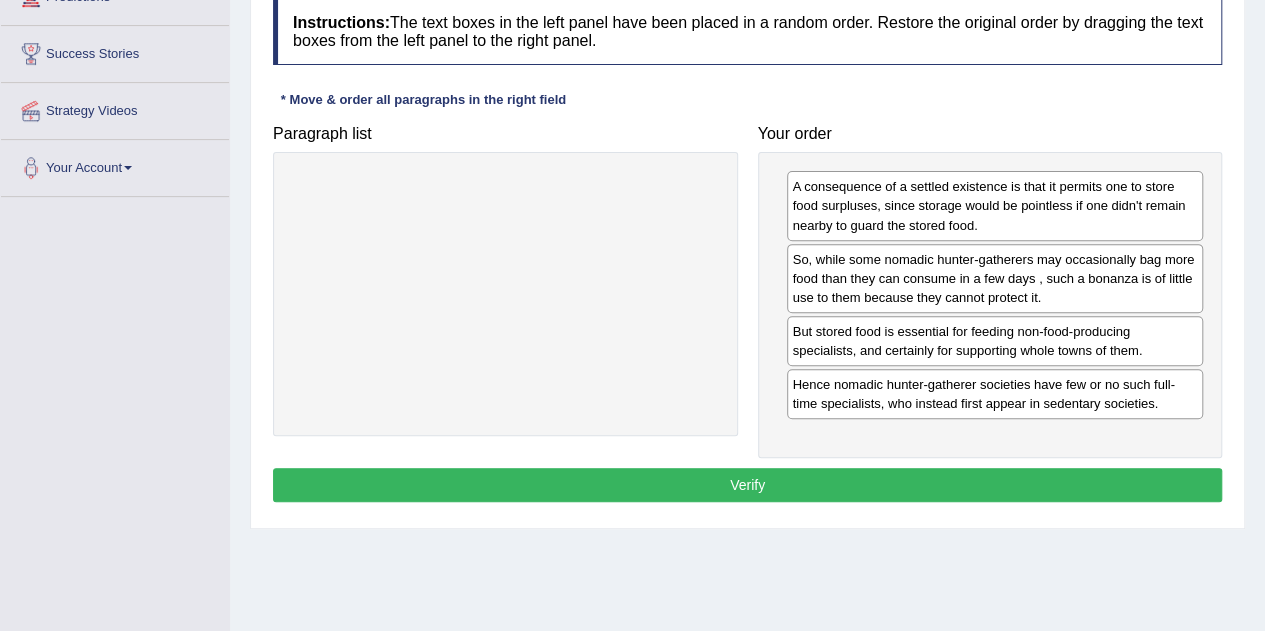 scroll, scrollTop: 306, scrollLeft: 0, axis: vertical 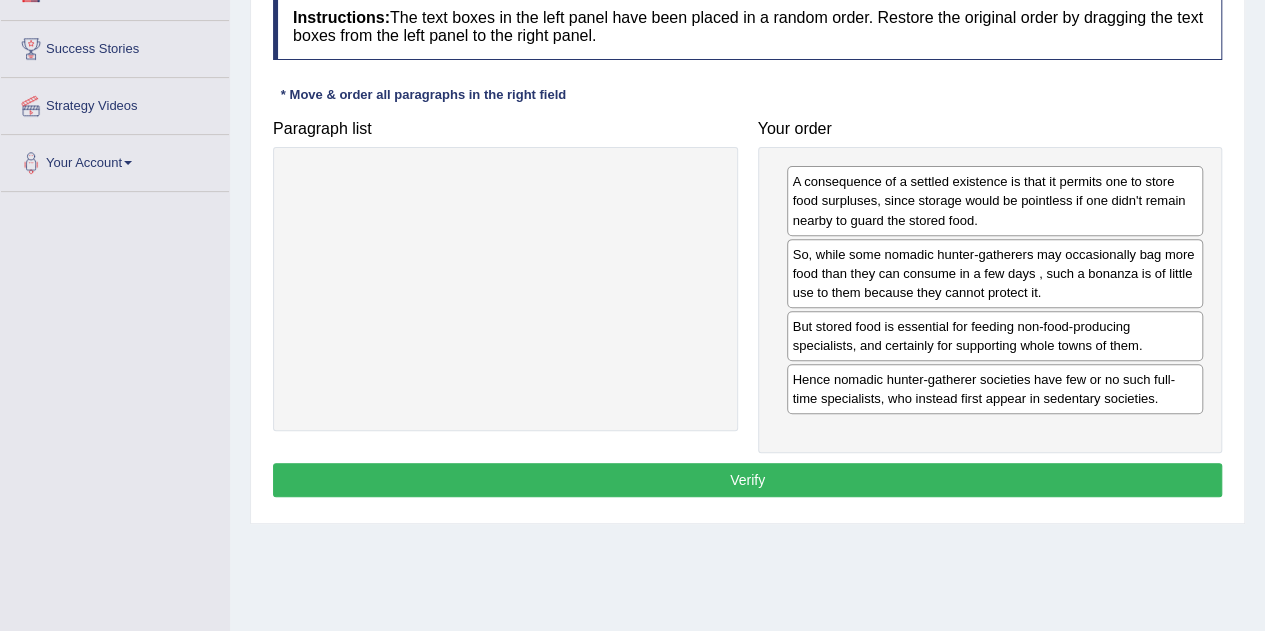 click on "Verify" at bounding box center [747, 480] 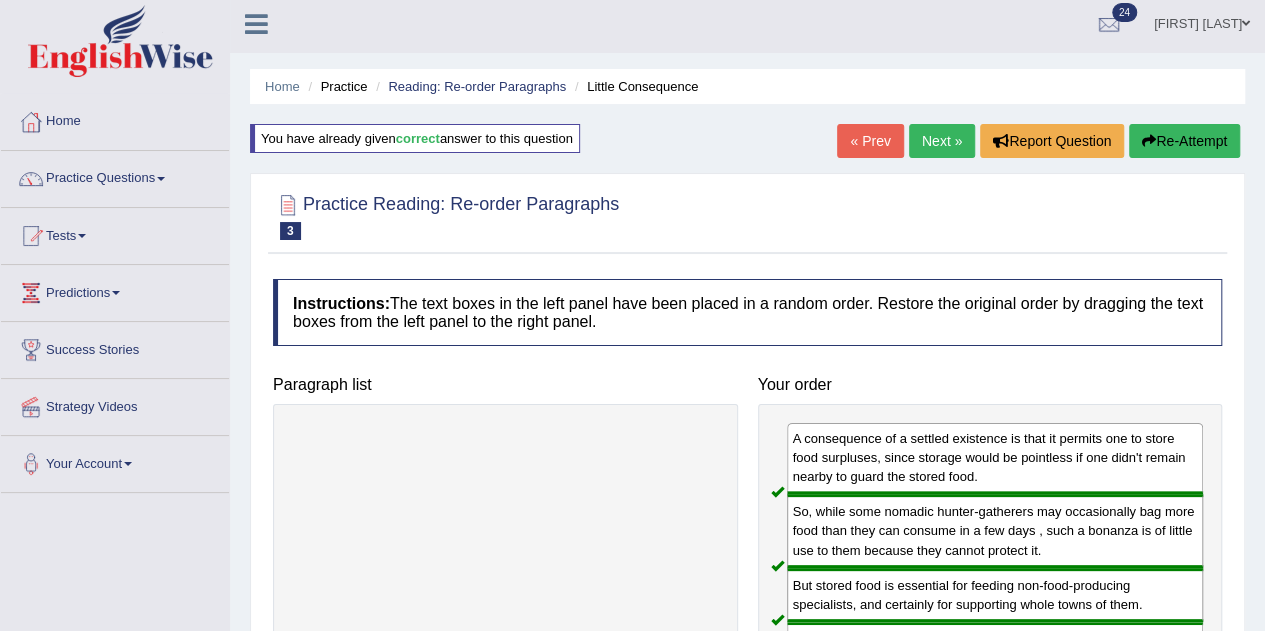 scroll, scrollTop: 0, scrollLeft: 0, axis: both 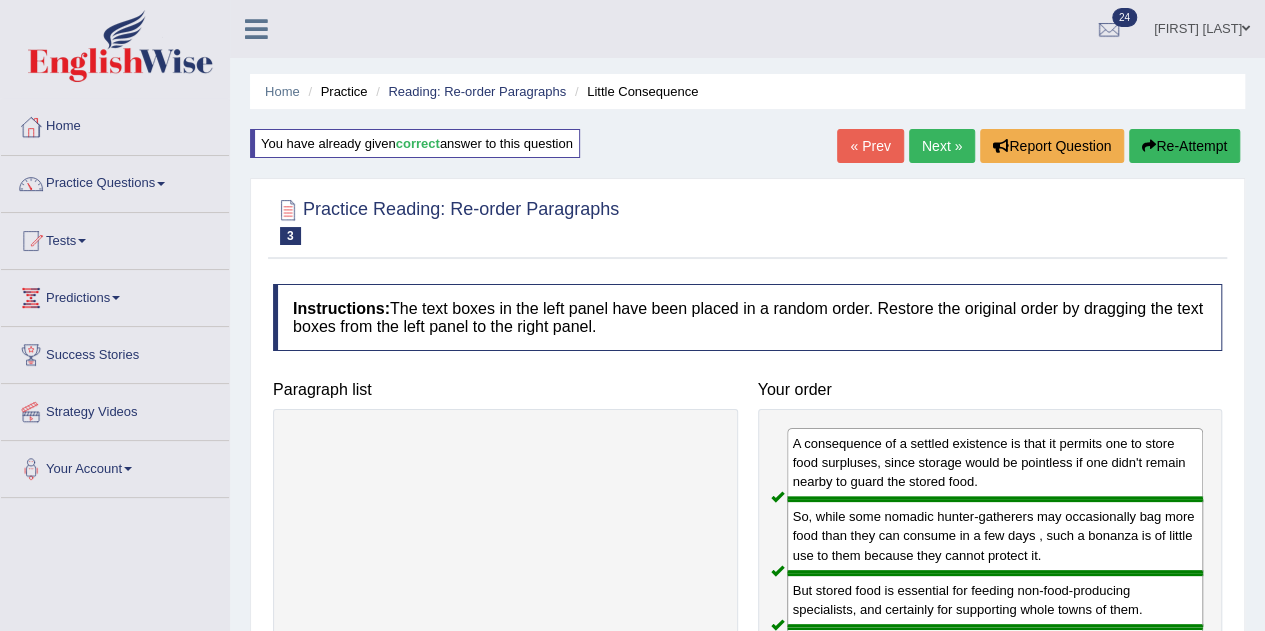 click on "Next »" at bounding box center [942, 146] 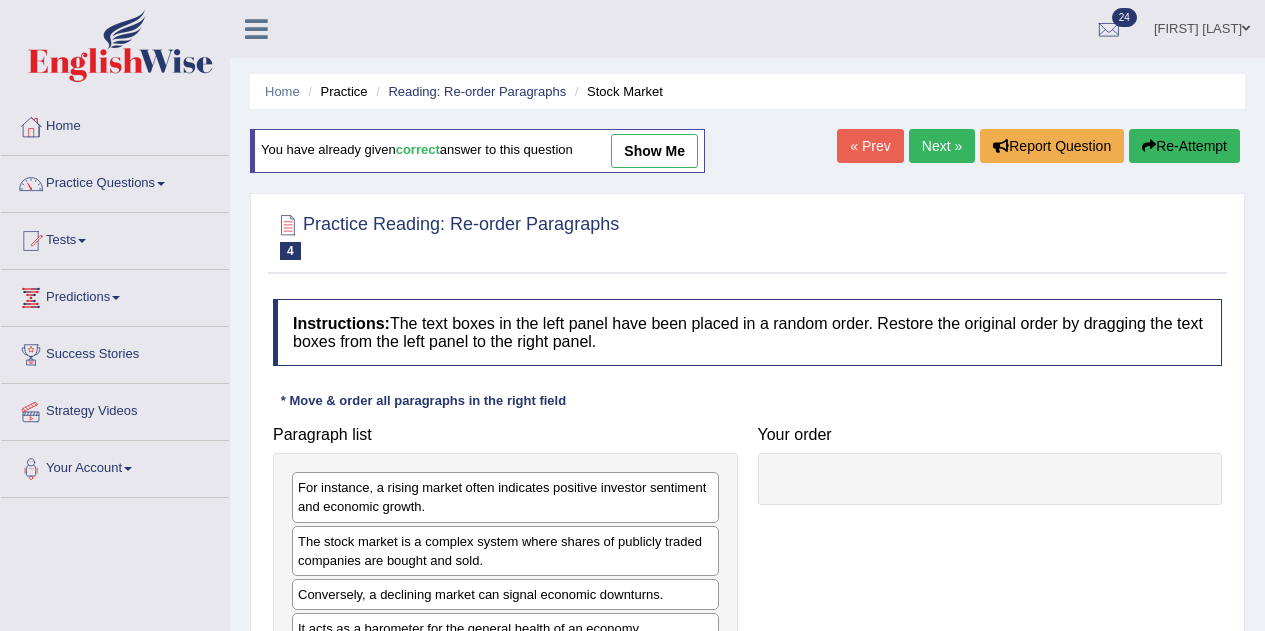 scroll, scrollTop: 0, scrollLeft: 0, axis: both 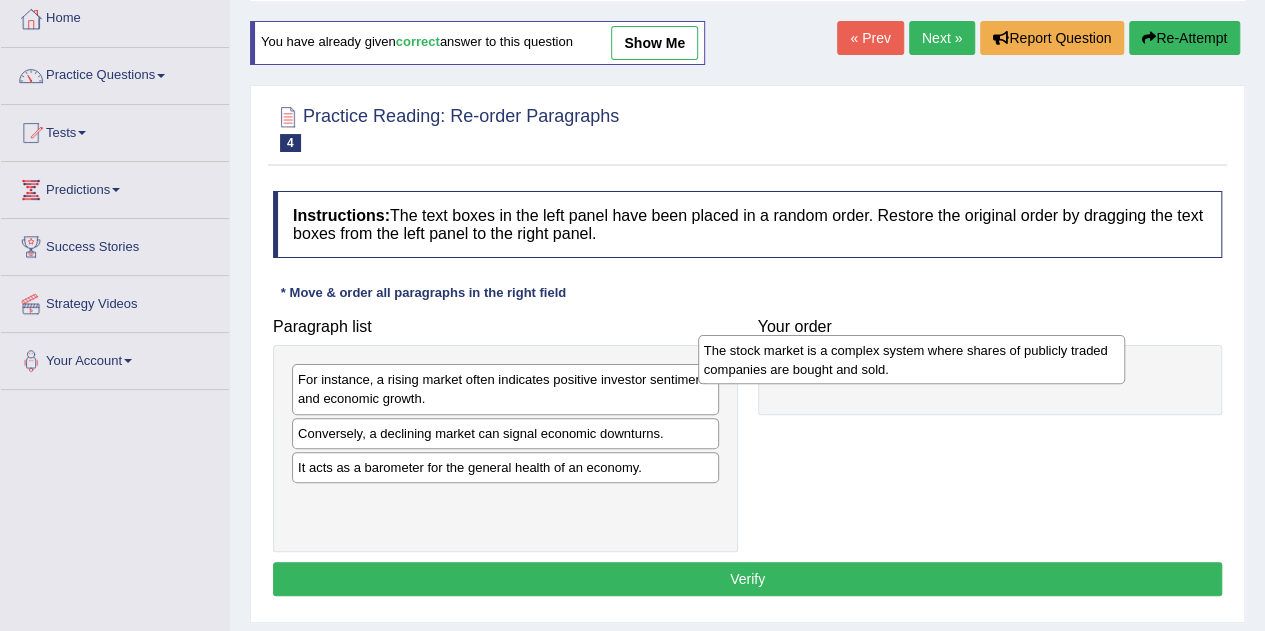 drag, startPoint x: 510, startPoint y: 449, endPoint x: 917, endPoint y: 367, distance: 415.17828 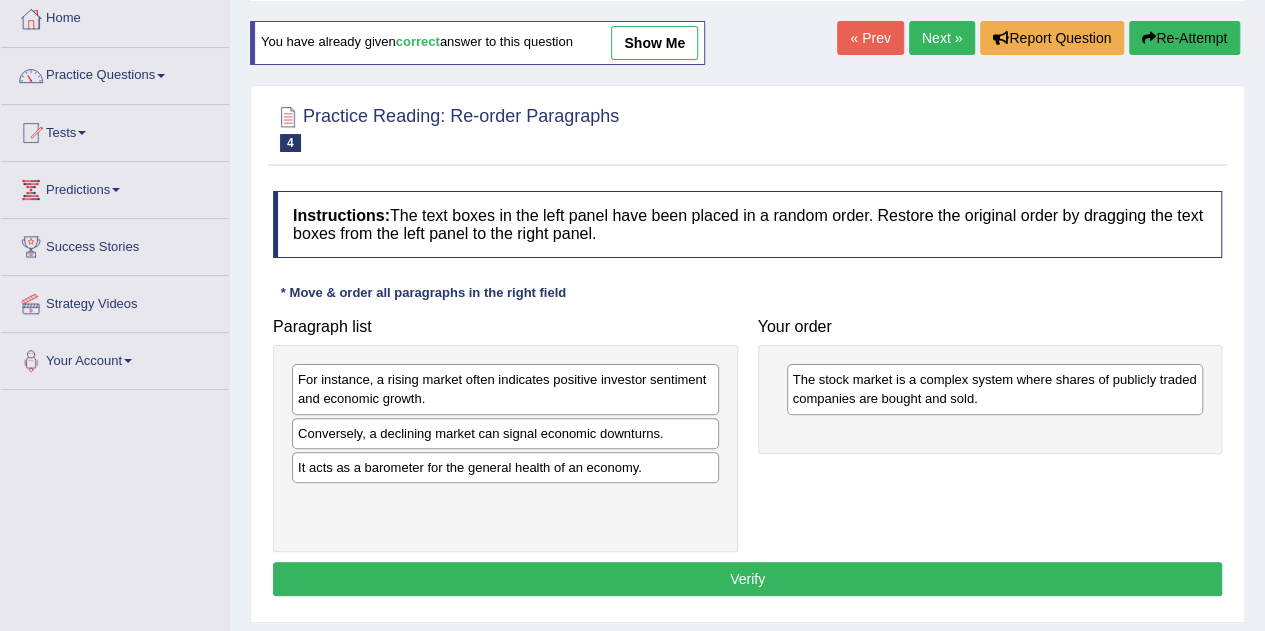 click on "It acts as a barometer for the general health of an economy." at bounding box center [505, 467] 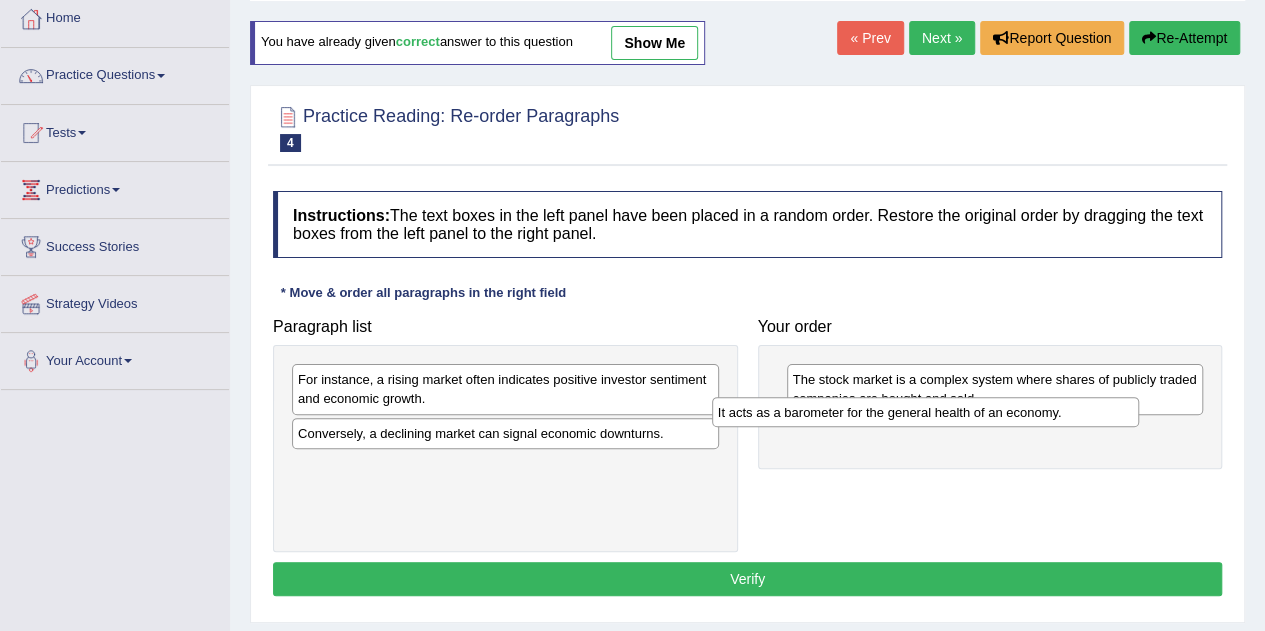drag, startPoint x: 590, startPoint y: 468, endPoint x: 1010, endPoint y: 415, distance: 423.33084 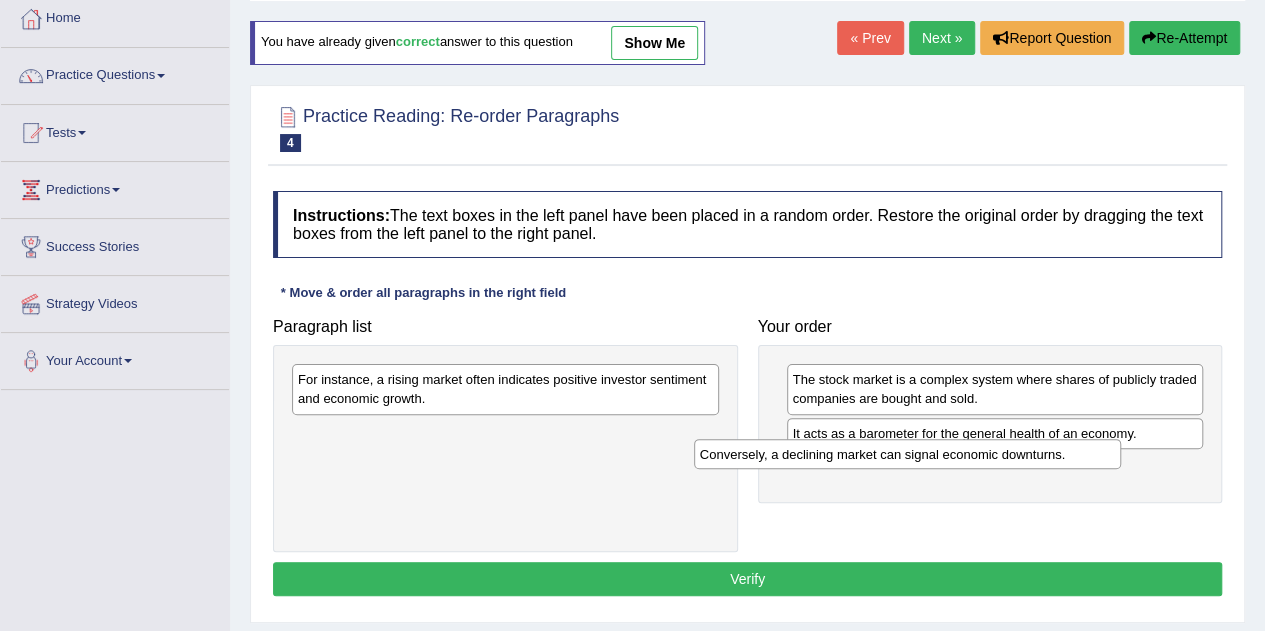 drag, startPoint x: 546, startPoint y: 433, endPoint x: 958, endPoint y: 457, distance: 412.69843 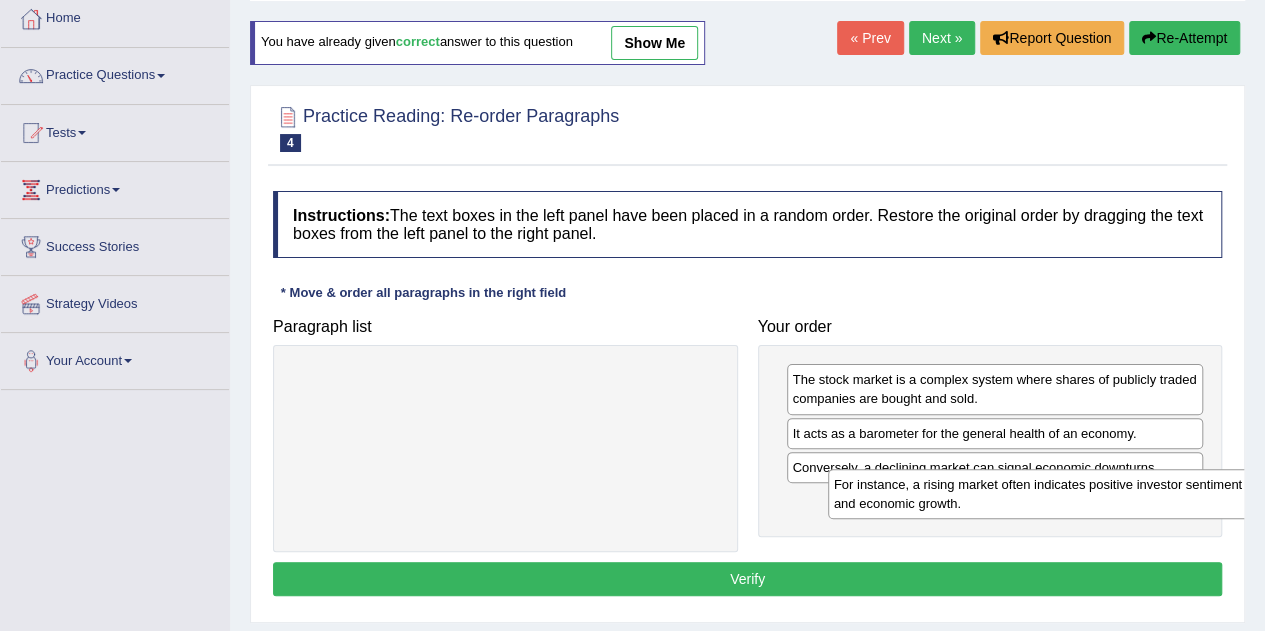 drag, startPoint x: 599, startPoint y: 378, endPoint x: 1136, endPoint y: 483, distance: 547.16907 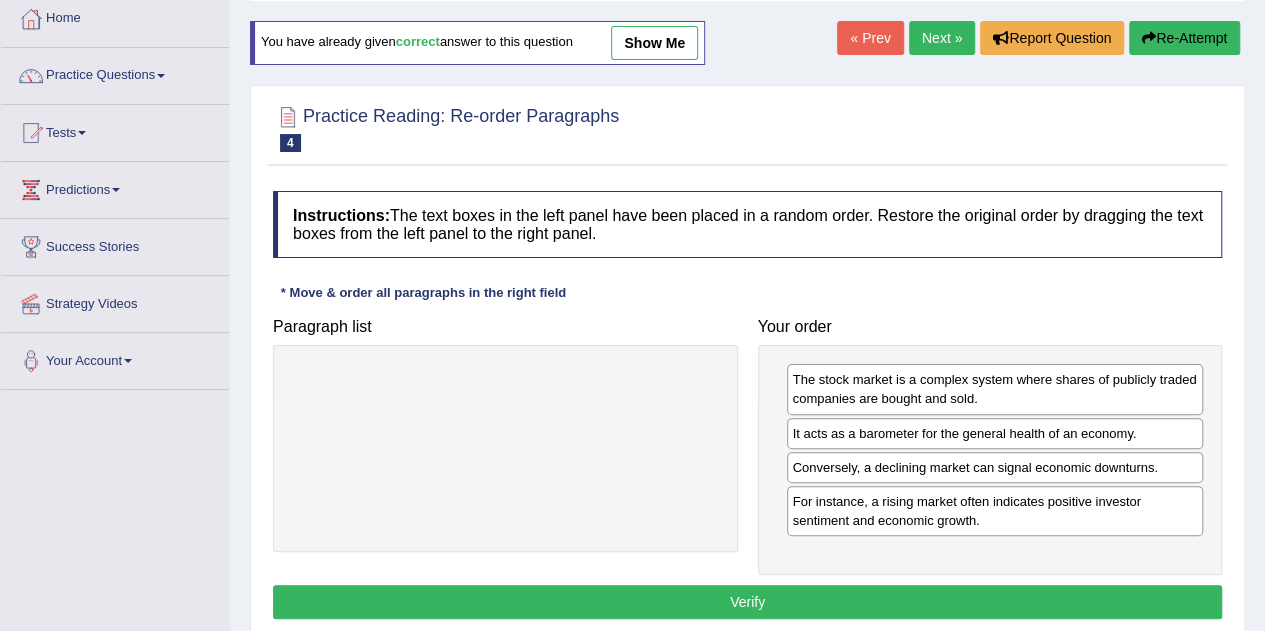 click on "Verify" at bounding box center (747, 602) 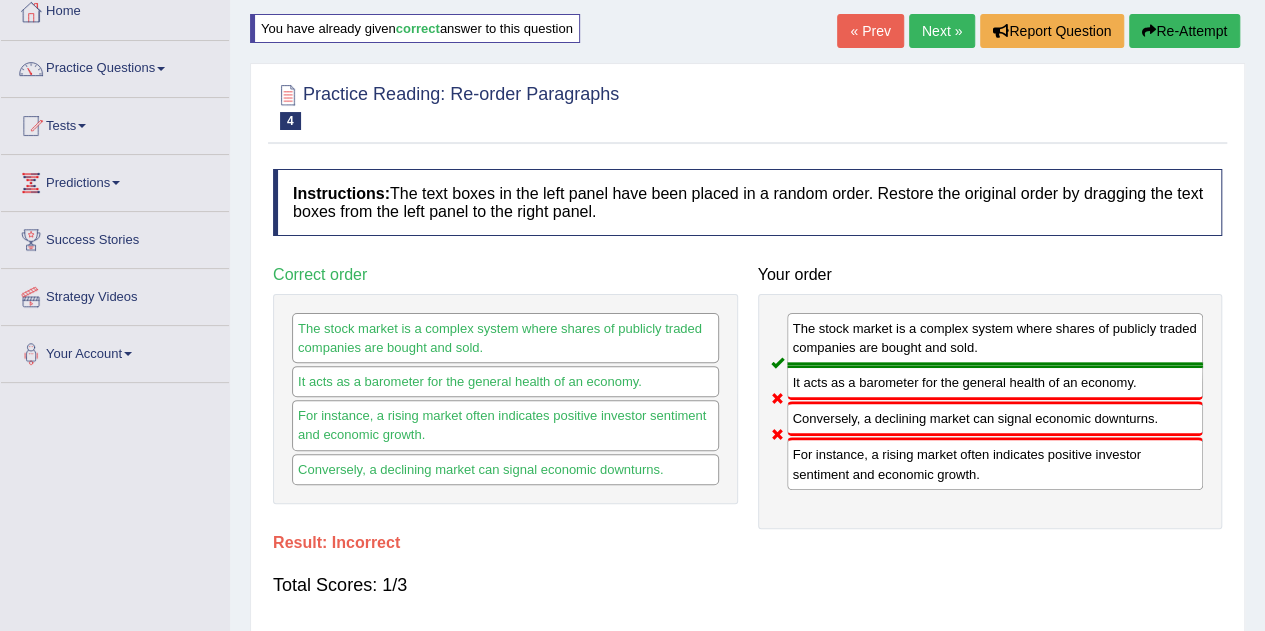 scroll, scrollTop: 114, scrollLeft: 0, axis: vertical 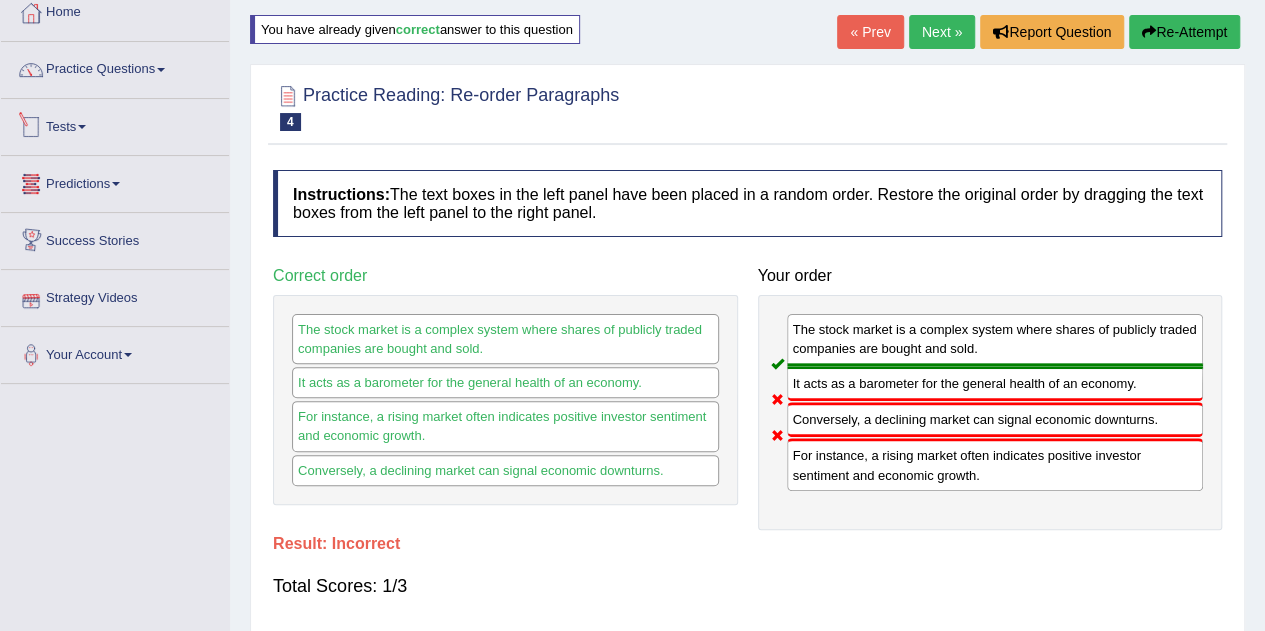 click on "Tests" at bounding box center [115, 124] 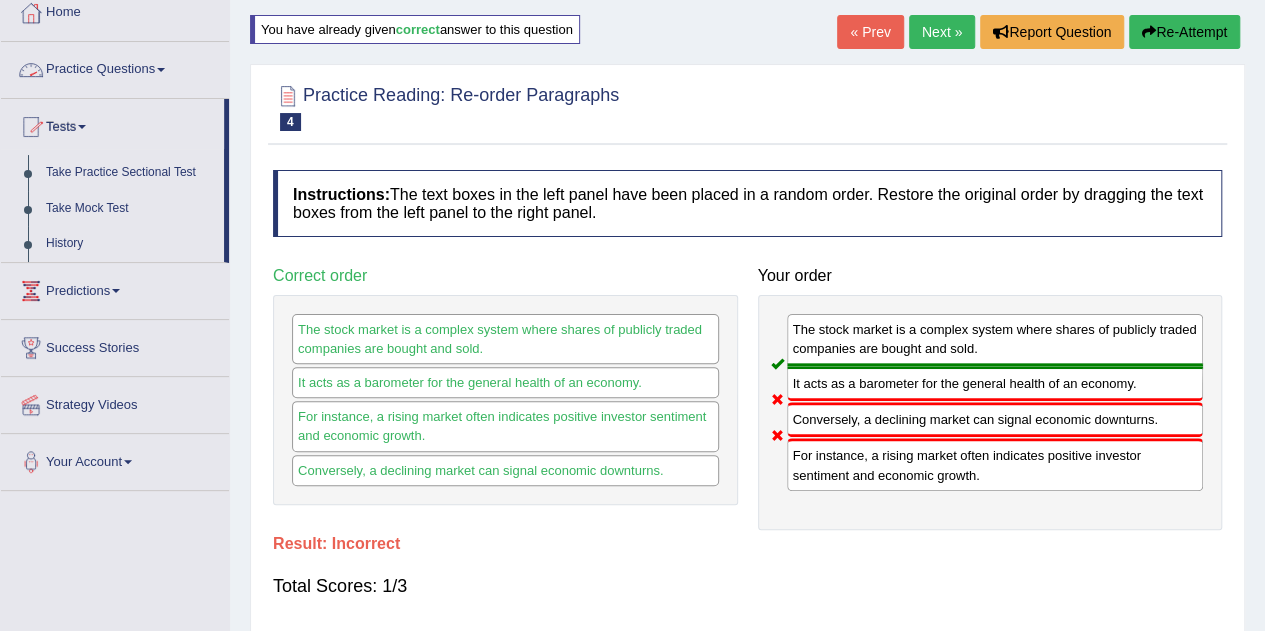 click on "Practice Questions" at bounding box center (115, 67) 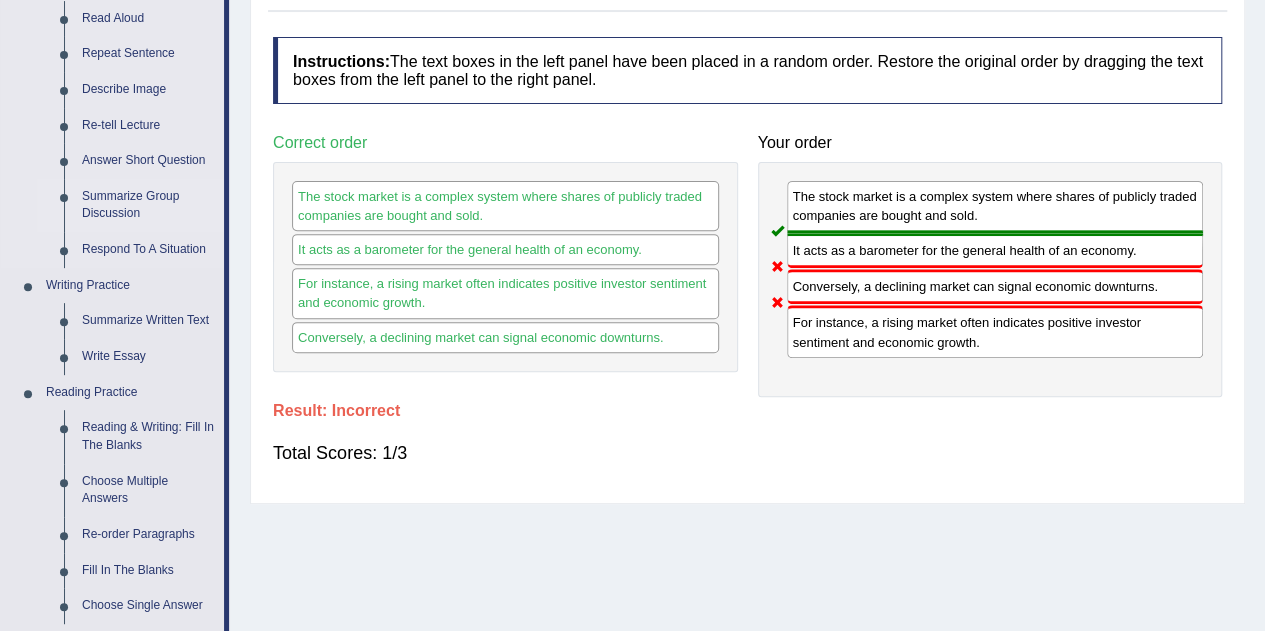 scroll, scrollTop: 345, scrollLeft: 0, axis: vertical 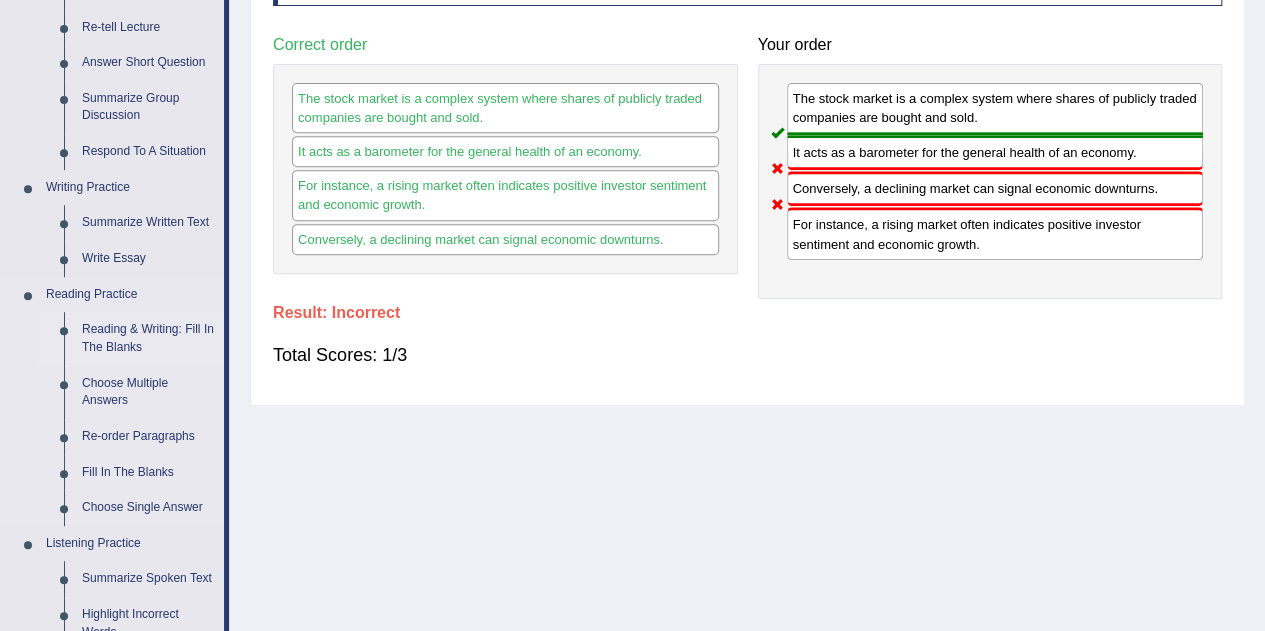 click on "Reading & Writing: Fill In The Blanks" at bounding box center (148, 338) 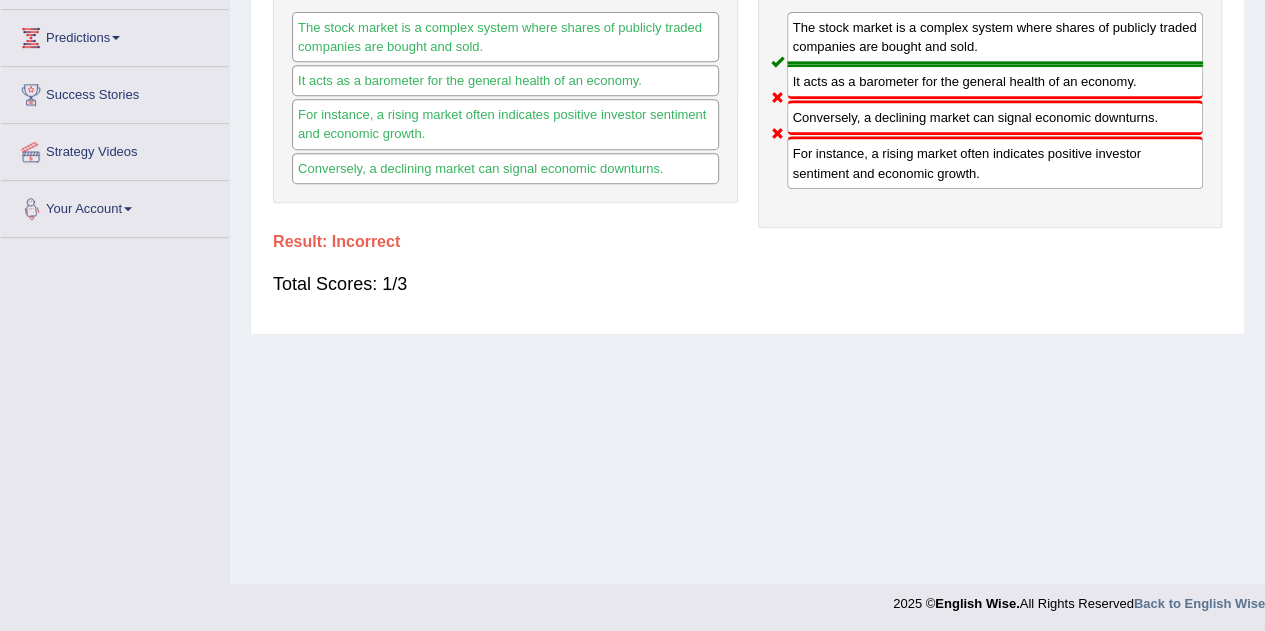 scroll, scrollTop: 418, scrollLeft: 0, axis: vertical 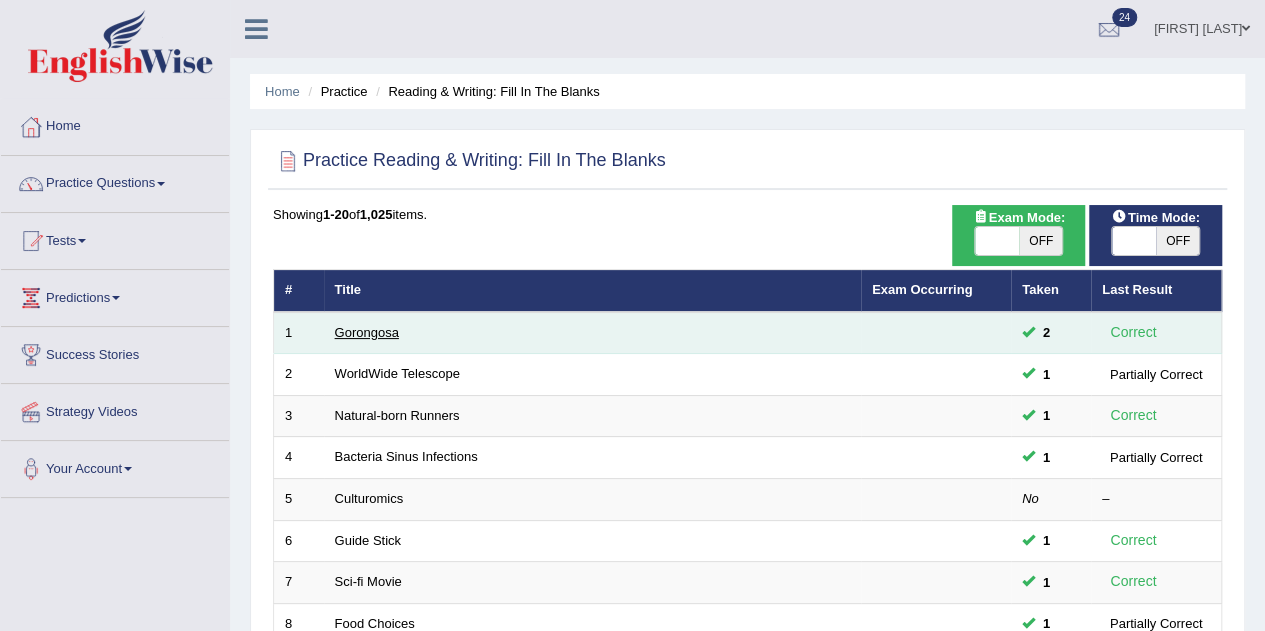 click on "Gorongosa" at bounding box center [367, 332] 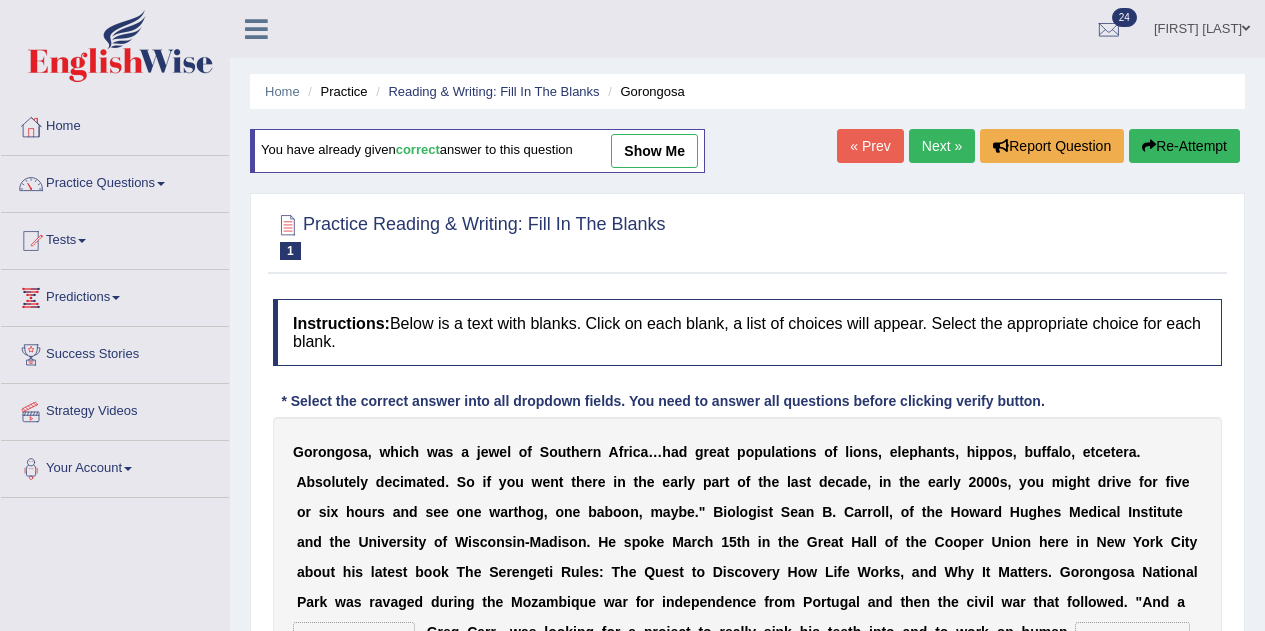 scroll, scrollTop: 0, scrollLeft: 0, axis: both 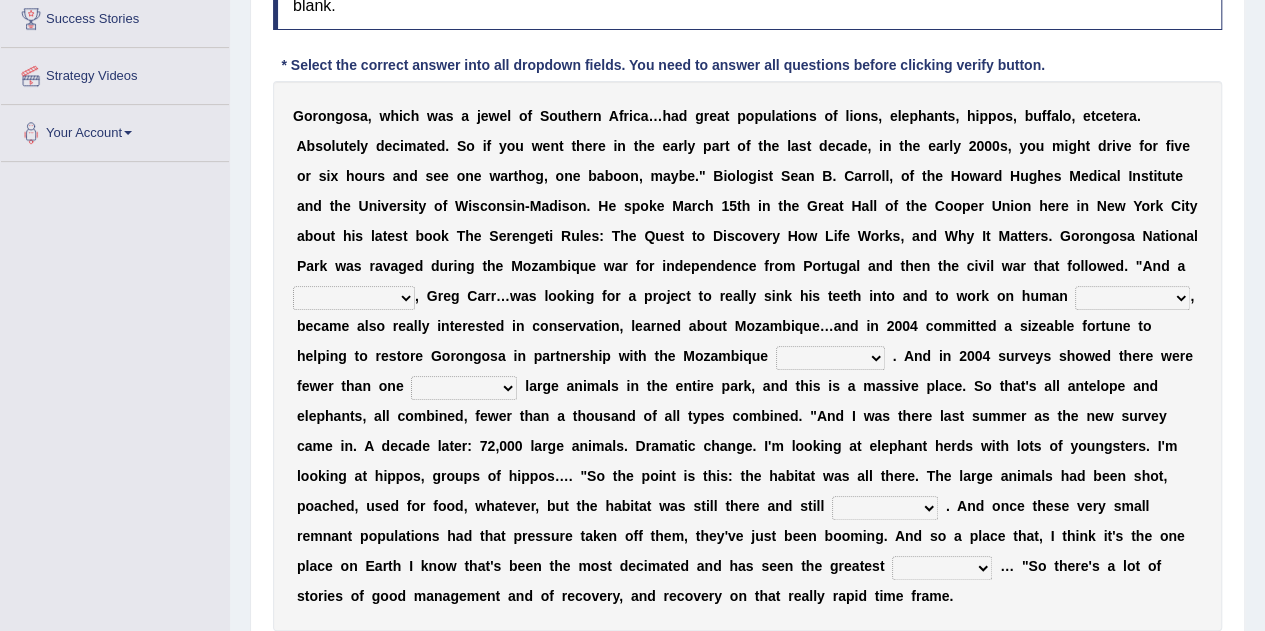 click on "passion solstice ballast philanthropist" at bounding box center [354, 298] 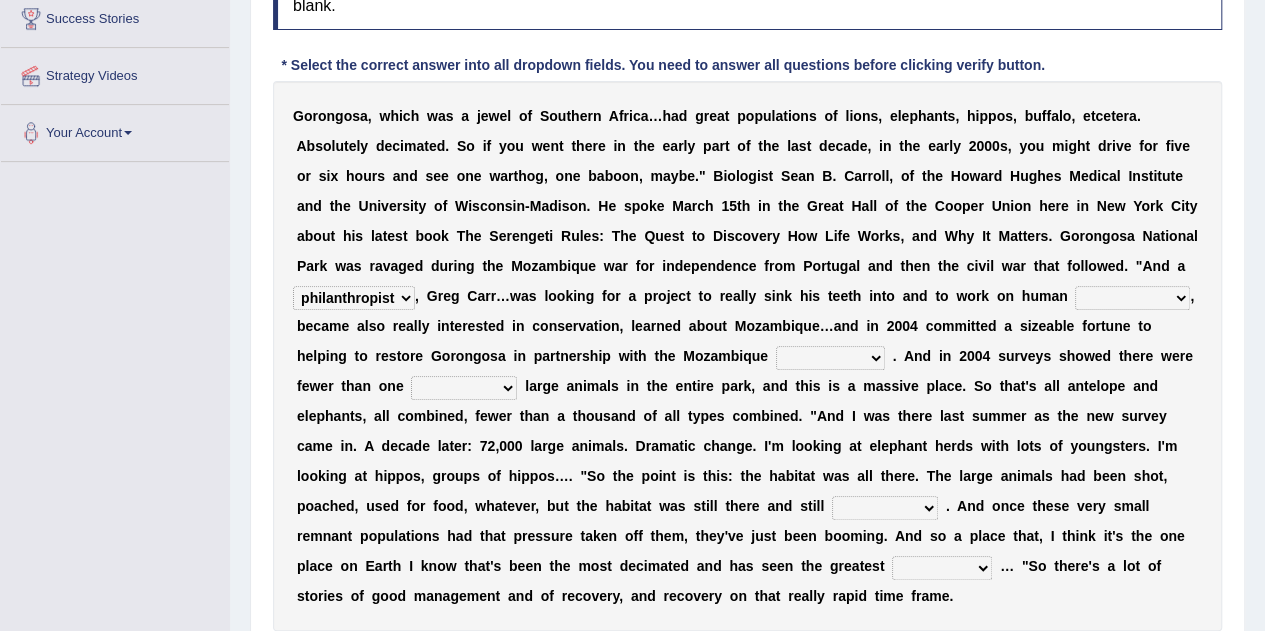 click on "passion solstice ballast philanthropist" at bounding box center (354, 298) 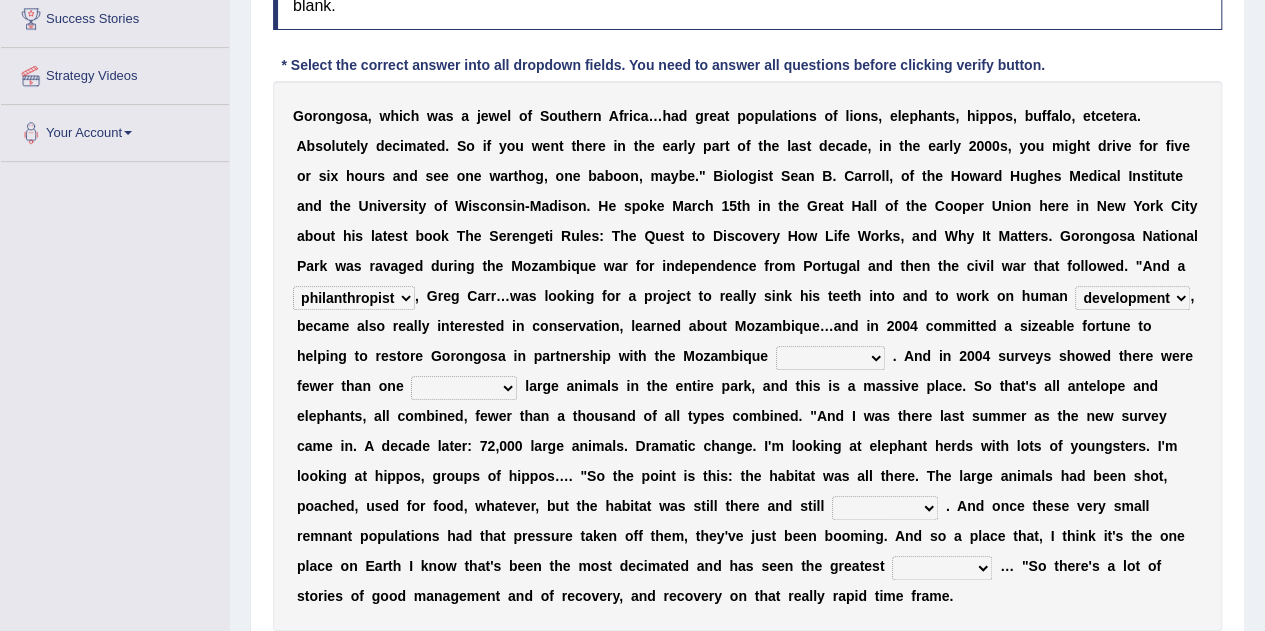 click on "parliament semanticist government journalist" at bounding box center [830, 358] 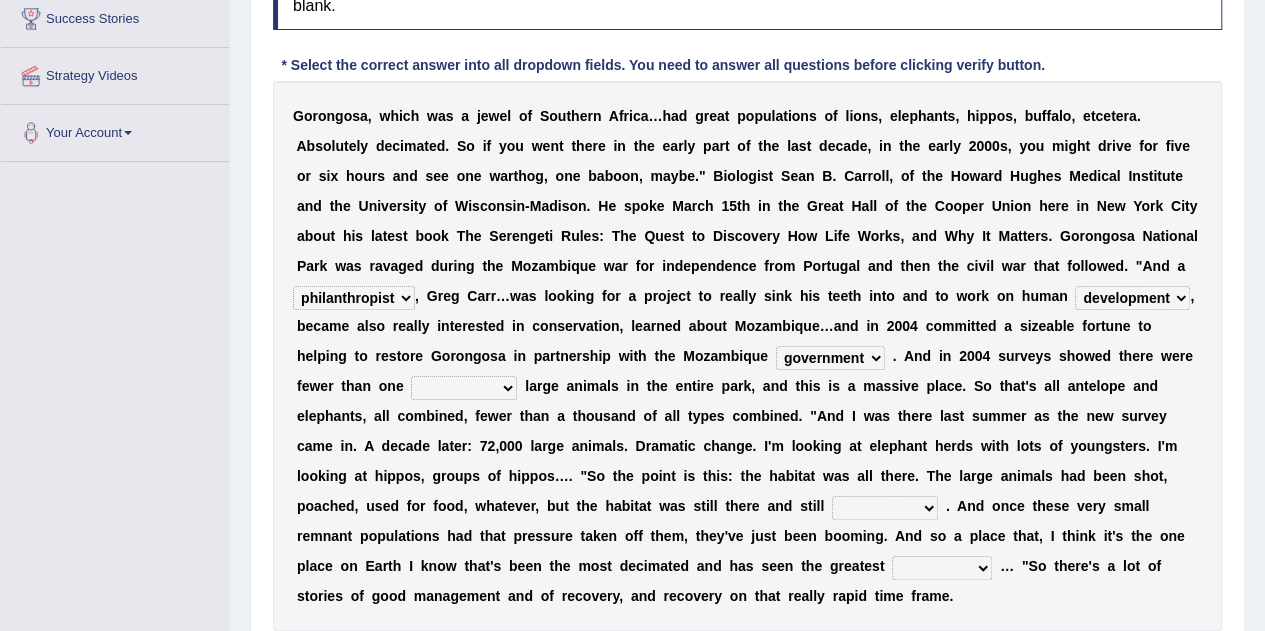 click on "parliament semanticist government journalist" at bounding box center (830, 358) 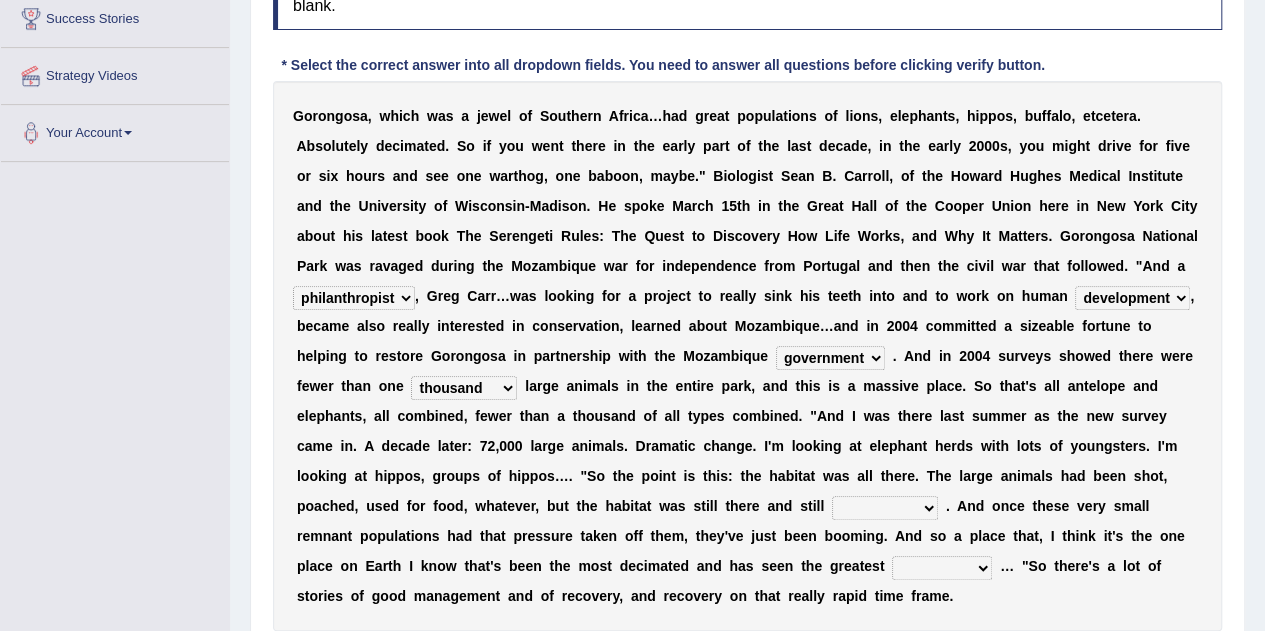 click on "deflowered embowered roundest thousand" at bounding box center [464, 388] 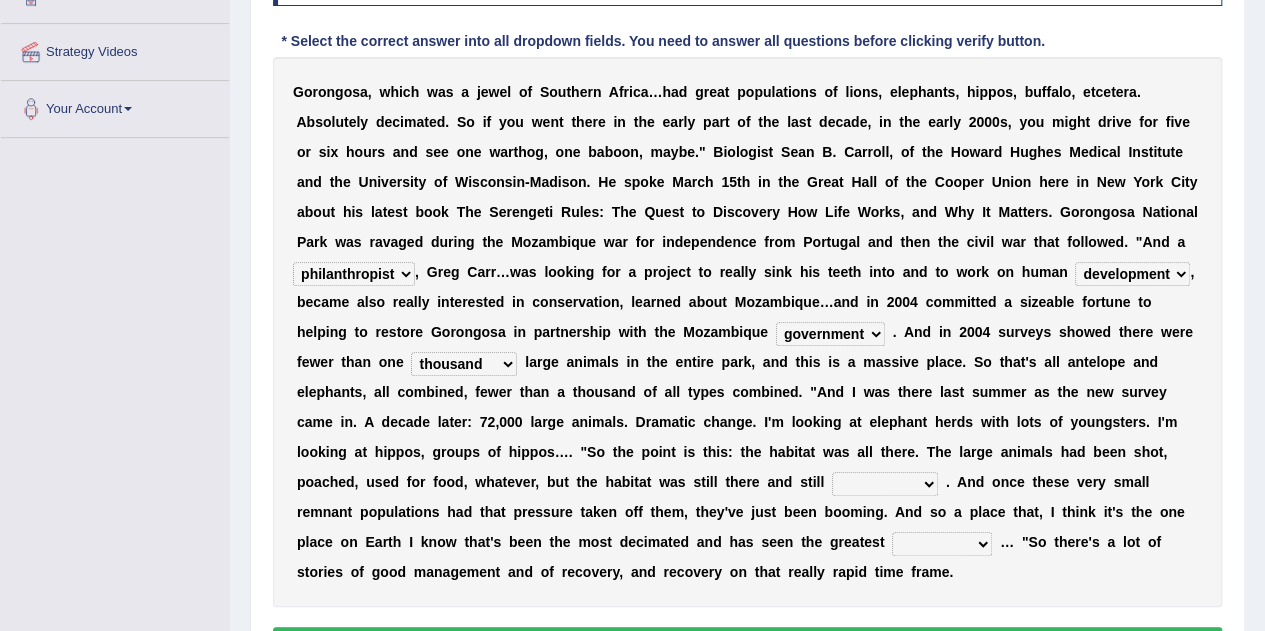 scroll, scrollTop: 361, scrollLeft: 0, axis: vertical 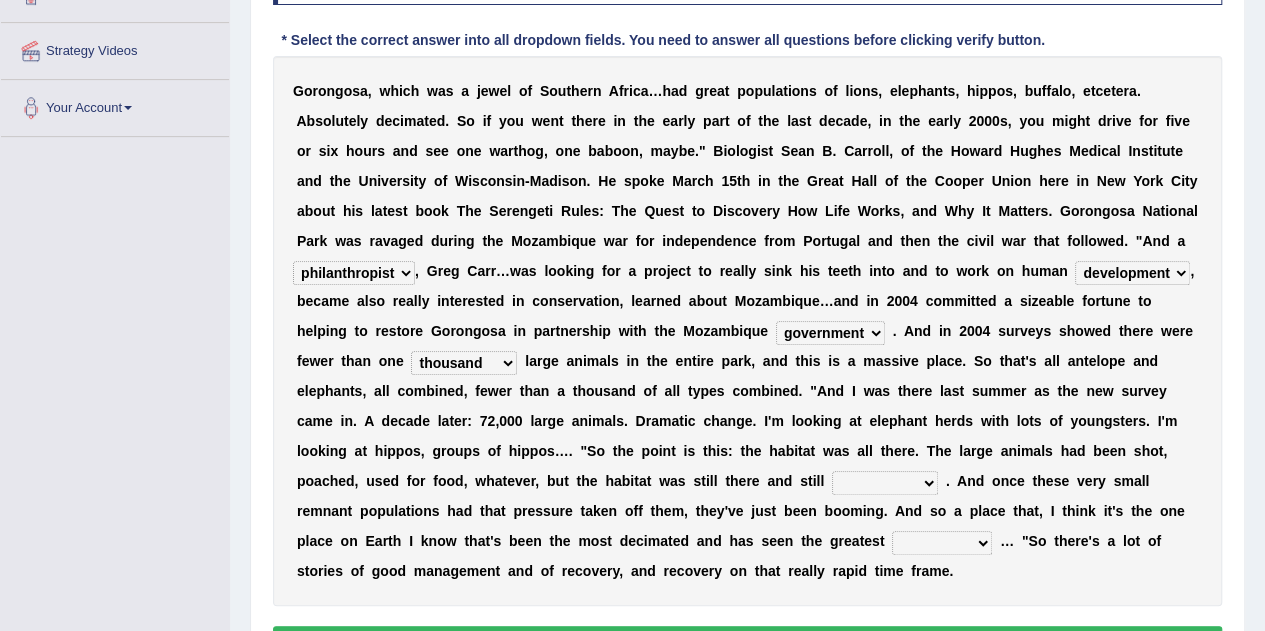 click on "assertive incidental compulsive productive" at bounding box center [885, 483] 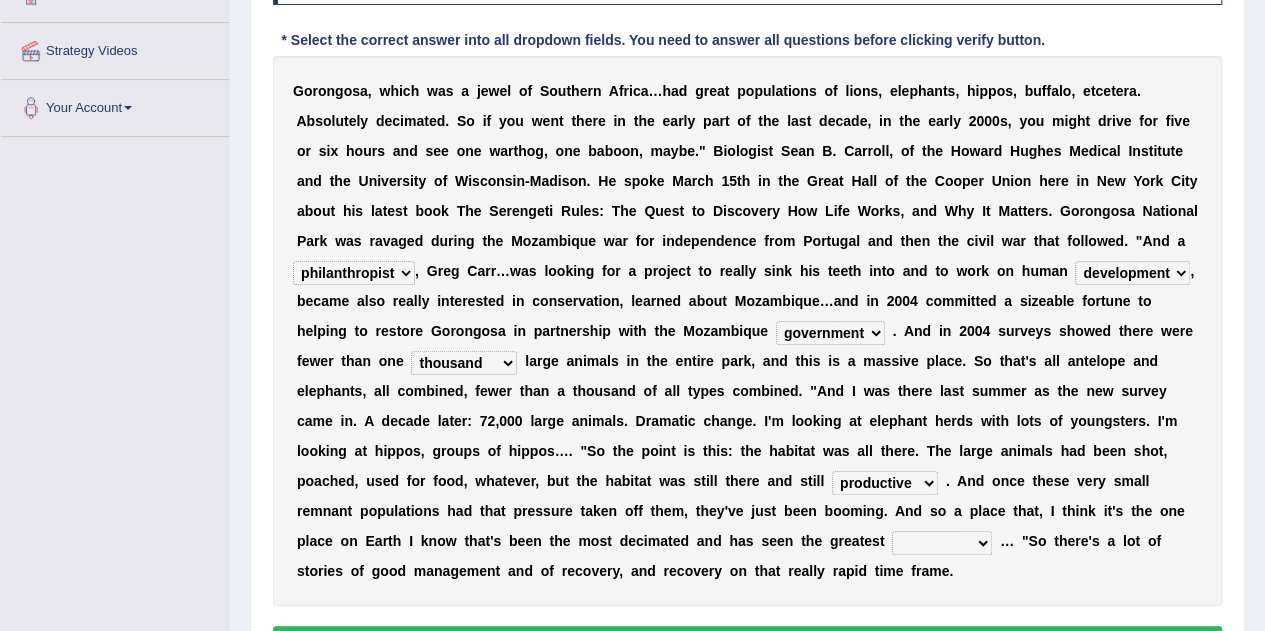 click on "assertive incidental compulsive productive" at bounding box center (885, 483) 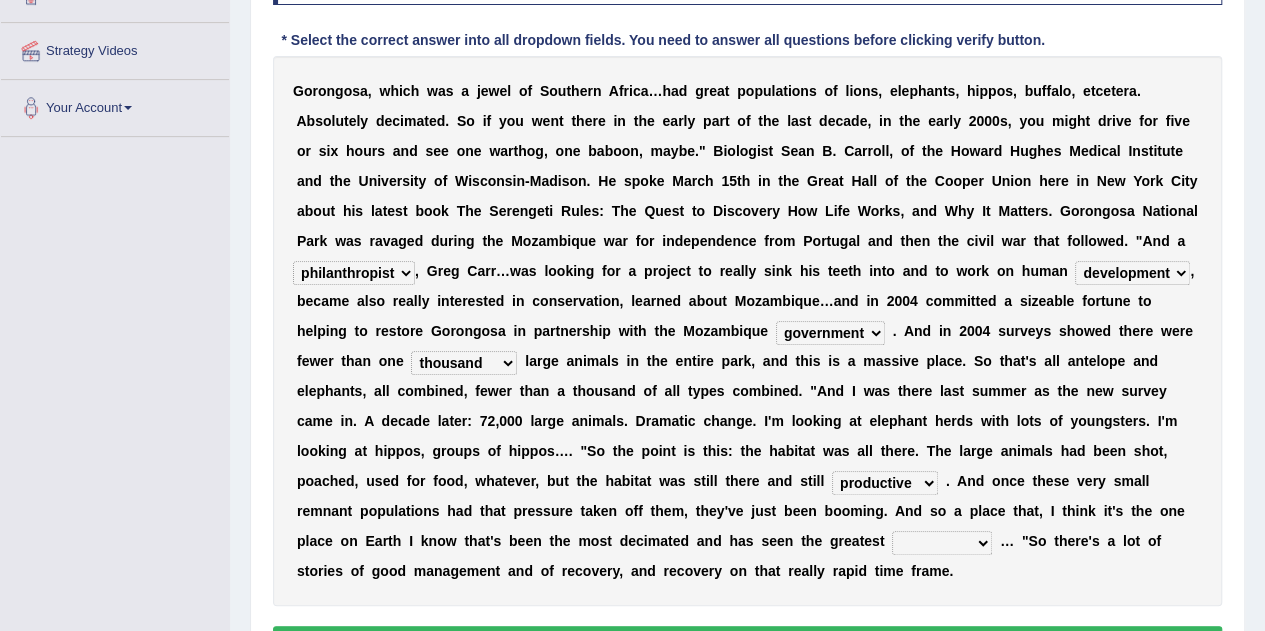 click on "recovery efficacy golly stumpy" at bounding box center (942, 543) 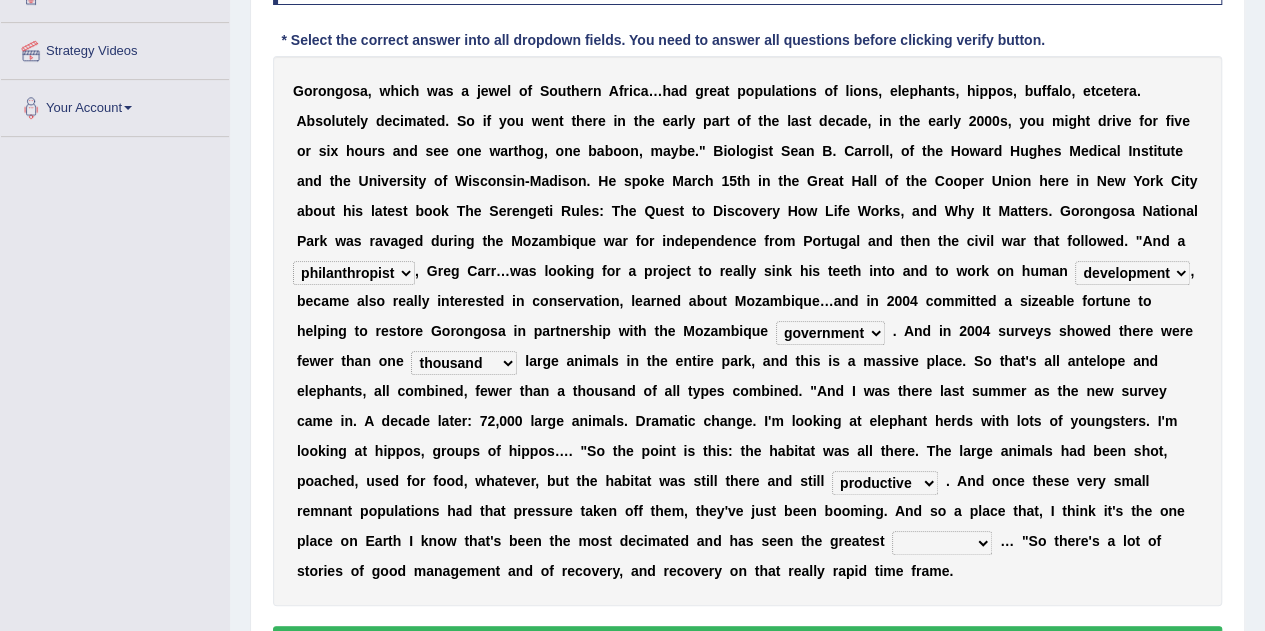select on "recovery" 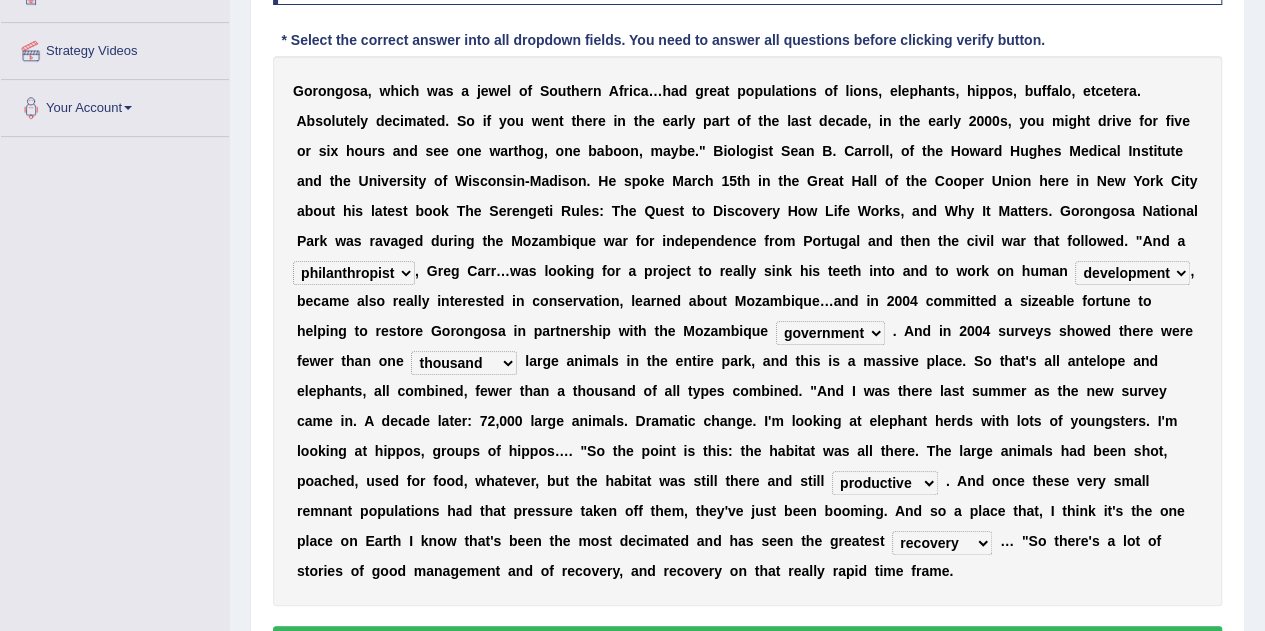 click on "recovery efficacy golly stumpy" at bounding box center [942, 543] 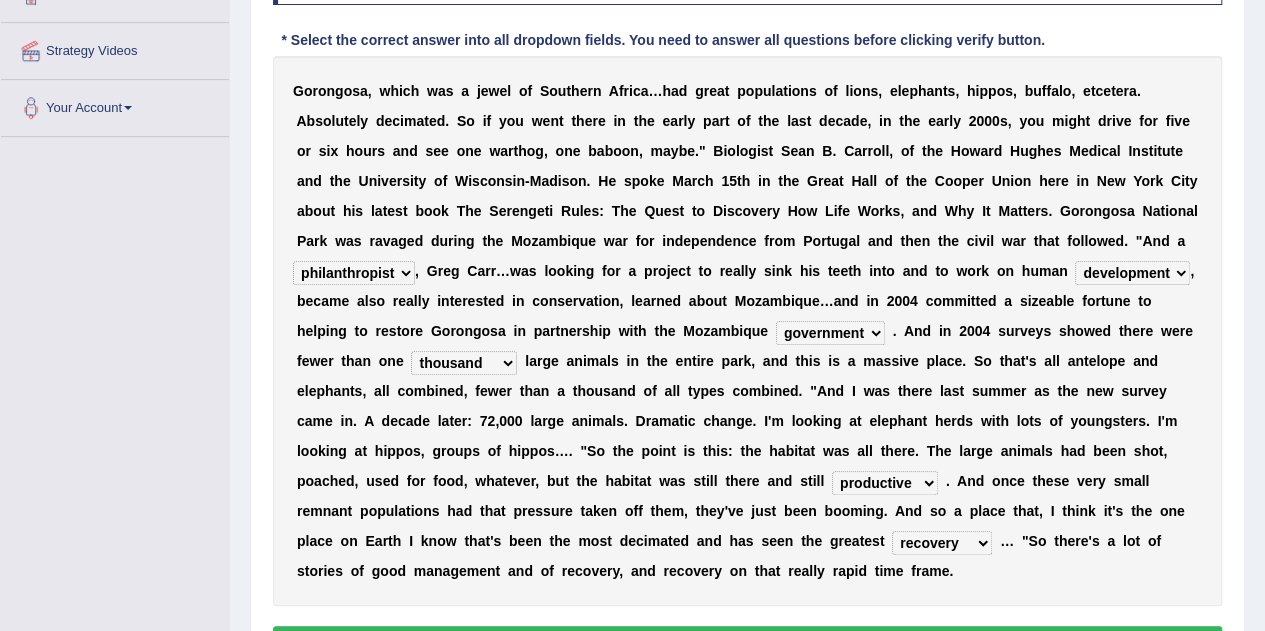scroll, scrollTop: 478, scrollLeft: 0, axis: vertical 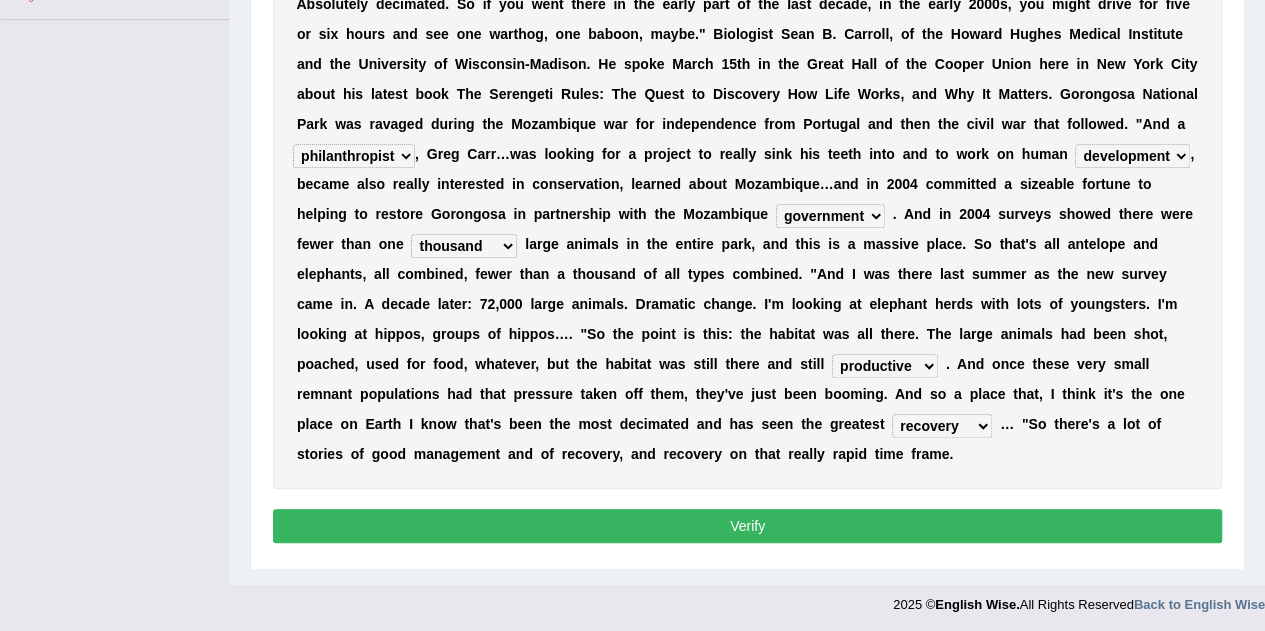 click on "Verify" at bounding box center (747, 526) 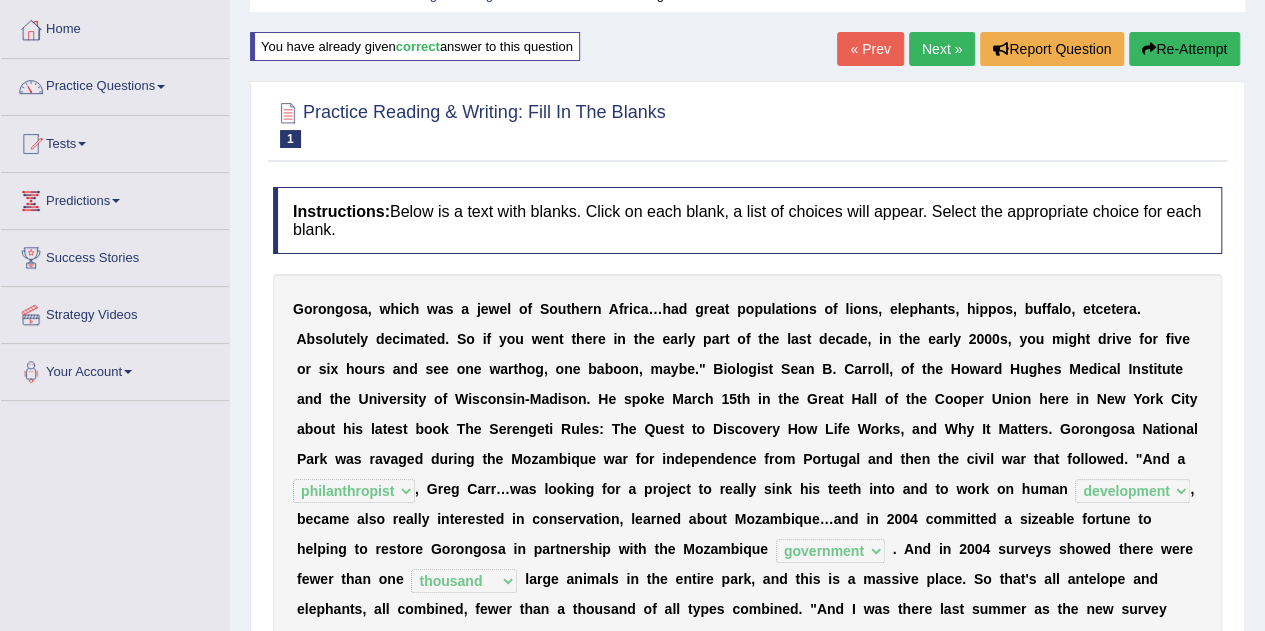 scroll, scrollTop: 0, scrollLeft: 0, axis: both 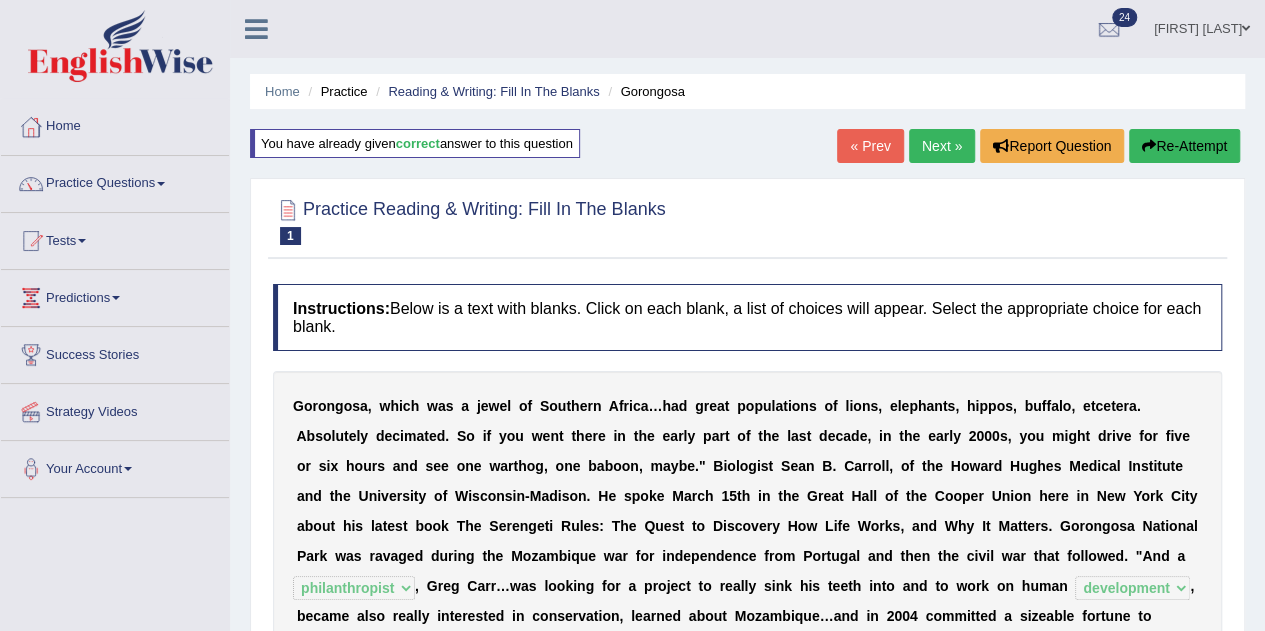 click on "Next »" at bounding box center [942, 146] 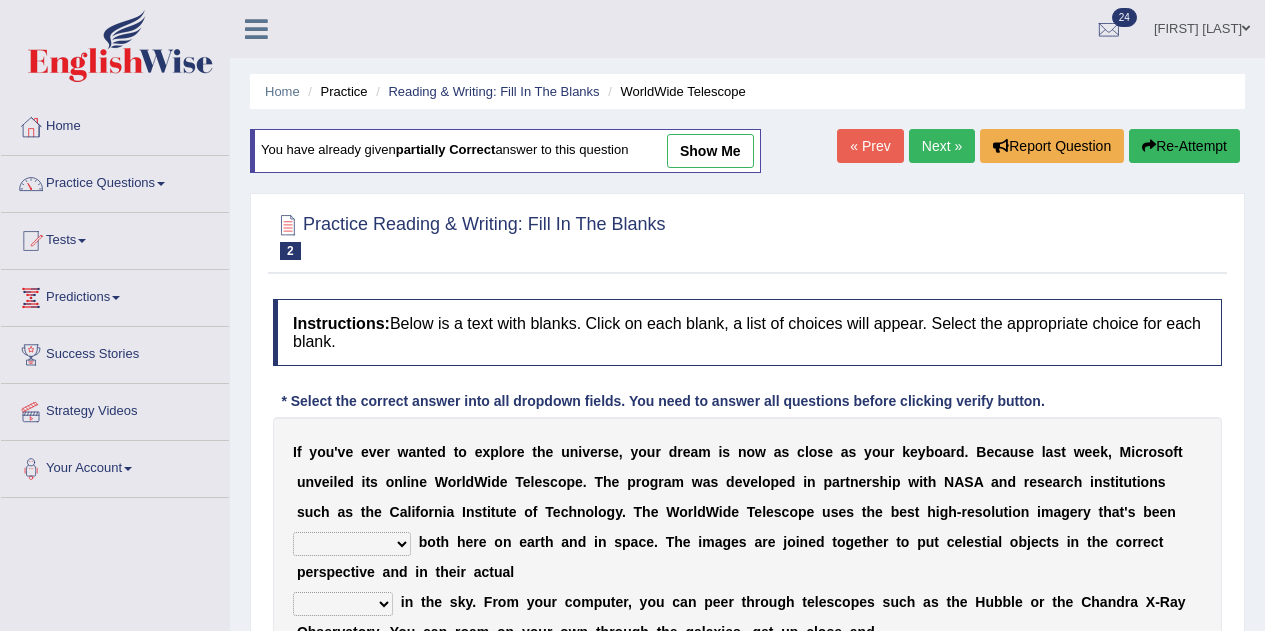 scroll, scrollTop: 0, scrollLeft: 0, axis: both 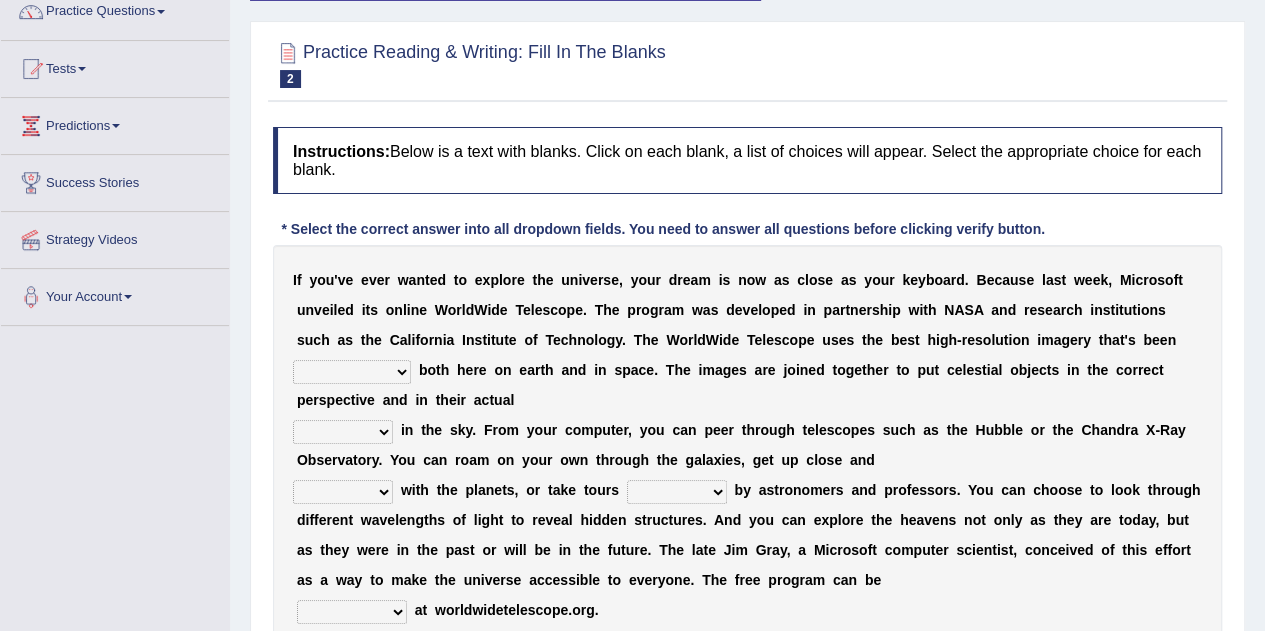 click on "degraded ascended remonstrated generated" at bounding box center [352, 372] 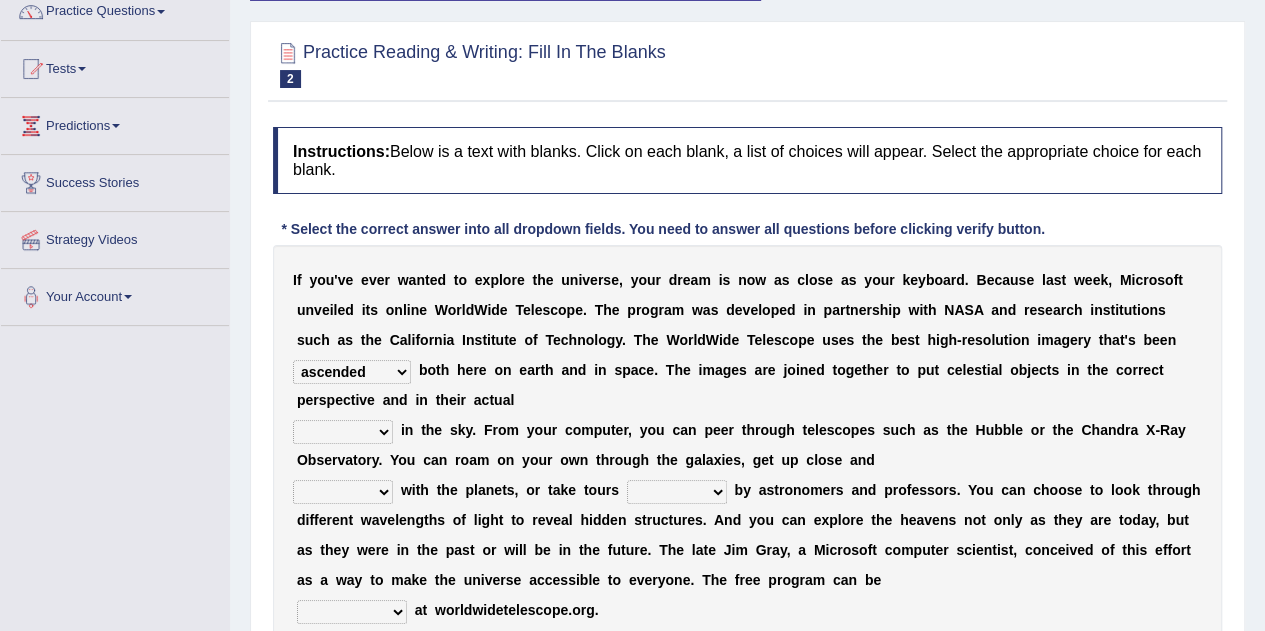 click on "degraded ascended remonstrated generated" at bounding box center [352, 372] 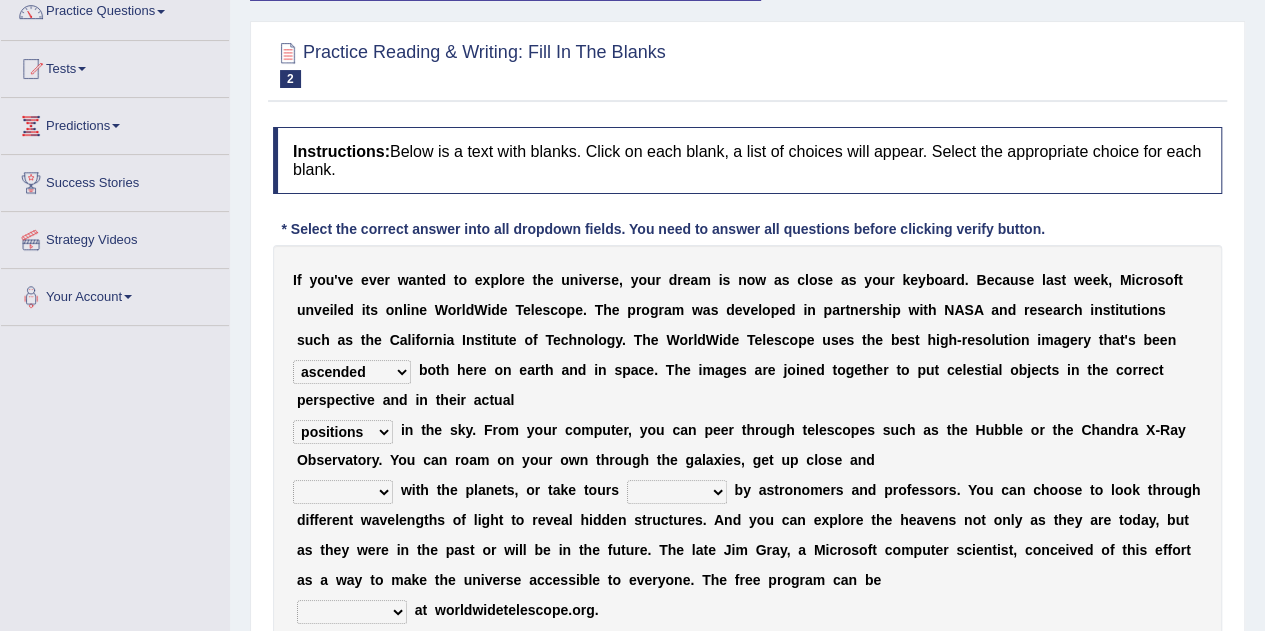 click on "aspects parts conditions positions" at bounding box center (343, 432) 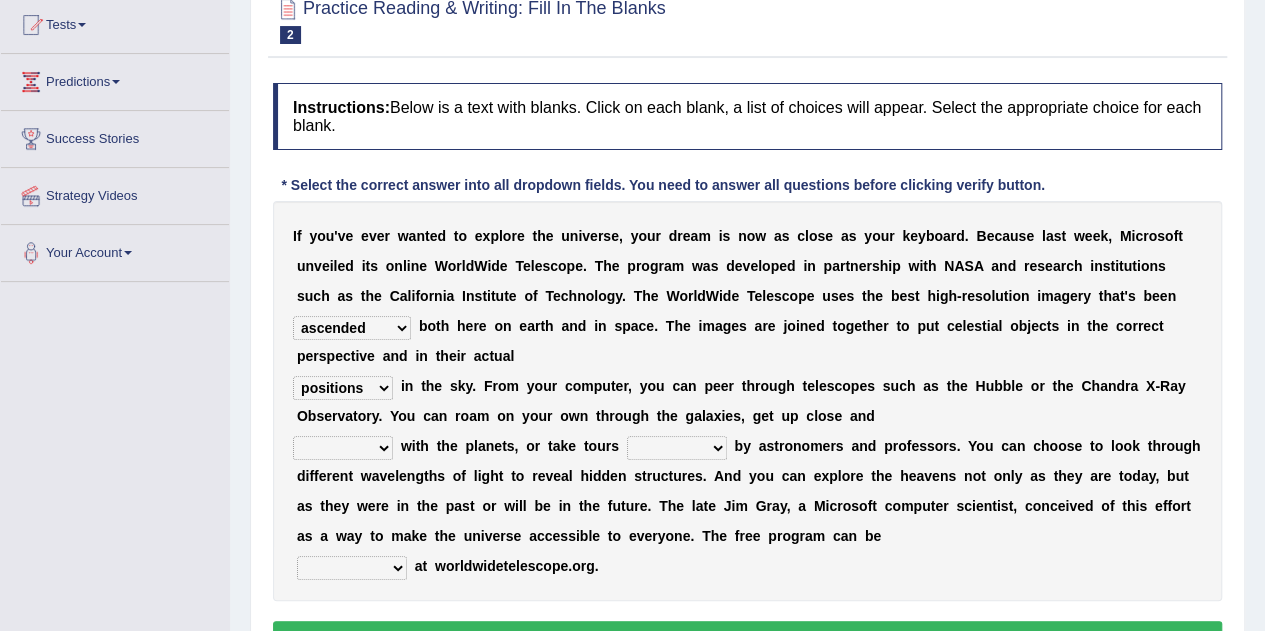scroll, scrollTop: 220, scrollLeft: 0, axis: vertical 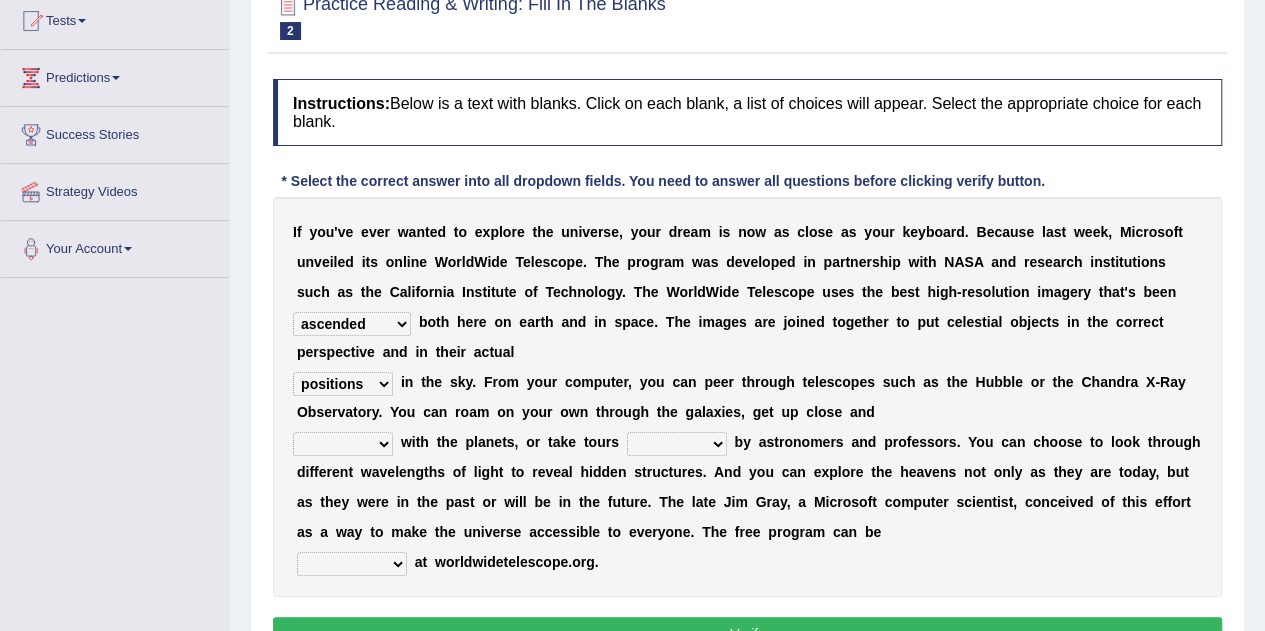 click on "personal individual apart polite" at bounding box center [343, 444] 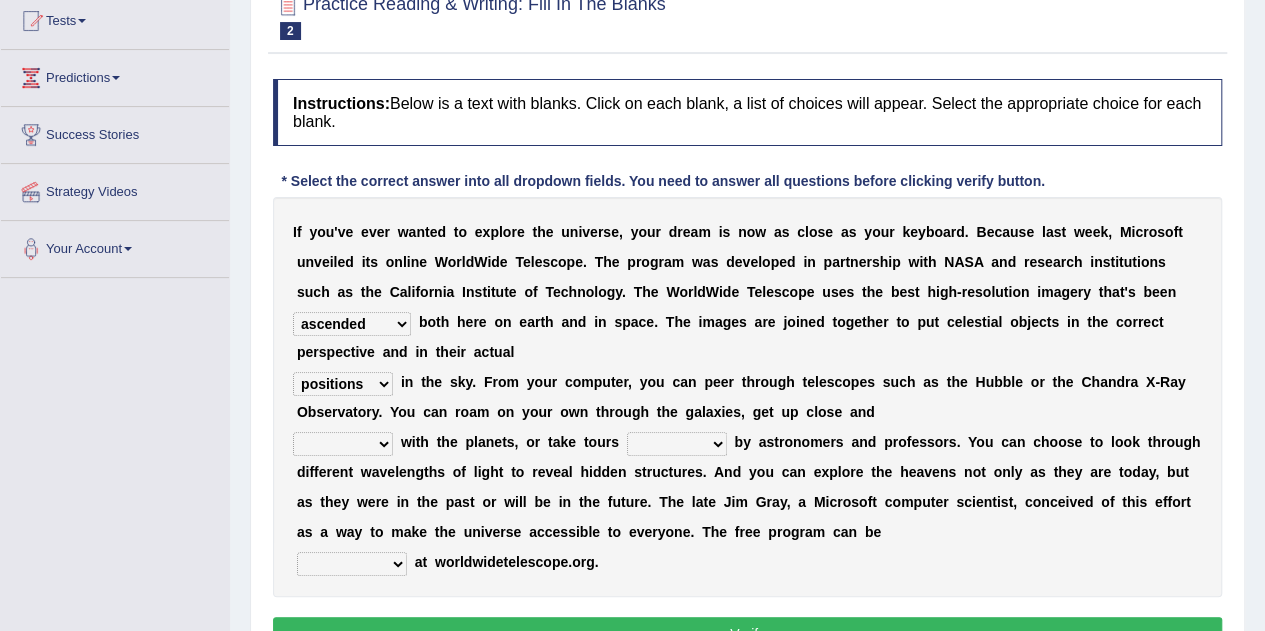select on "personal" 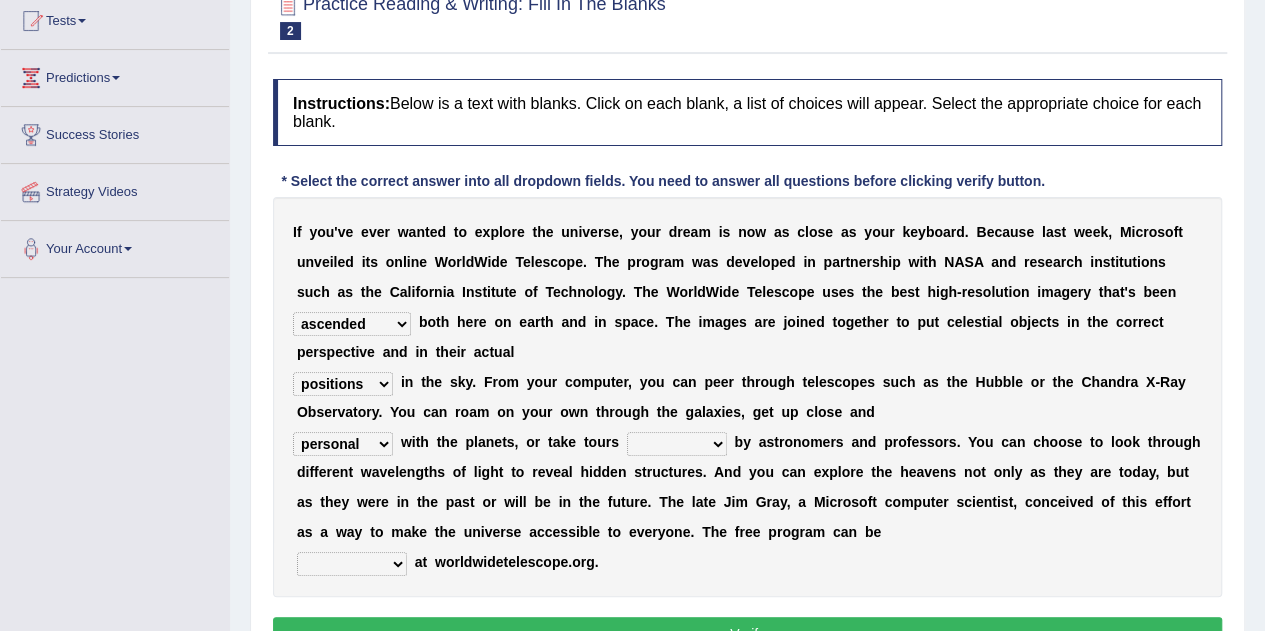 click on "guide guided guiding to guide" at bounding box center [677, 444] 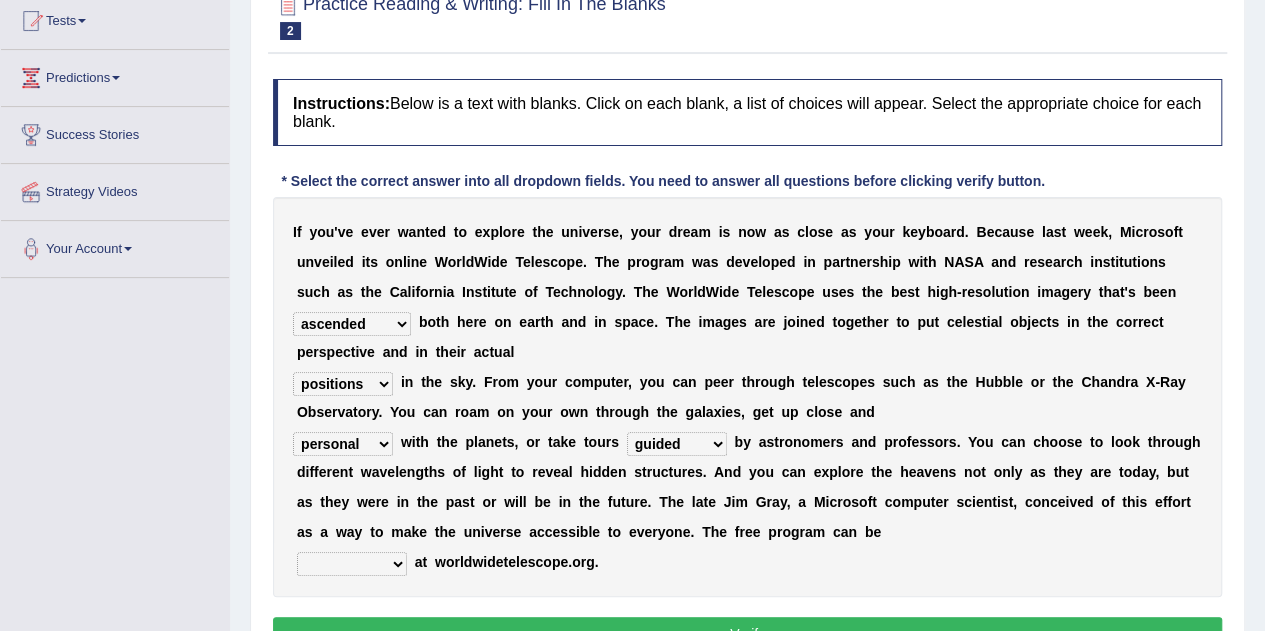 click on "guide guided guiding to guide" at bounding box center (677, 444) 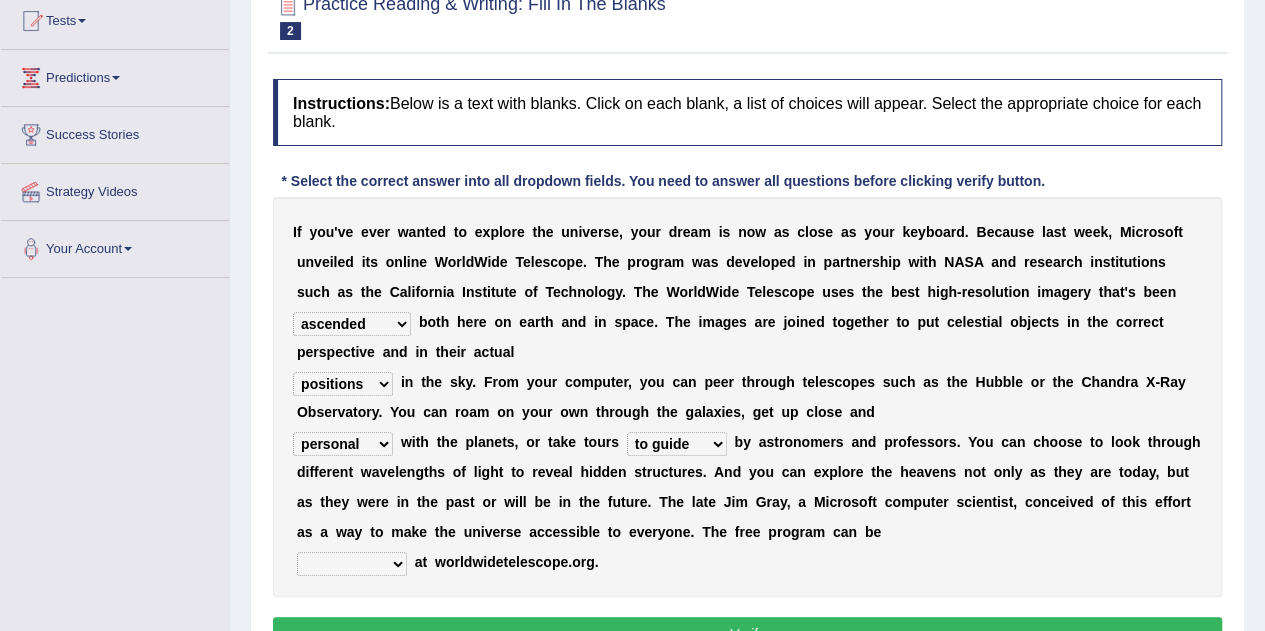 click on "guide guided guiding to guide" at bounding box center [677, 444] 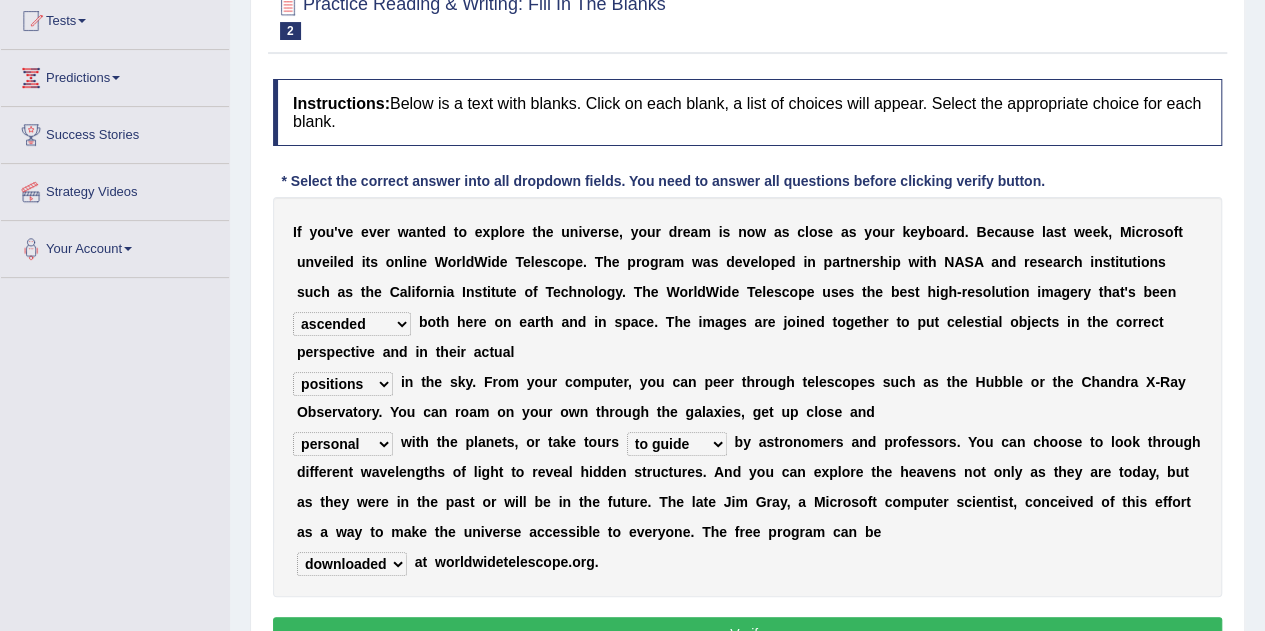 click on "upheld downloaded loaded posted" at bounding box center [352, 564] 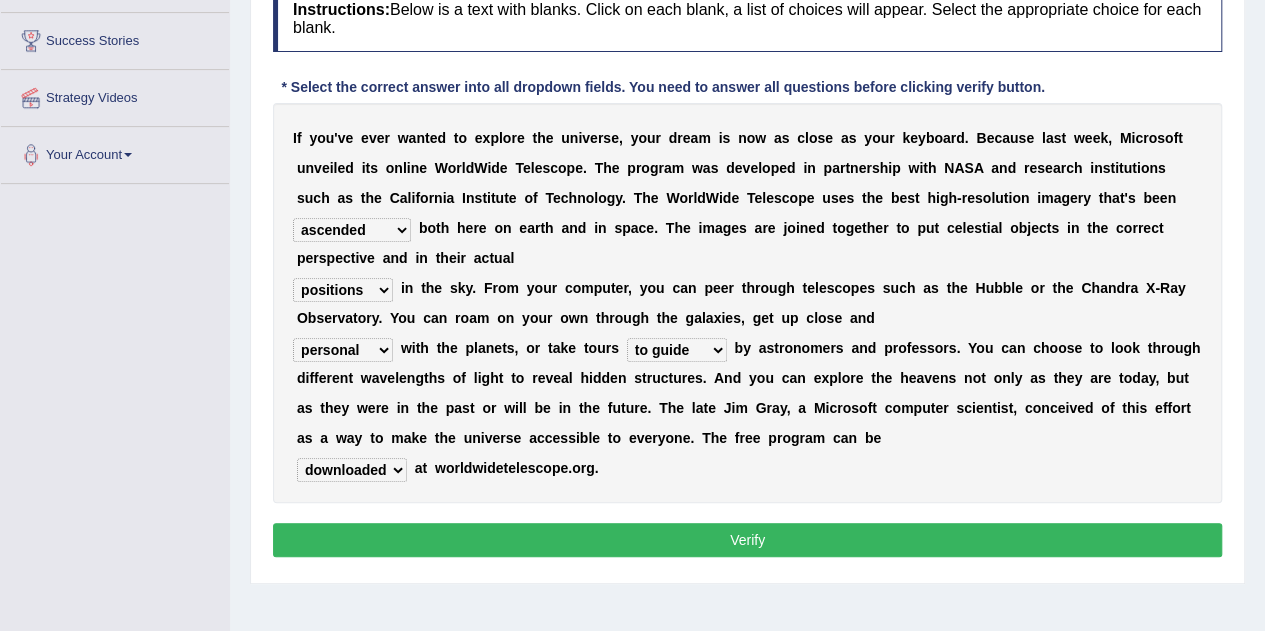 scroll, scrollTop: 322, scrollLeft: 0, axis: vertical 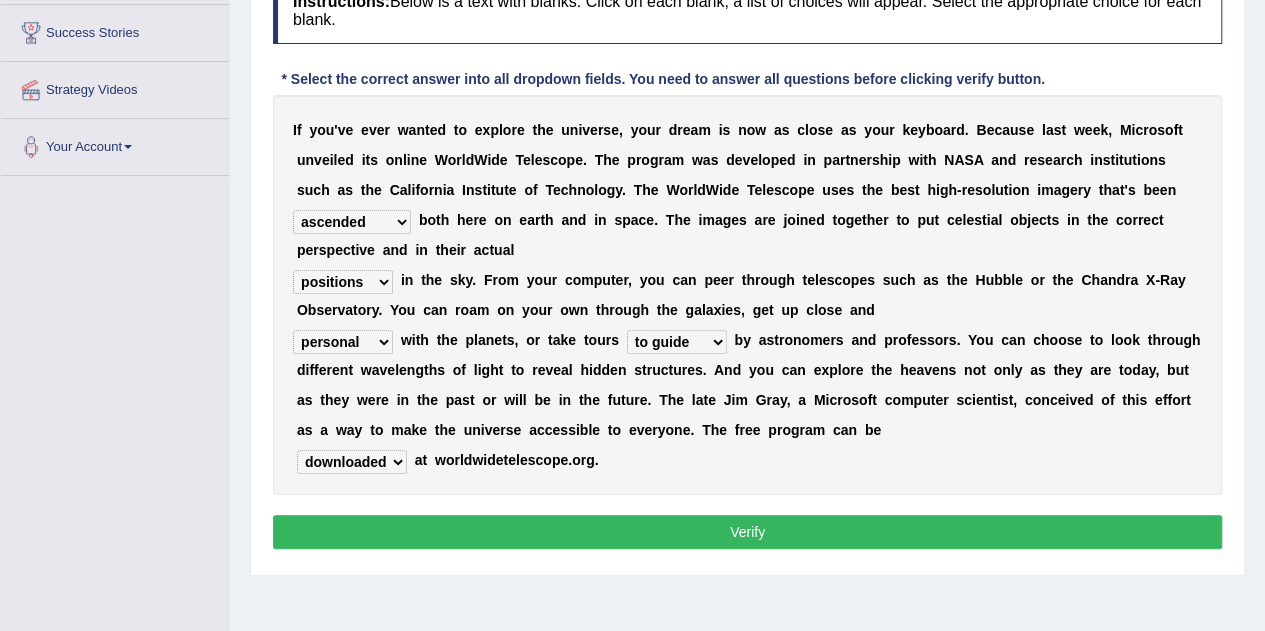 click on "Verify" at bounding box center [747, 532] 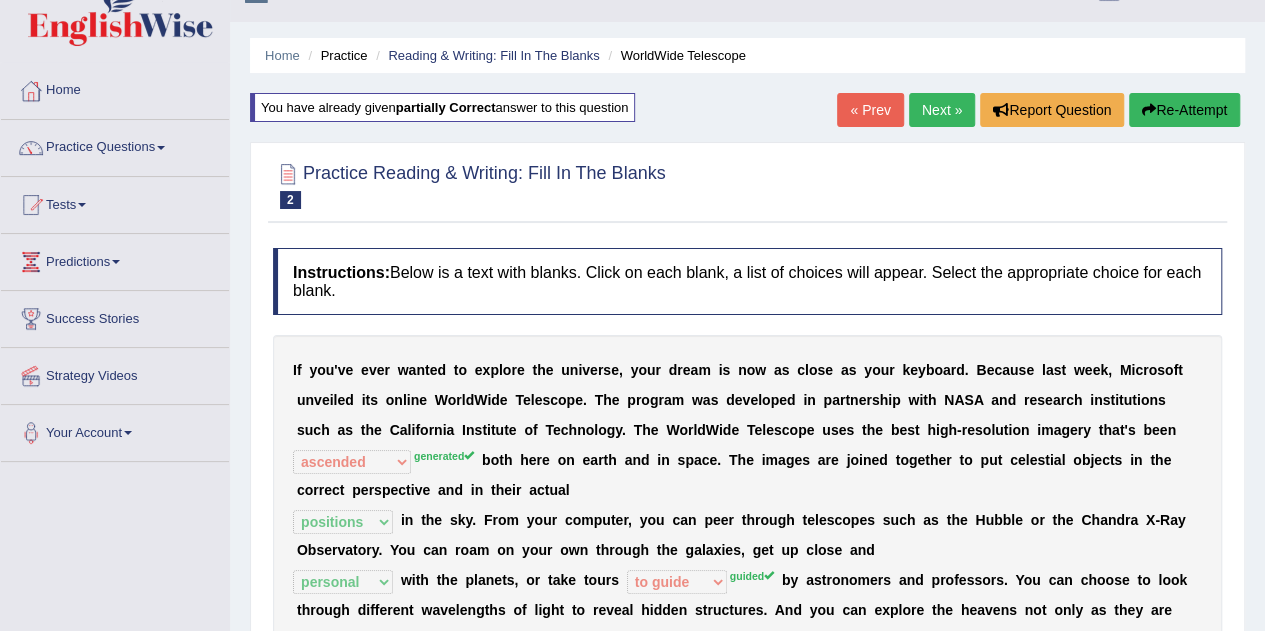scroll, scrollTop: 0, scrollLeft: 0, axis: both 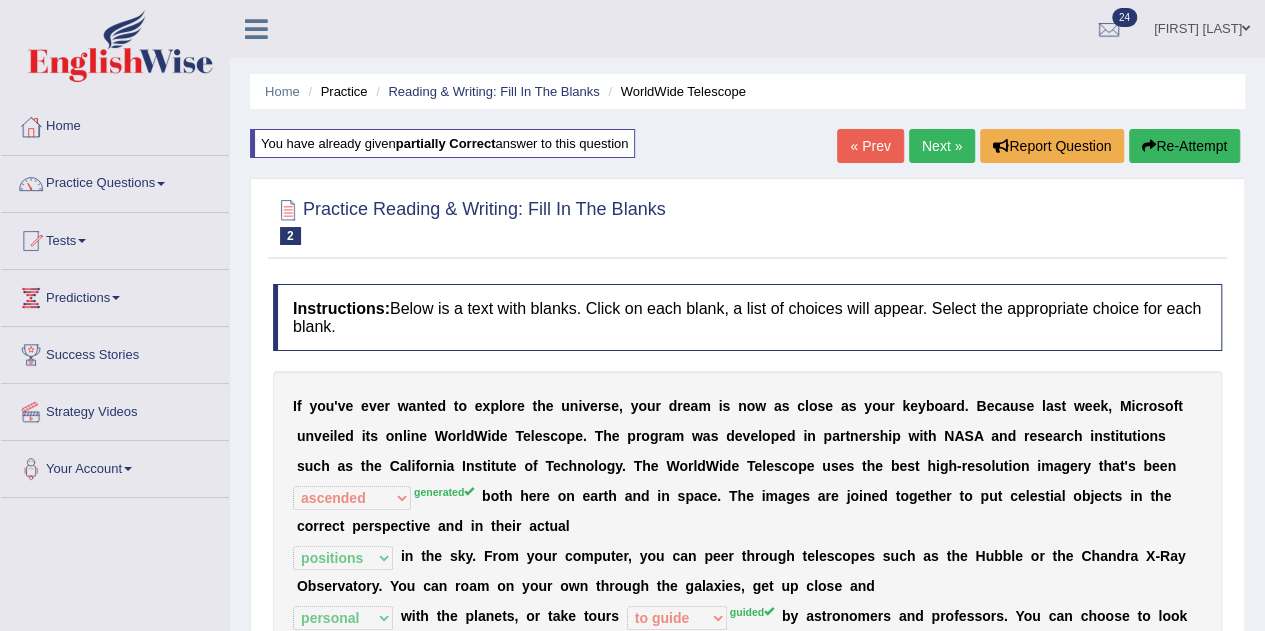 click on "Next »" at bounding box center [942, 146] 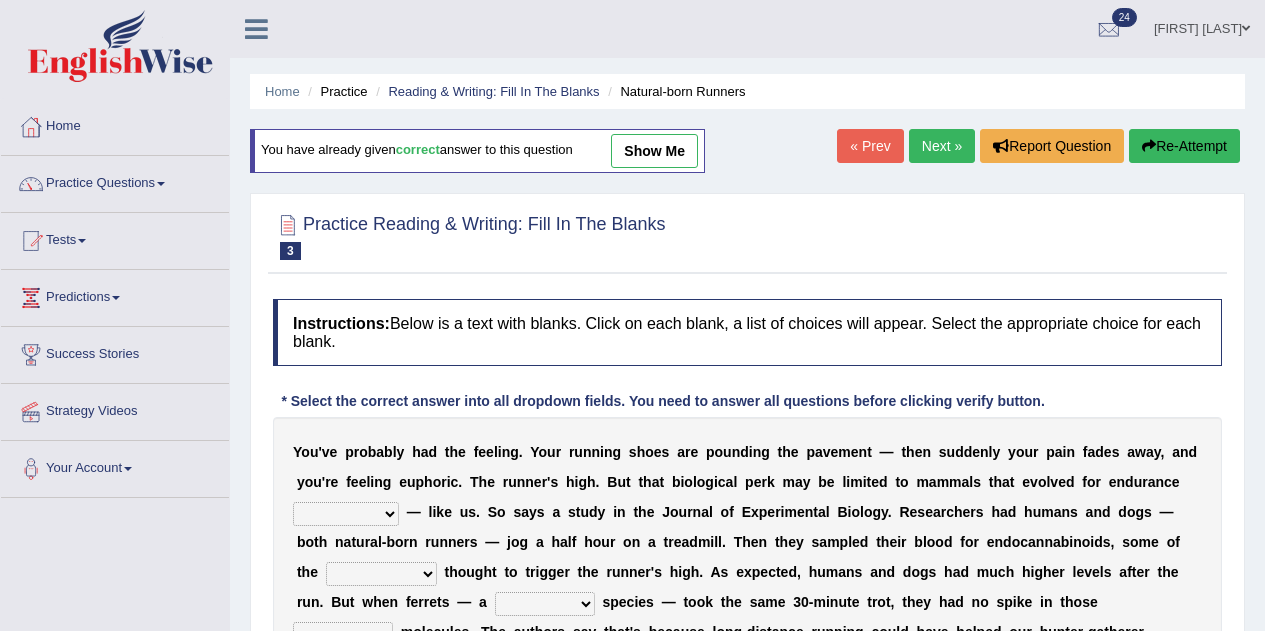 scroll, scrollTop: 0, scrollLeft: 0, axis: both 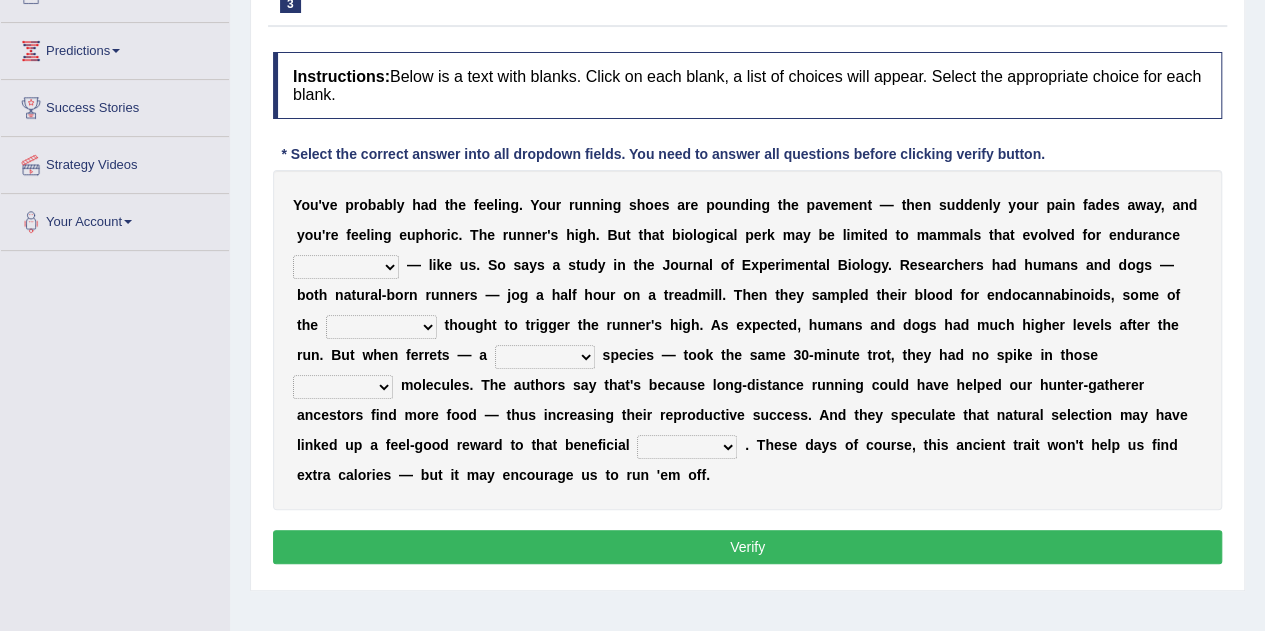 click on "dykes personalize classifies exercise" at bounding box center (346, 267) 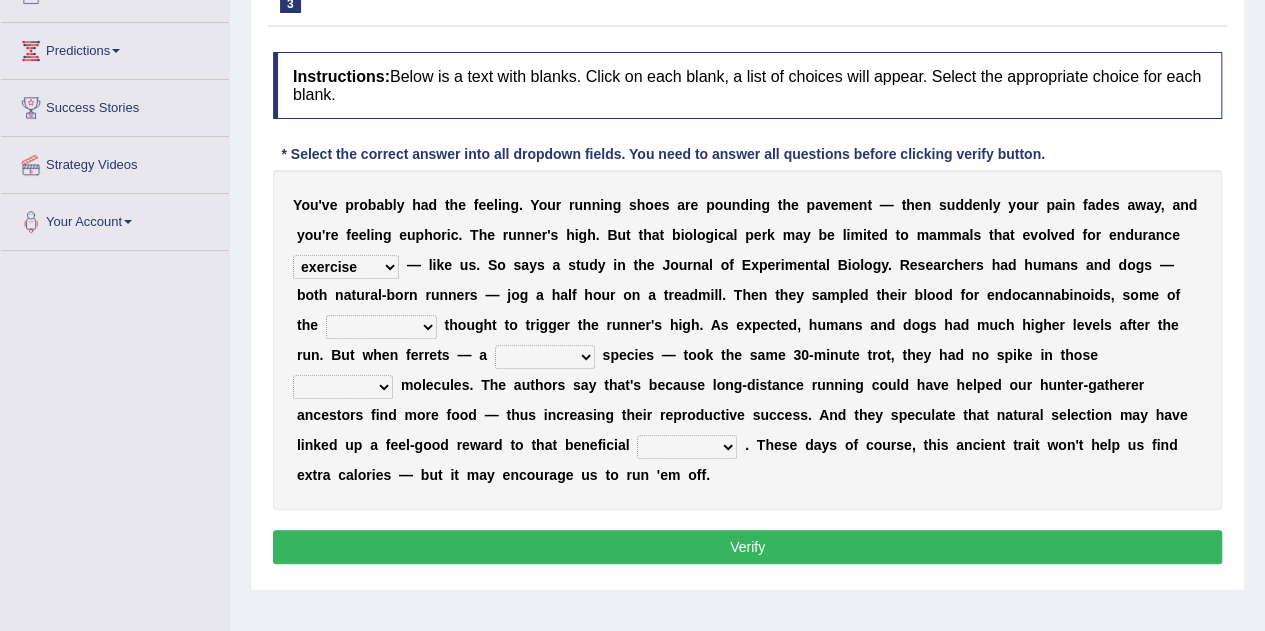 click on "dykes personalize classifies exercise" at bounding box center [346, 267] 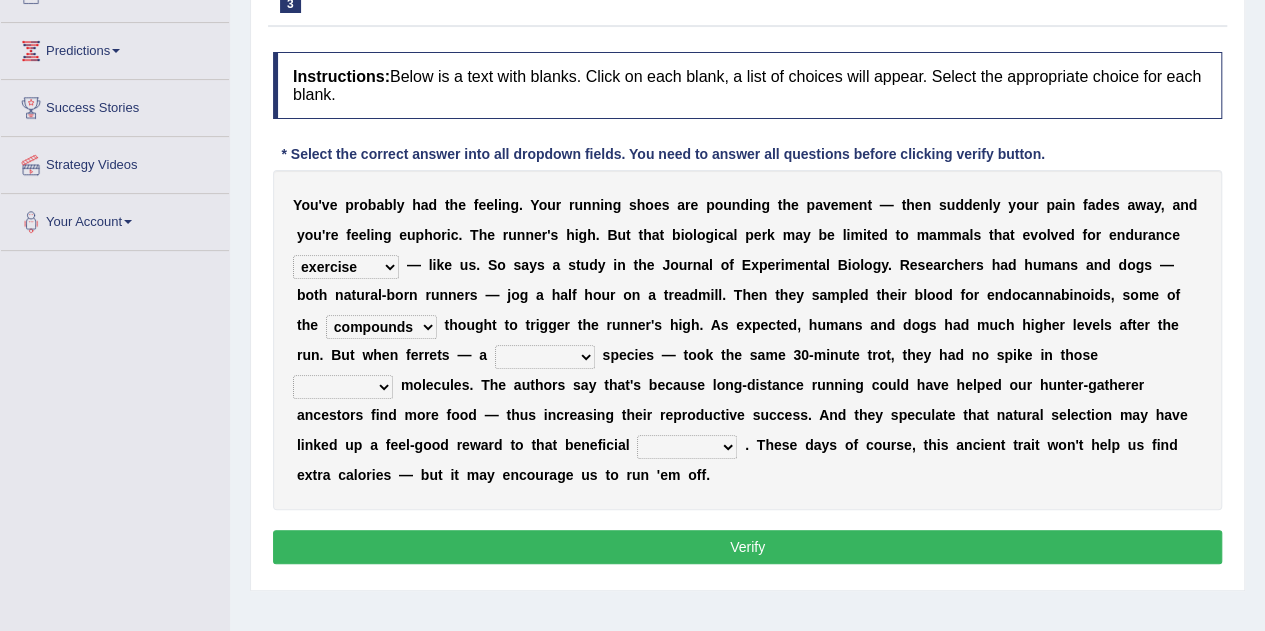 click on "almshouse turnarounds compounds foxhounds" at bounding box center (381, 327) 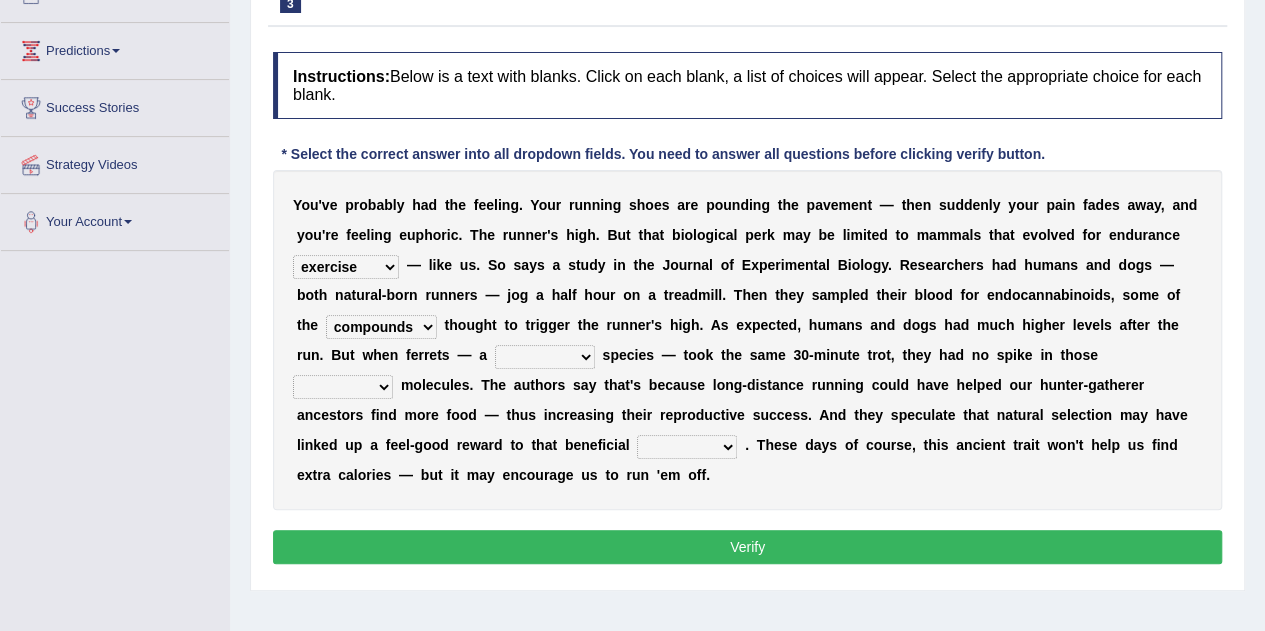 click on "excellency merely faerie sedentary" at bounding box center (545, 357) 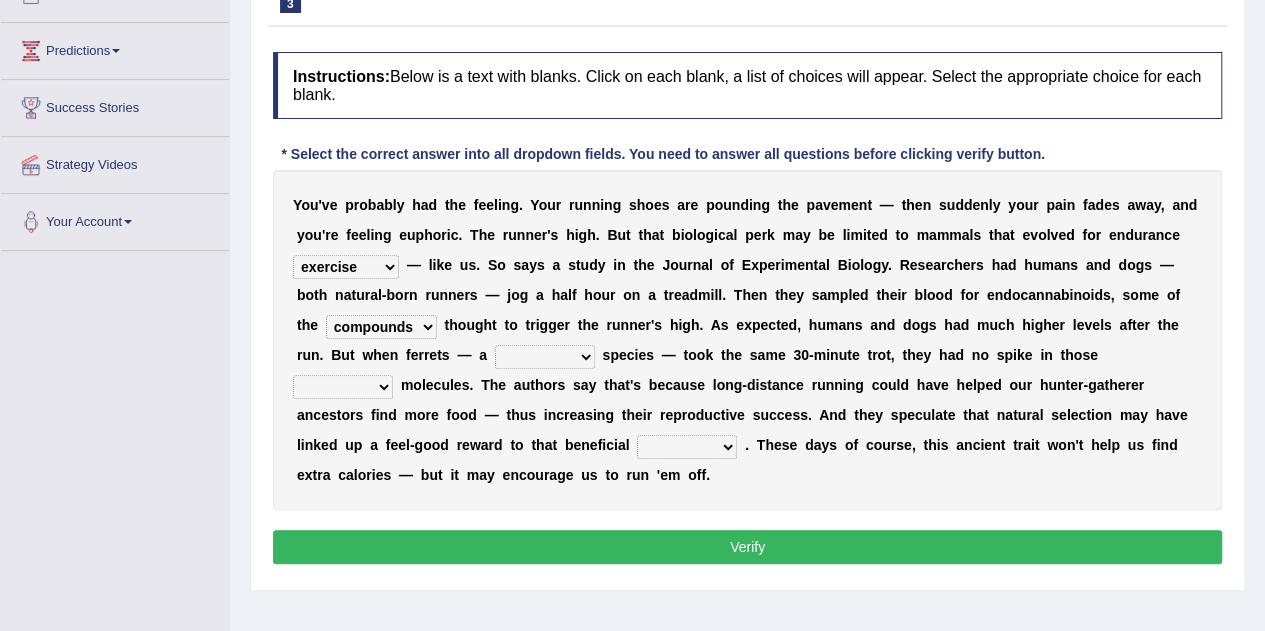 select on "sedentary" 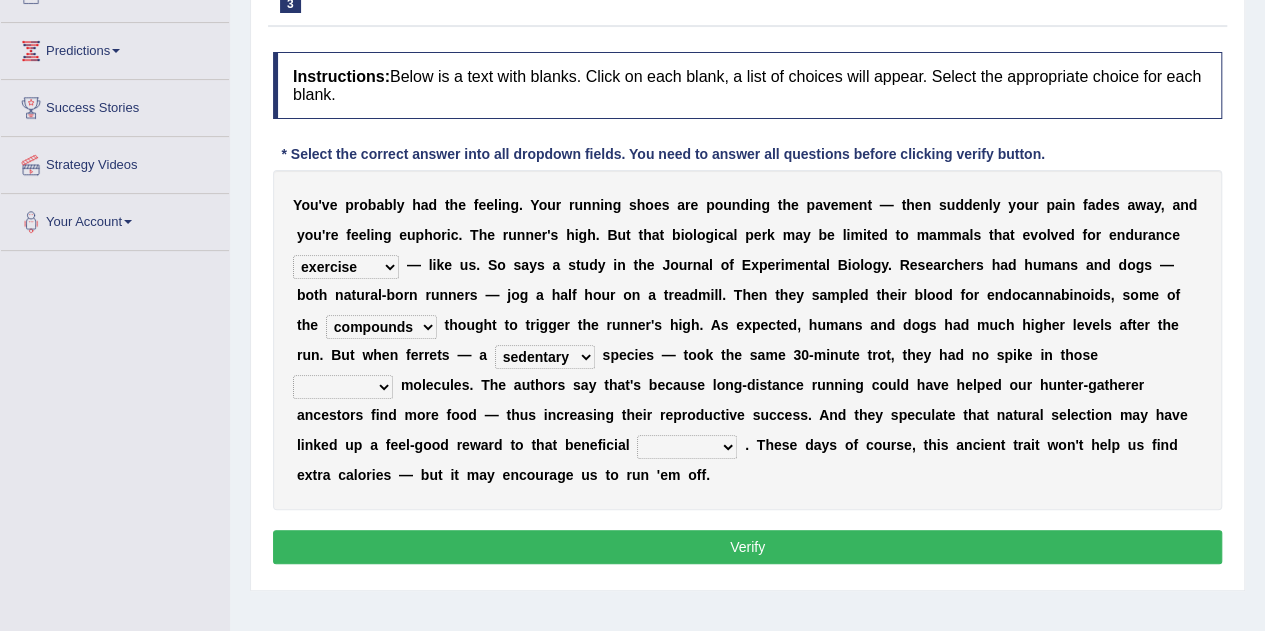 click on "excellency merely faerie sedentary" at bounding box center (545, 357) 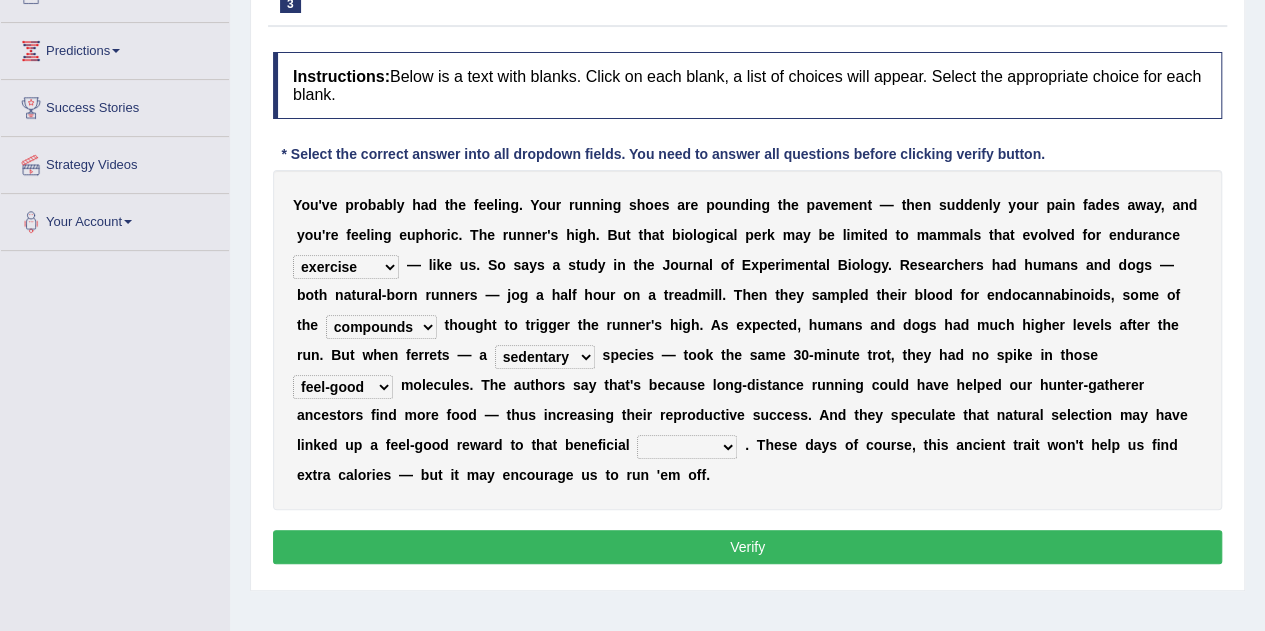 click on "groaned feel-good inchoate loaned" at bounding box center [343, 387] 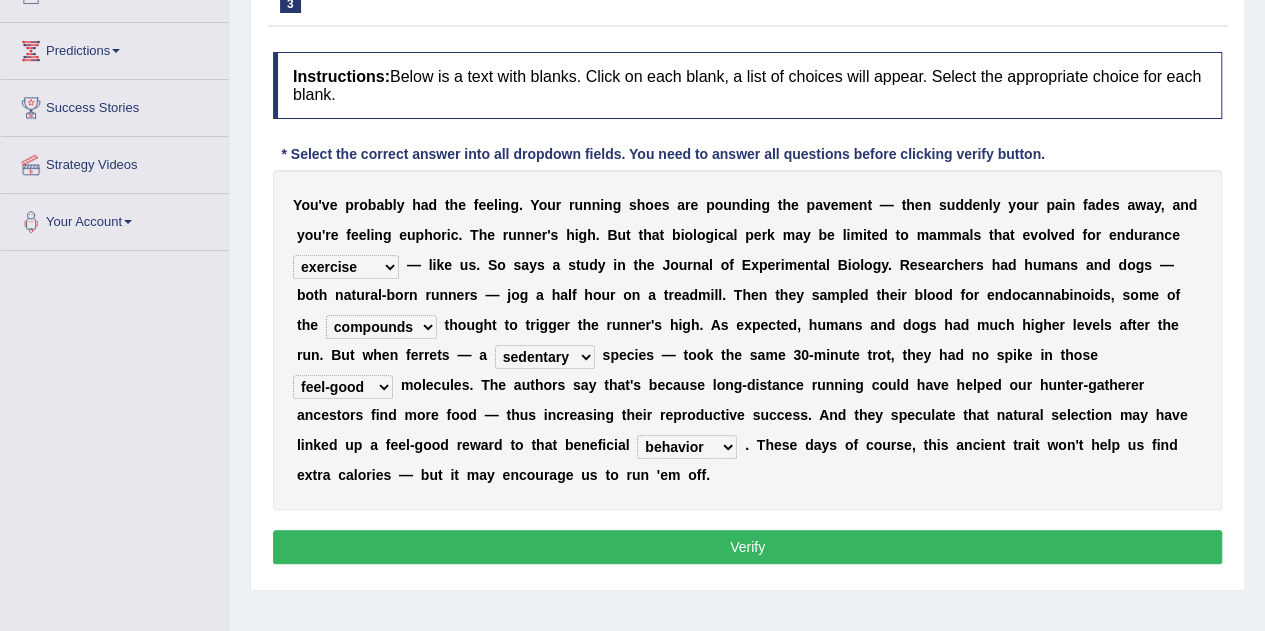 click on "wager exchanger behavior regulator" at bounding box center [687, 447] 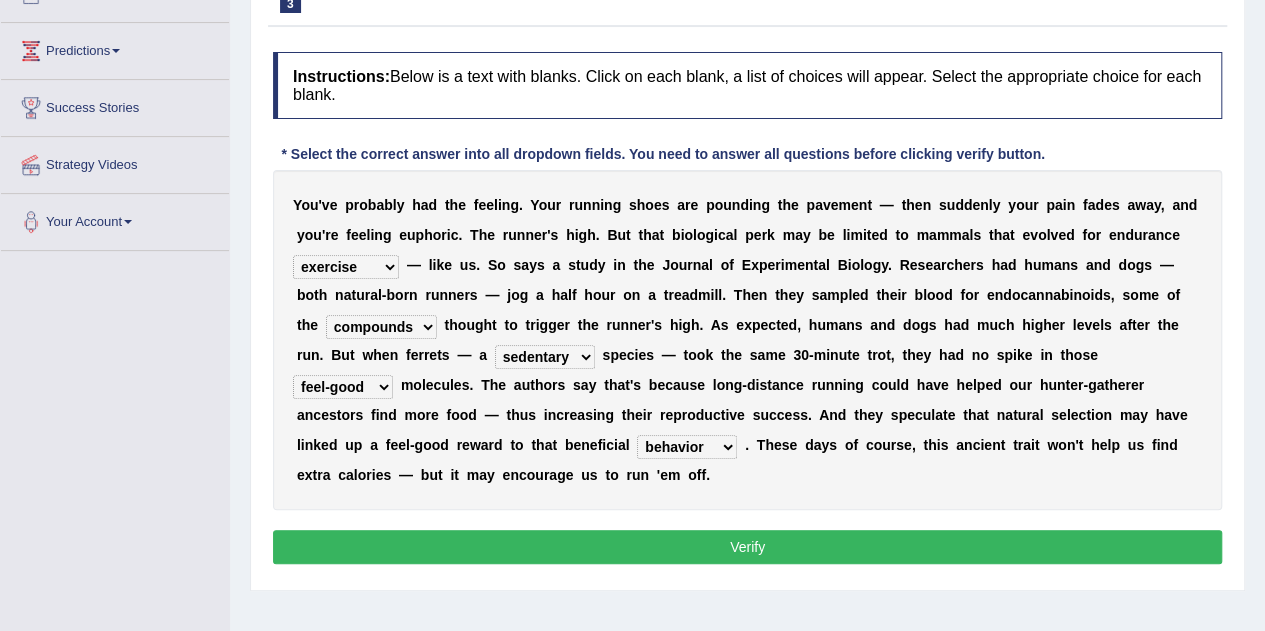 click on "Verify" at bounding box center (747, 547) 